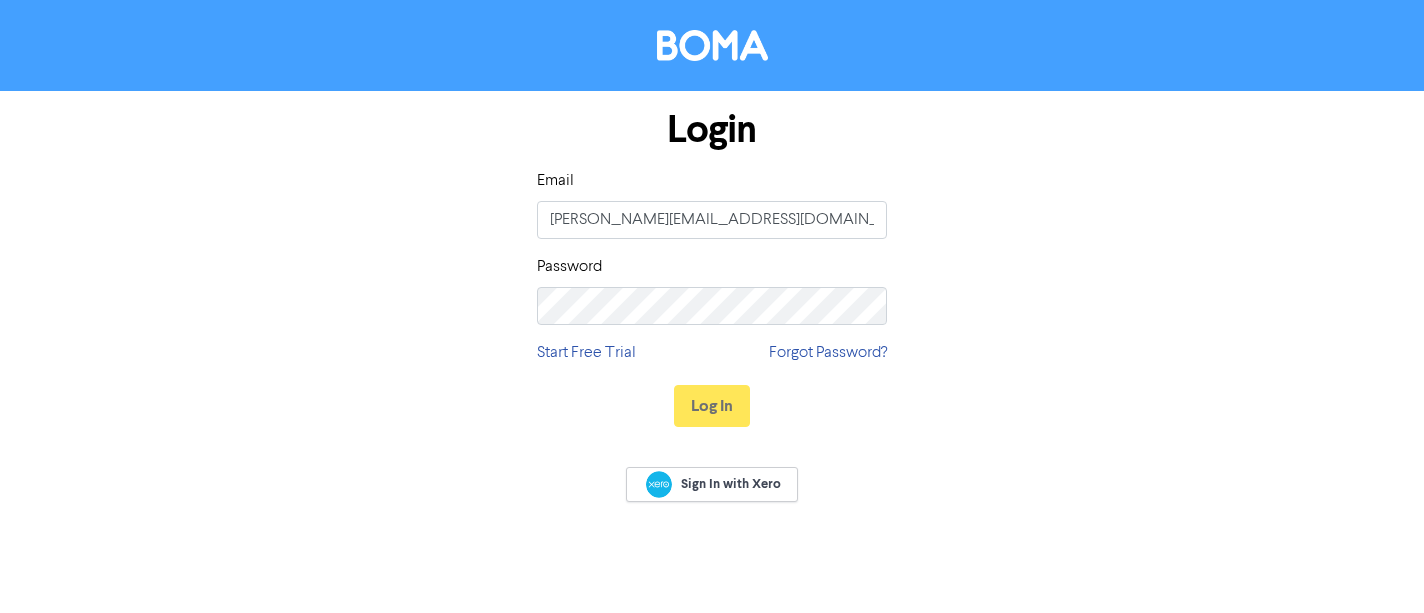 scroll, scrollTop: 0, scrollLeft: 0, axis: both 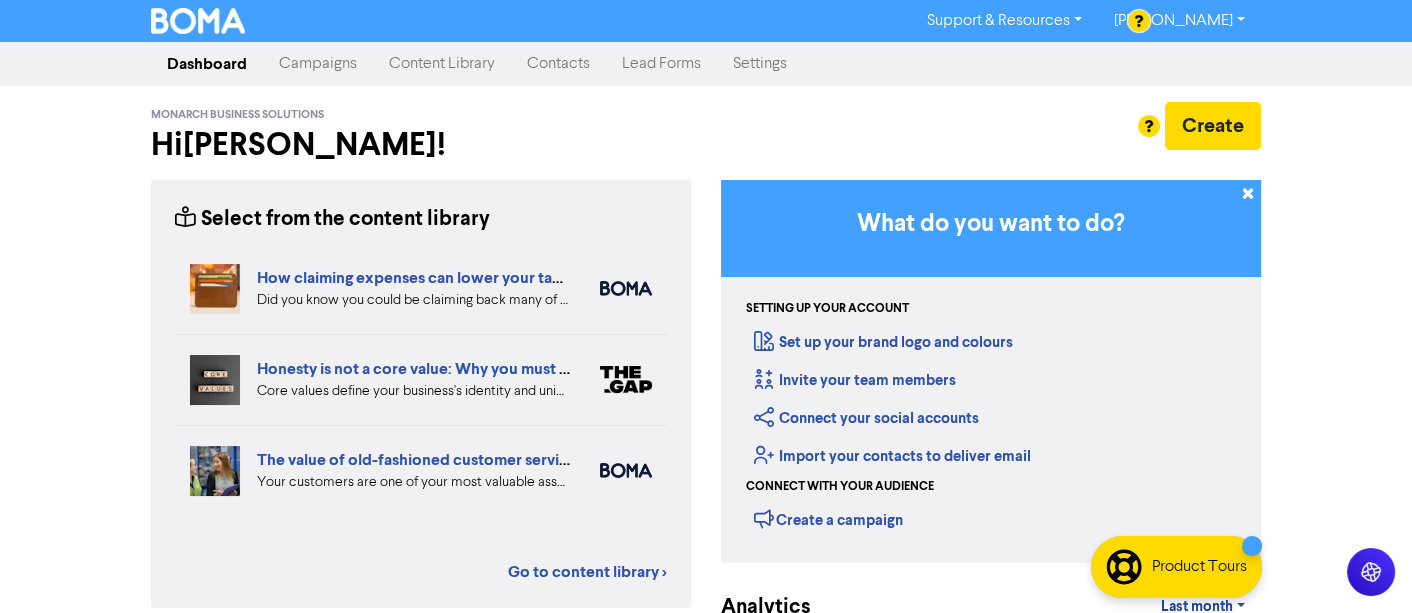 click on "Monarch Business Solutions Hi  Joel !" at bounding box center [421, 137] 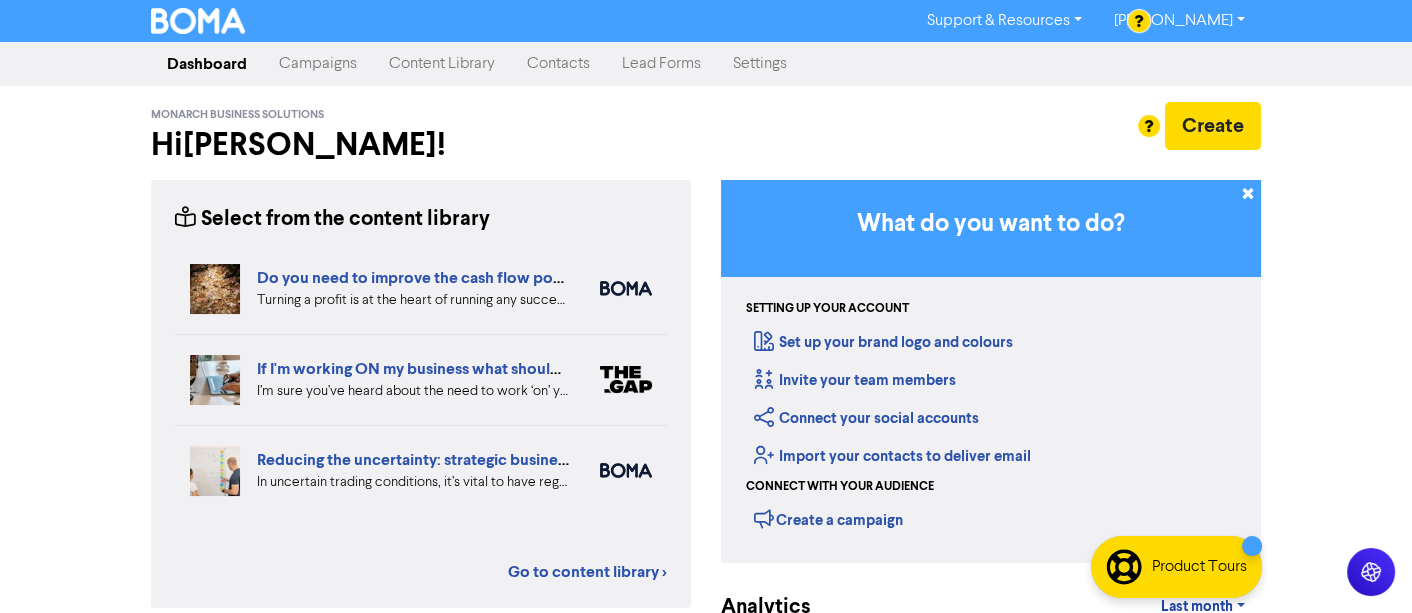 click on "Campaigns" at bounding box center [318, 64] 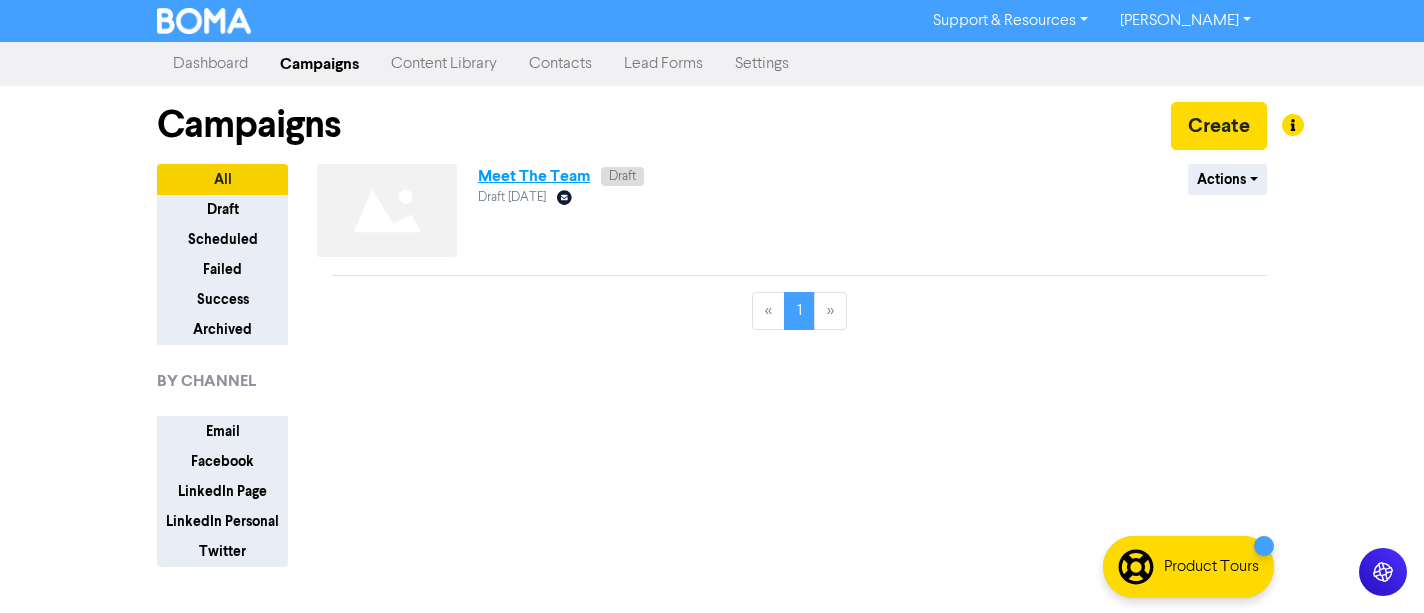 click on "Meet The Team" at bounding box center (534, 176) 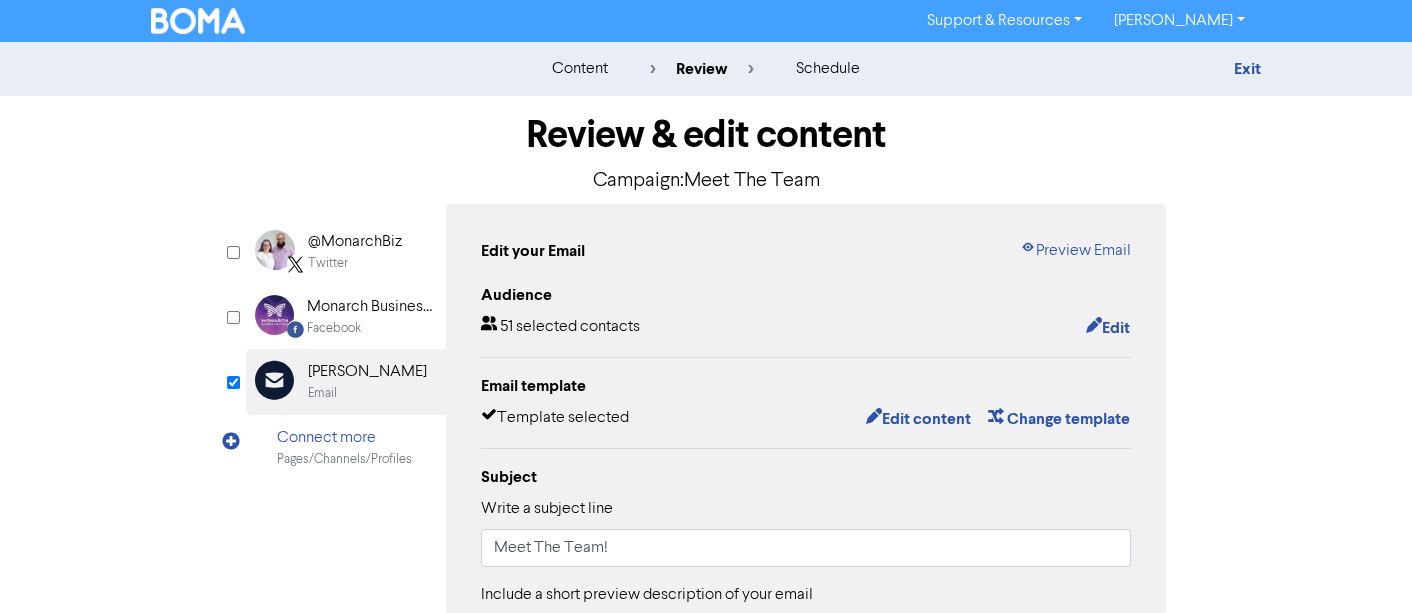 click on "Audience   51 selected contacts  Edit Email template  Template selected  Edit content   Change template Subject Write a subject line Meet The Team! Include a short preview description of your email Meet The Team!  This is the short summary text you see in your inbox after the subject line. Sender details Name Joel Welch Email address joel@monarch.co.nz Send test email Share your email campaign Add a social post to your campaign to let your followers see your email. Add to social + Show email link" at bounding box center (806, 651) 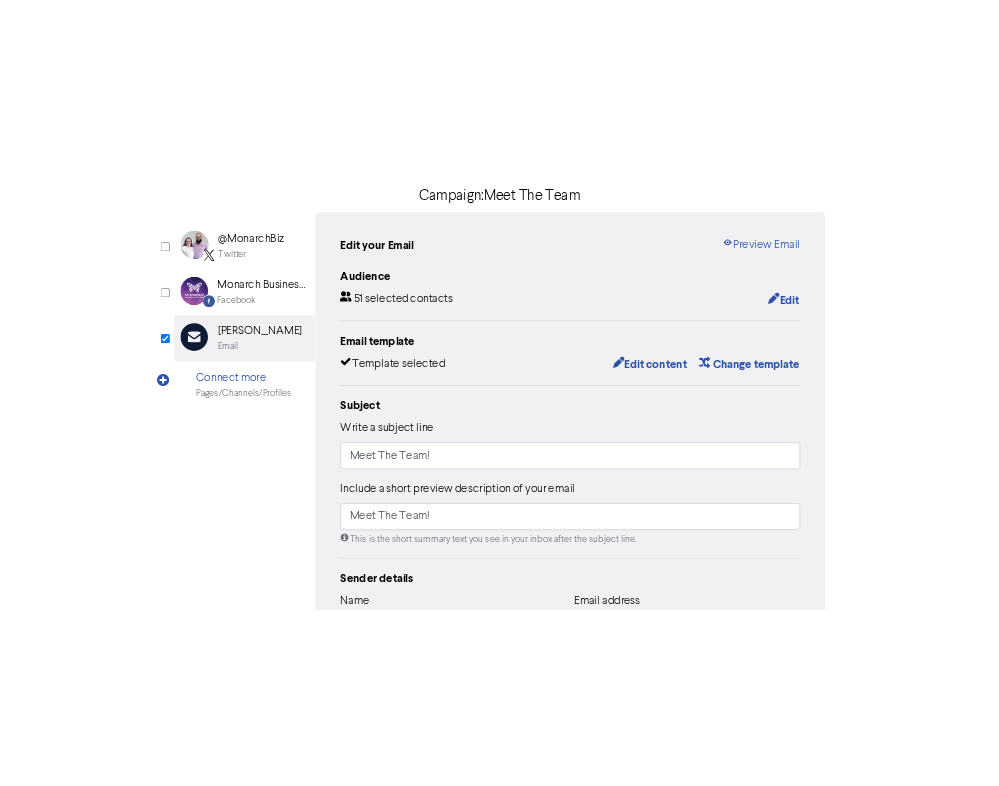 scroll, scrollTop: 80, scrollLeft: 0, axis: vertical 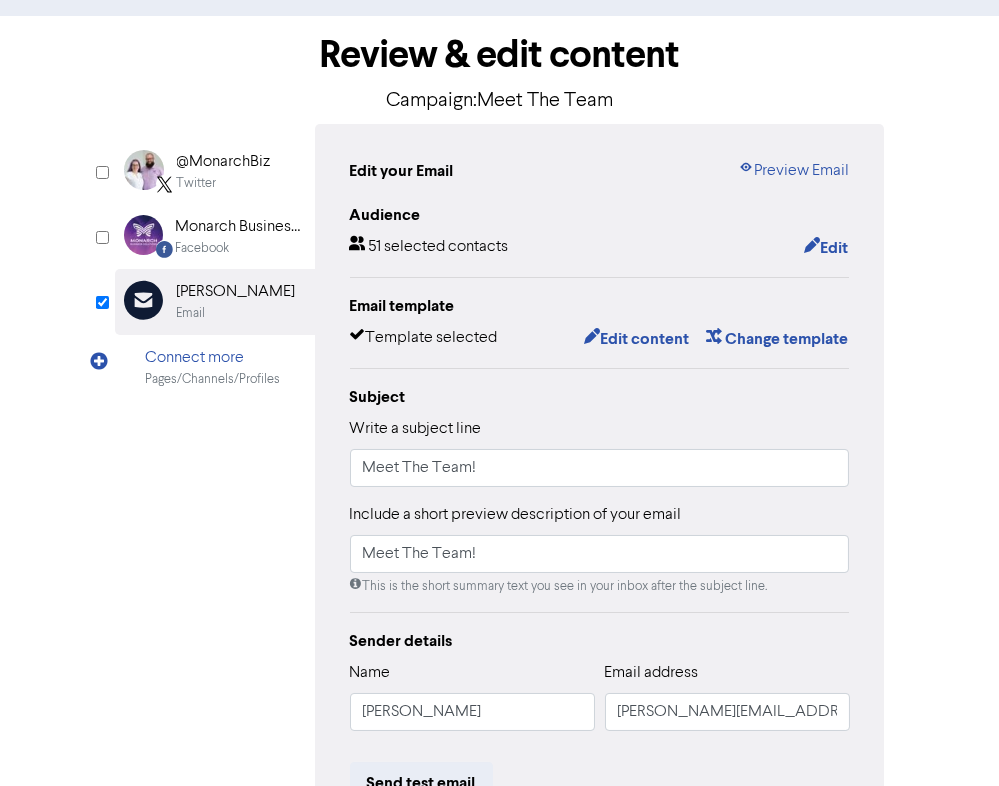 click on "Monarch Business Solutions" at bounding box center [240, 227] 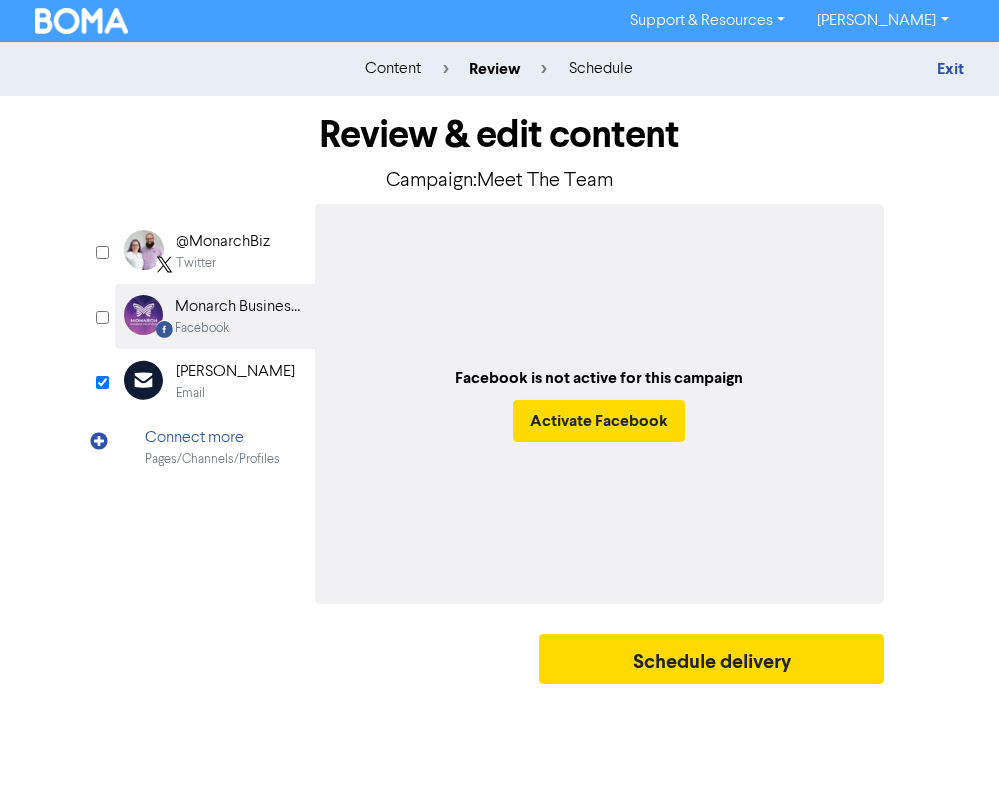 scroll, scrollTop: 0, scrollLeft: 0, axis: both 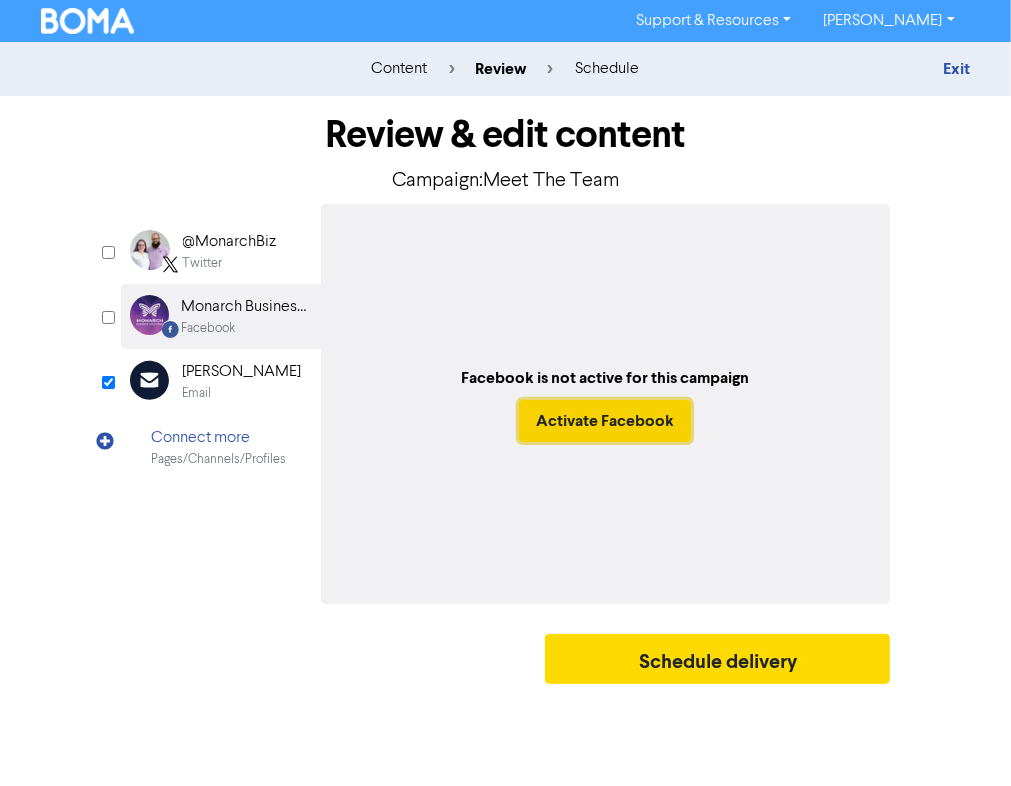 click on "Activate Facebook" at bounding box center [605, 421] 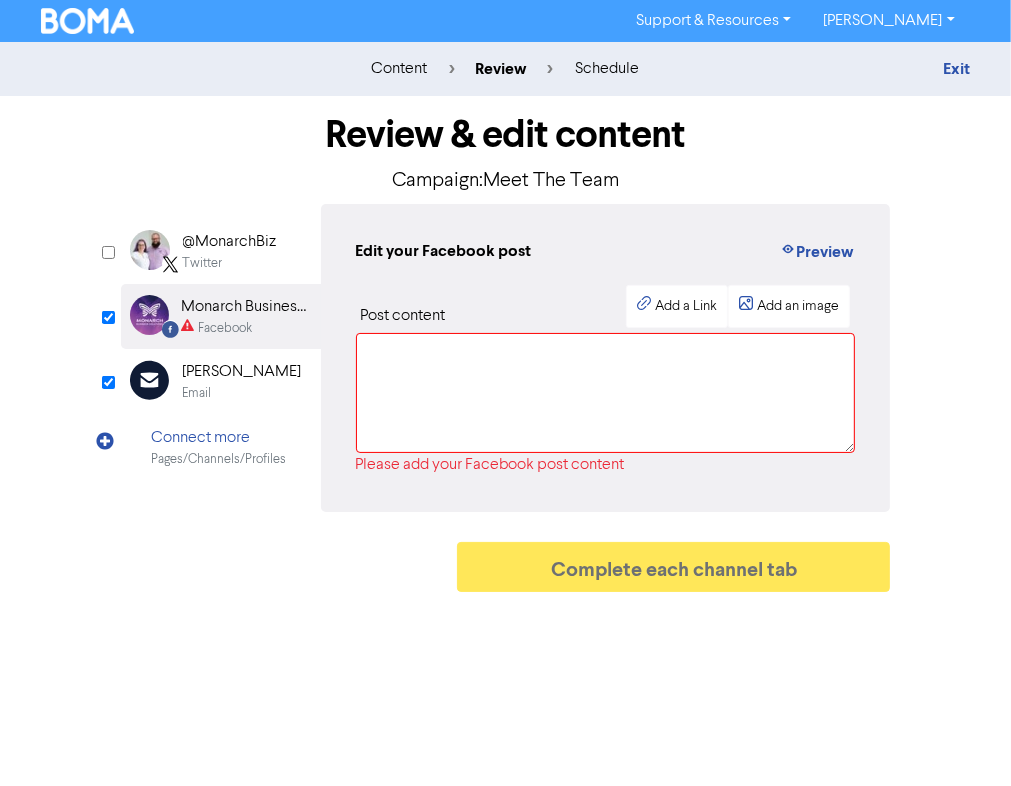 click on "Connect more" at bounding box center (219, 438) 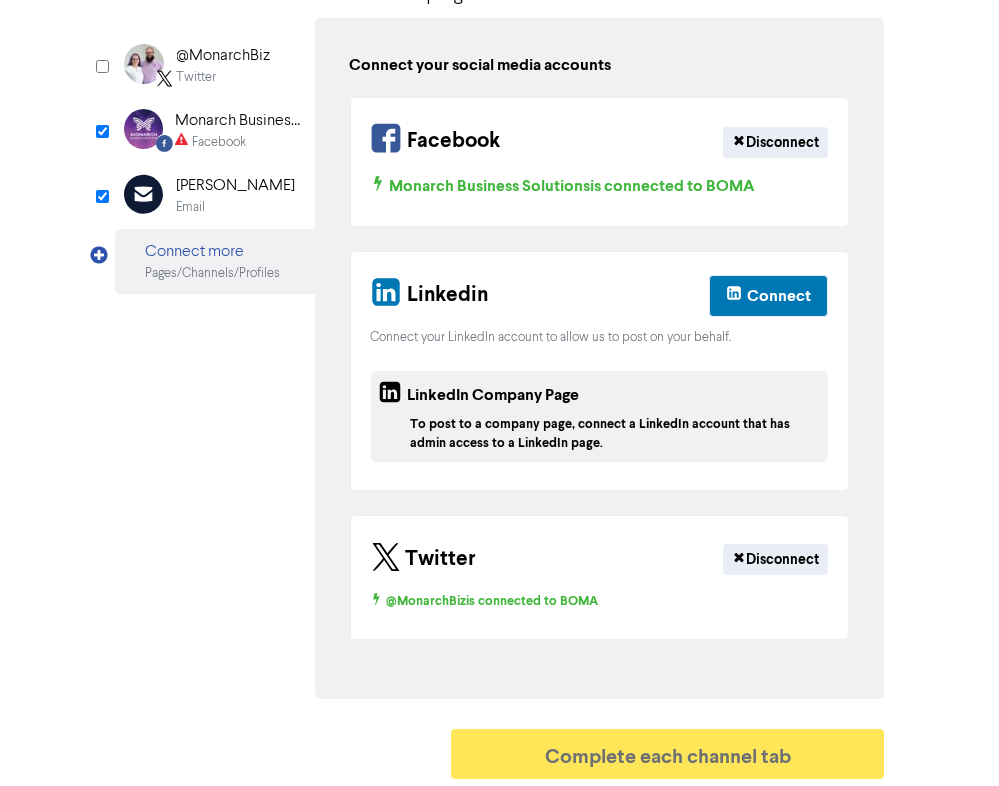 scroll, scrollTop: 0, scrollLeft: 0, axis: both 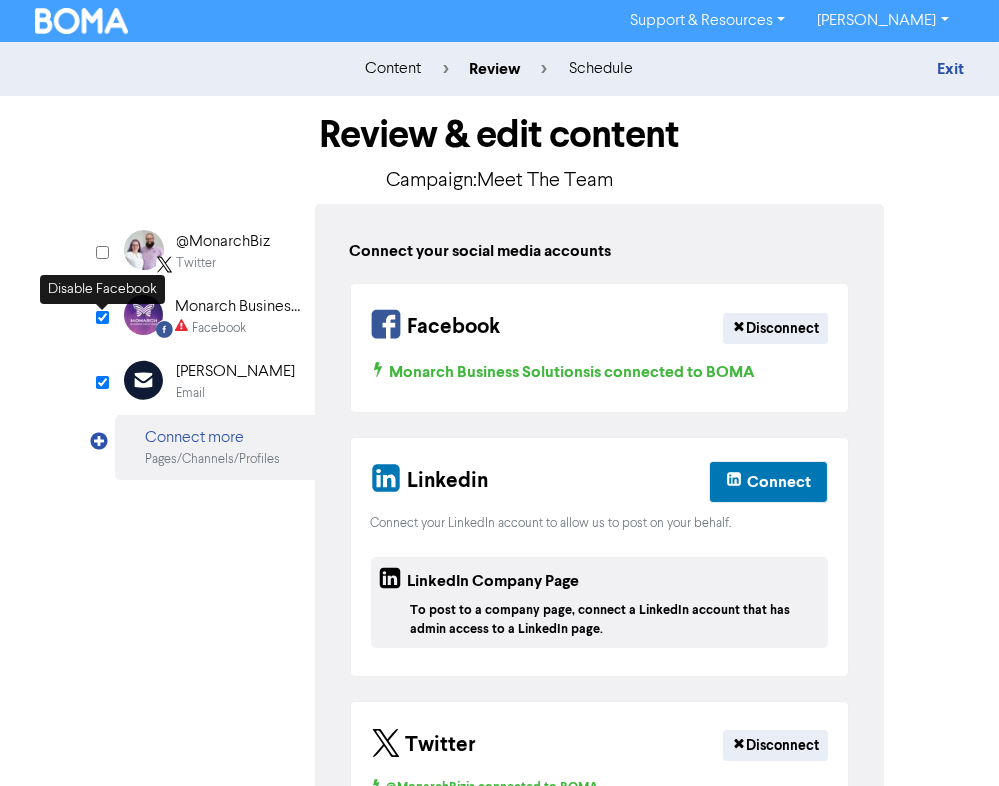 click at bounding box center [102, 317] 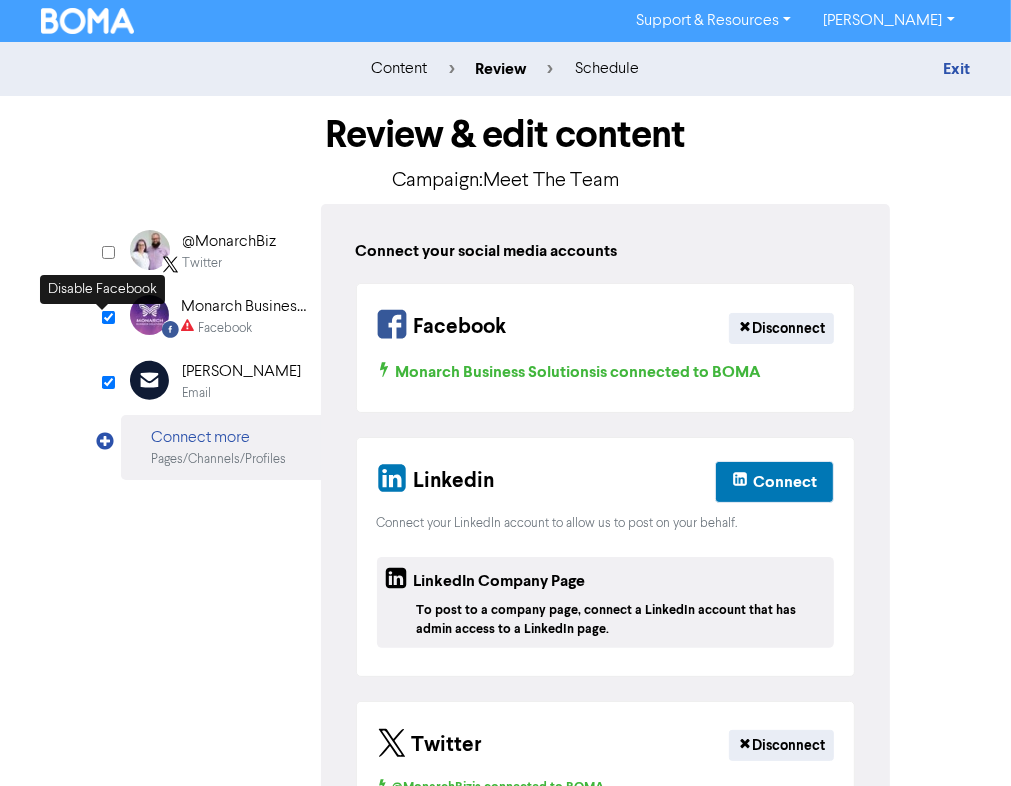 checkbox on "false" 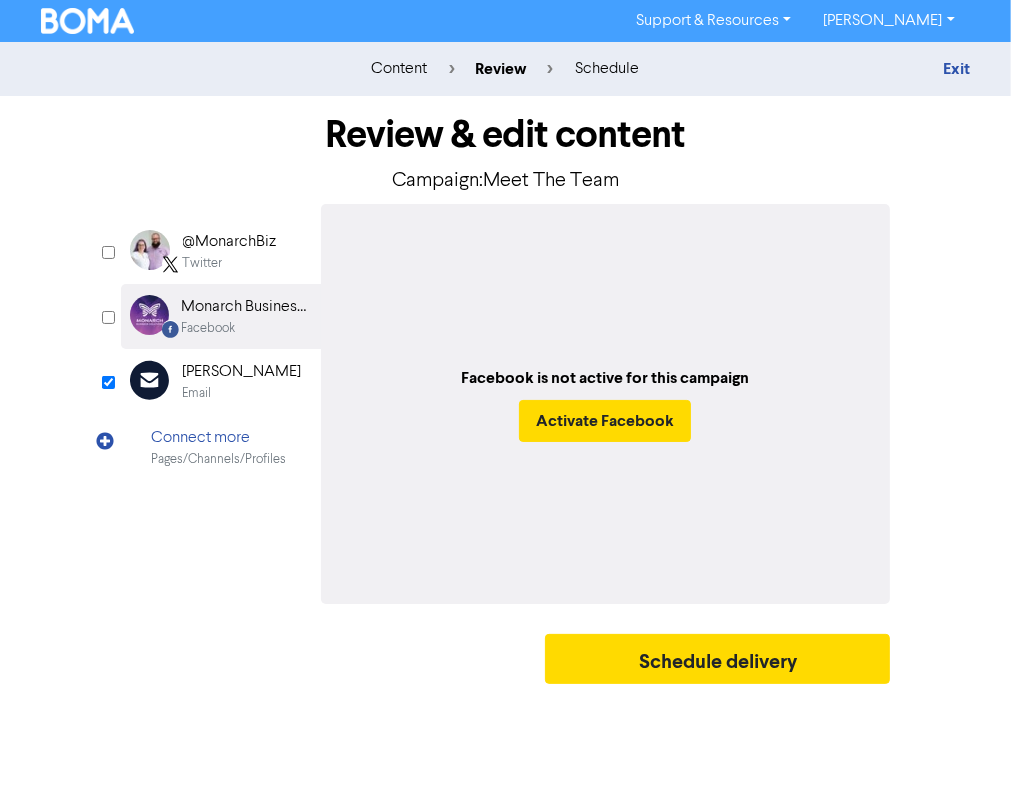 click on "Exit" at bounding box center (826, 69) 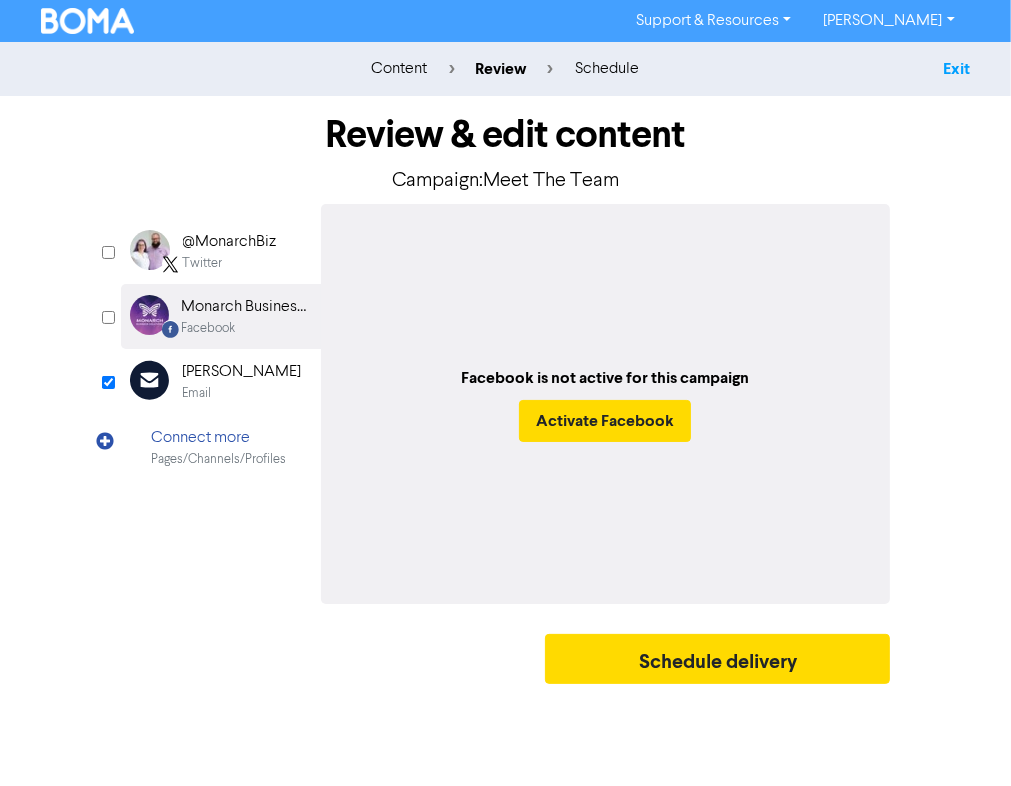 click on "Exit" at bounding box center (956, 69) 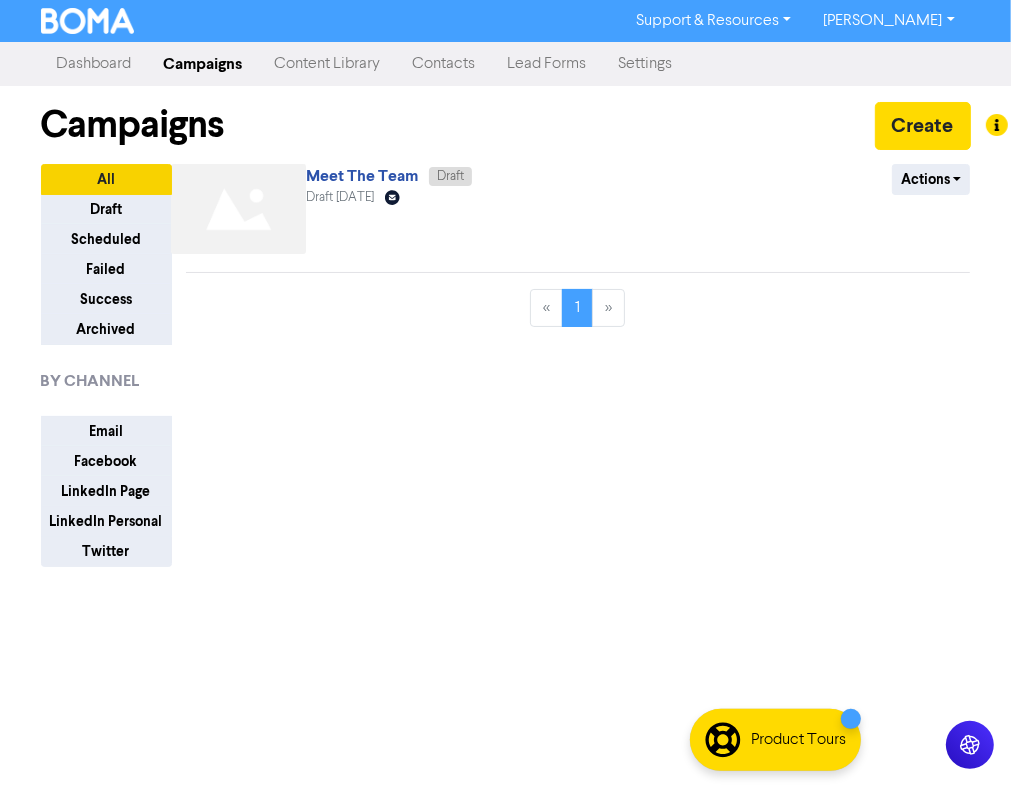 click on "Contacts" at bounding box center [444, 64] 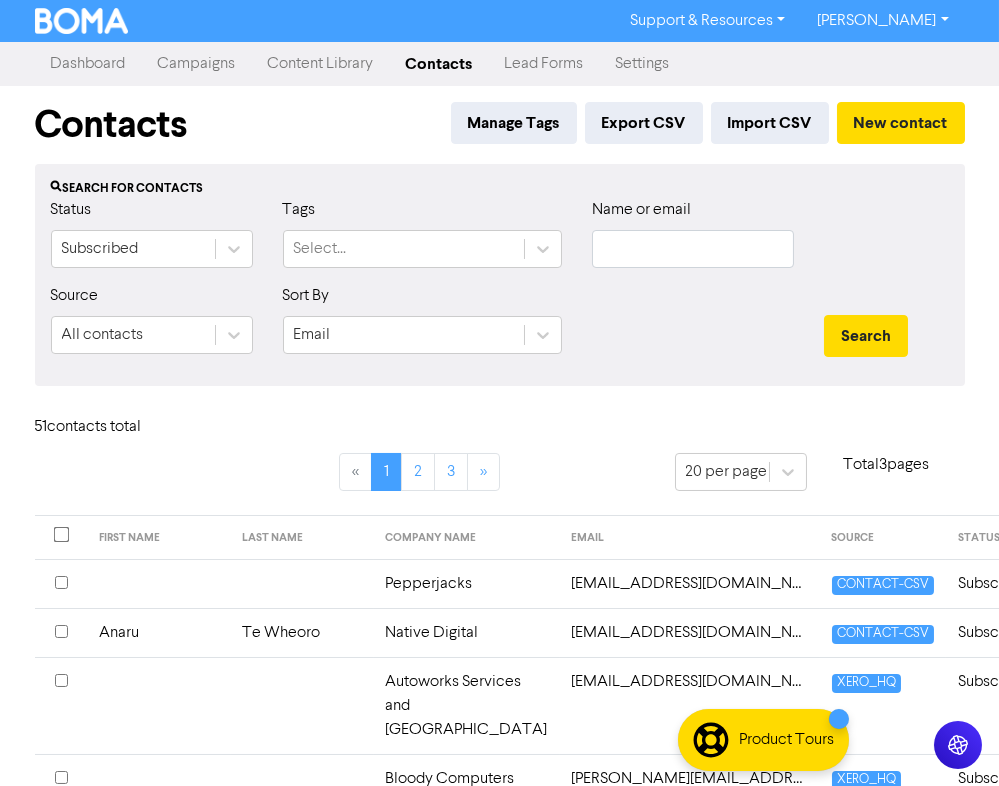 type 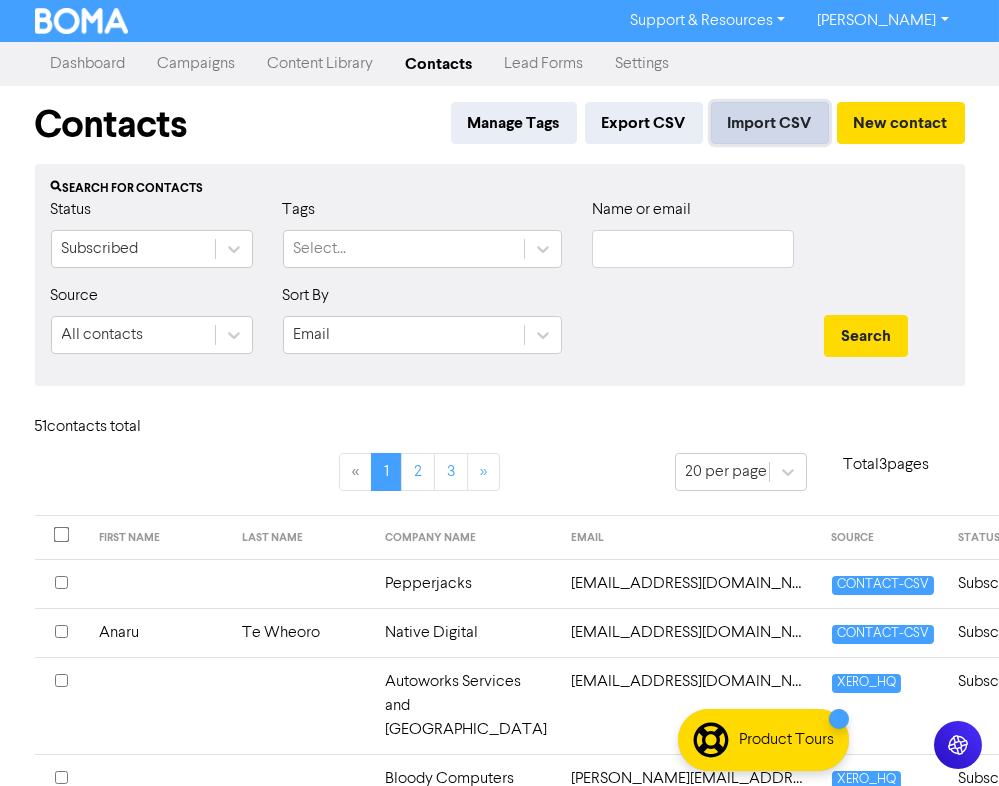 click on "Import CSV" at bounding box center [770, 123] 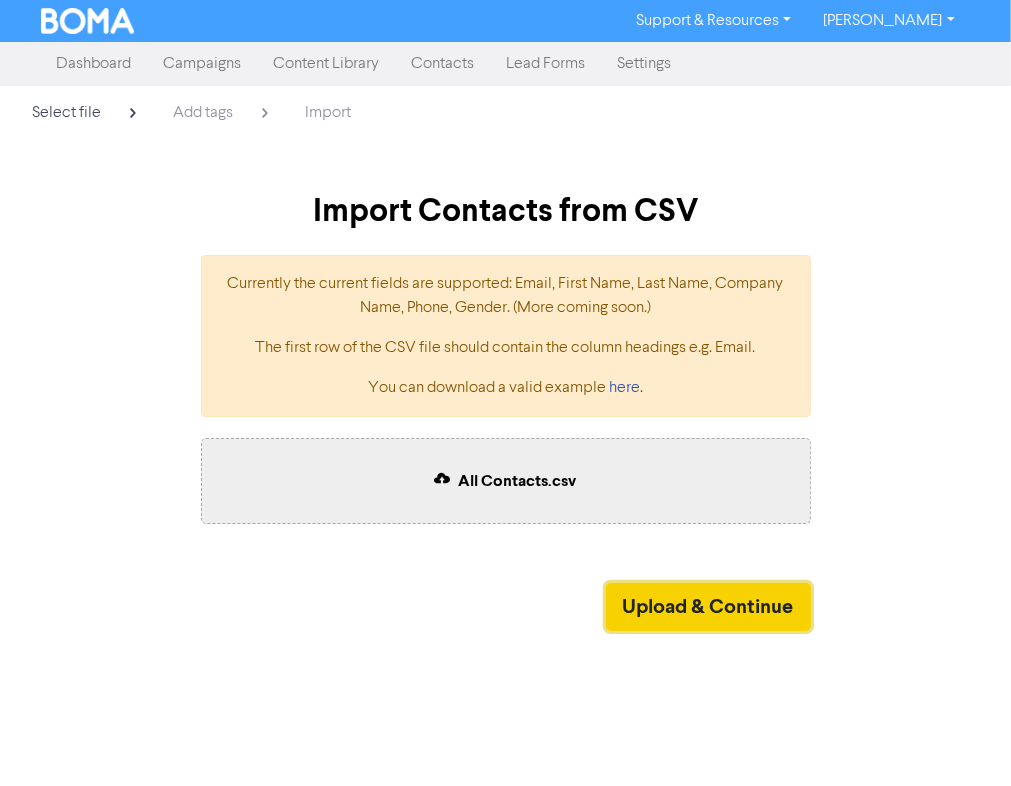 click on "Upload & Continue" at bounding box center [708, 607] 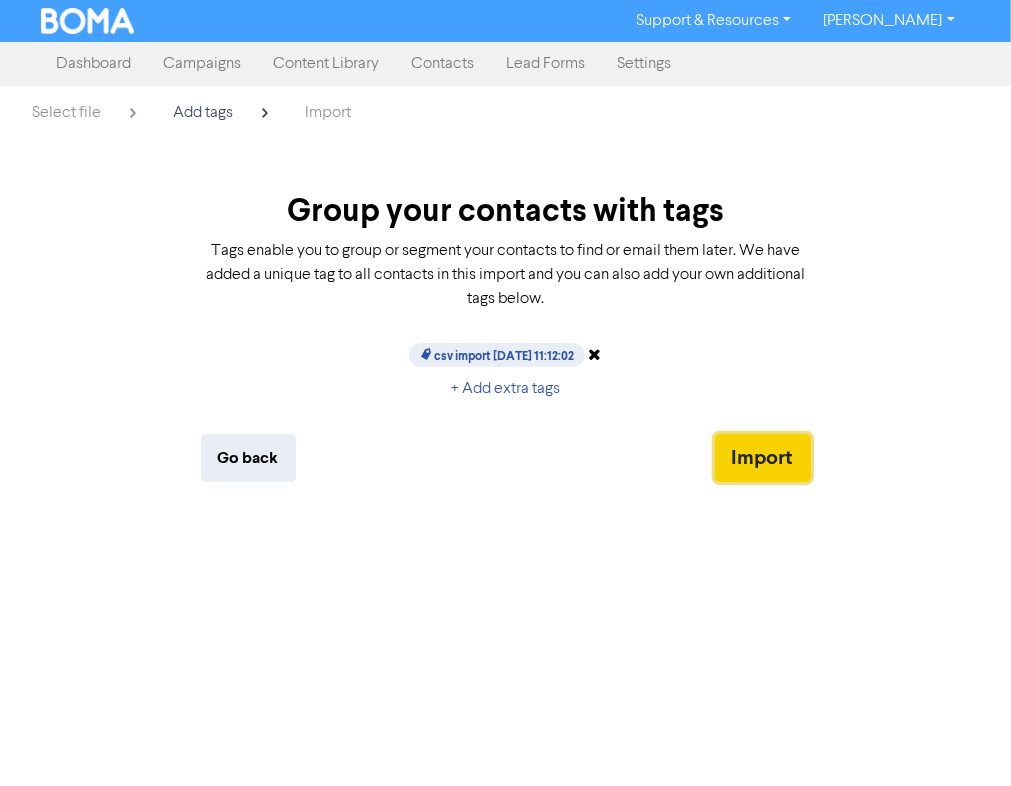 click on "Import" at bounding box center [763, 458] 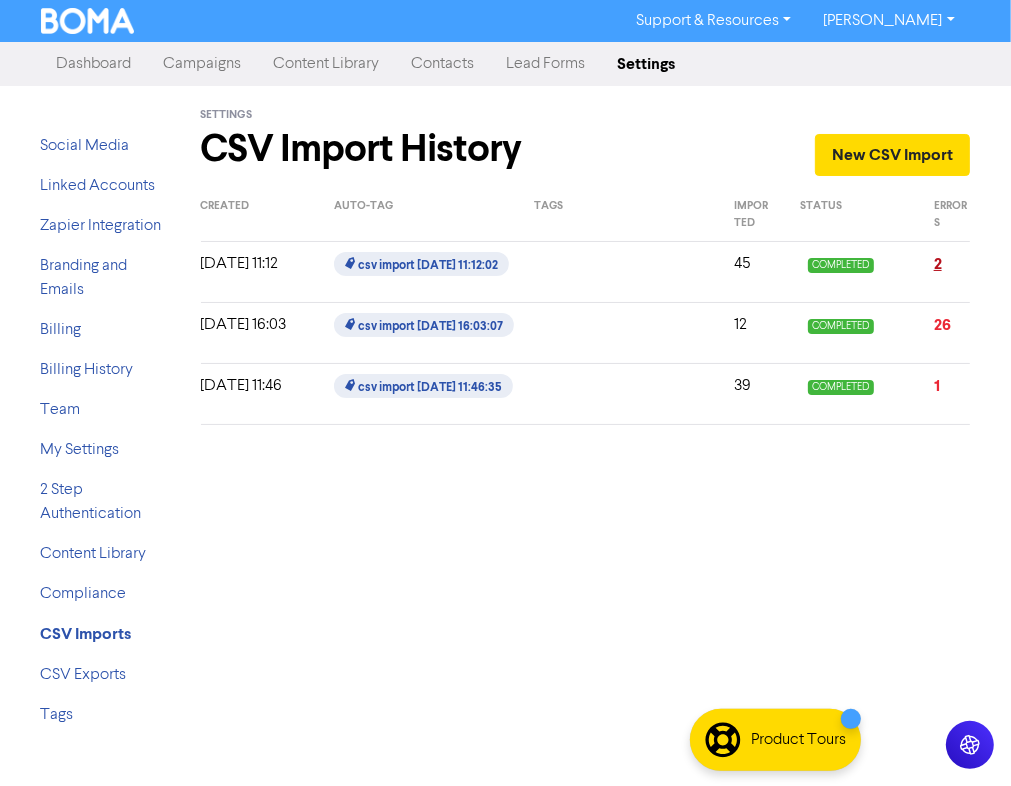 click on "2" at bounding box center [938, 264] 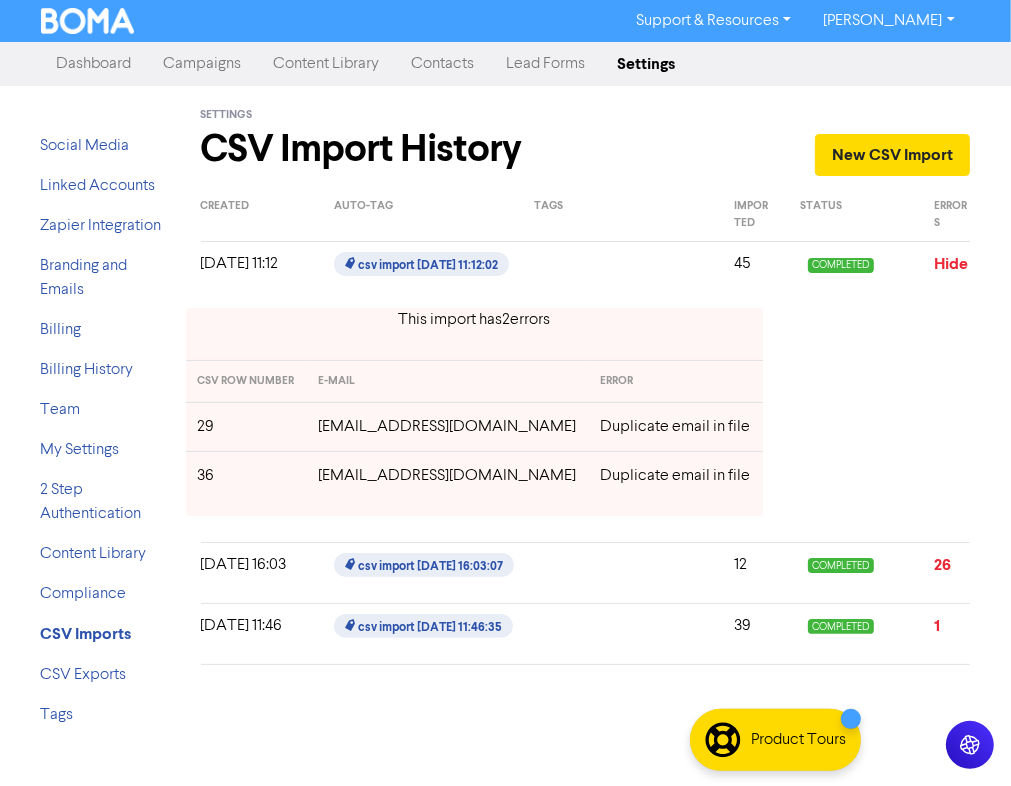 click on "This import has  2  error s CSV ROW NUMBER E-MAIL ERROR 29 indyscurrypotinfo@gmail.com Duplicate email in file 36 tcastell@xtra.co.nz Duplicate email in file" at bounding box center (586, 412) 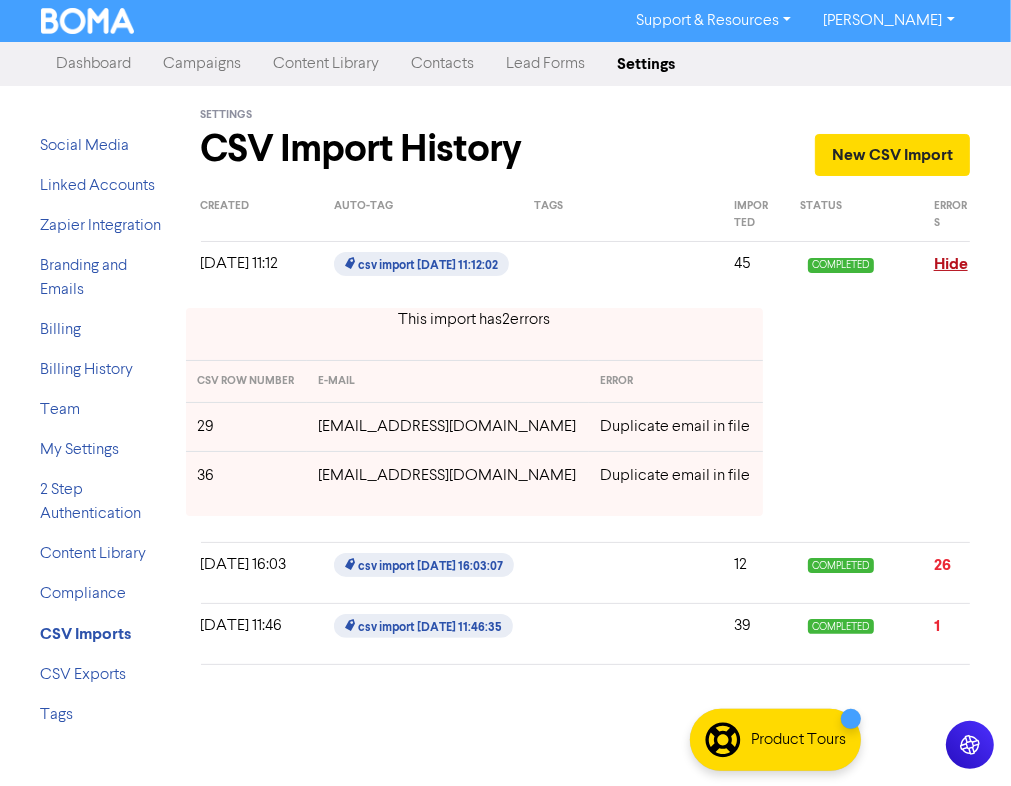 click on "Hide" at bounding box center (951, 264) 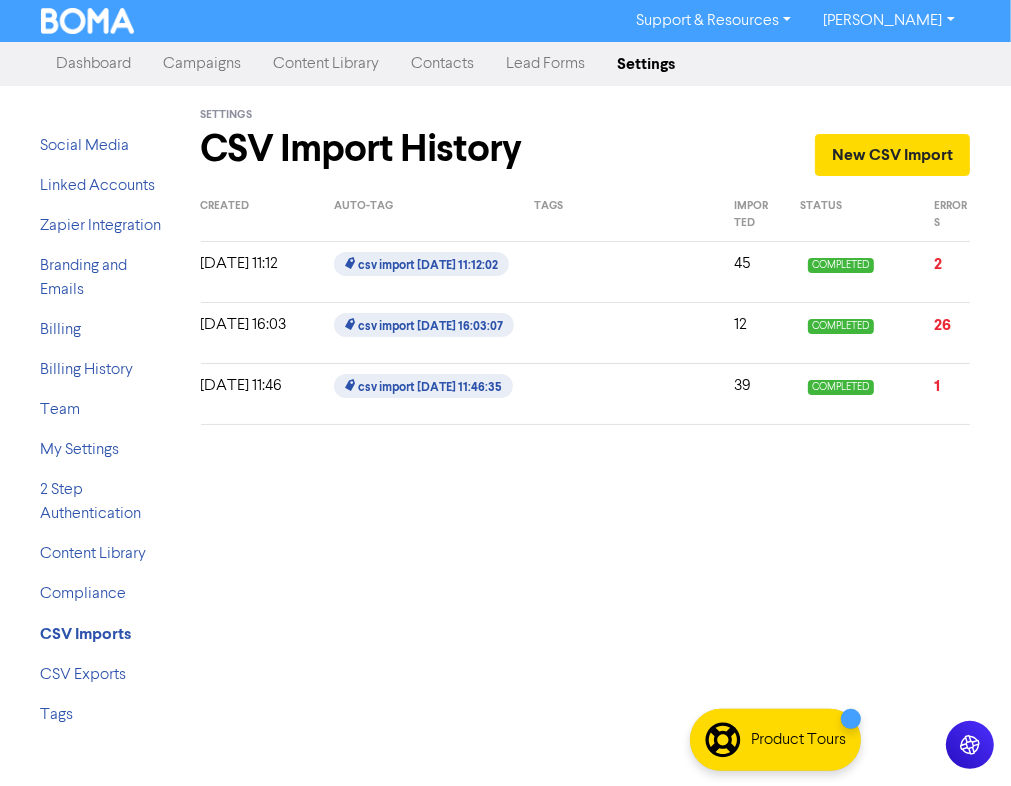 click on "Campaigns" at bounding box center (203, 64) 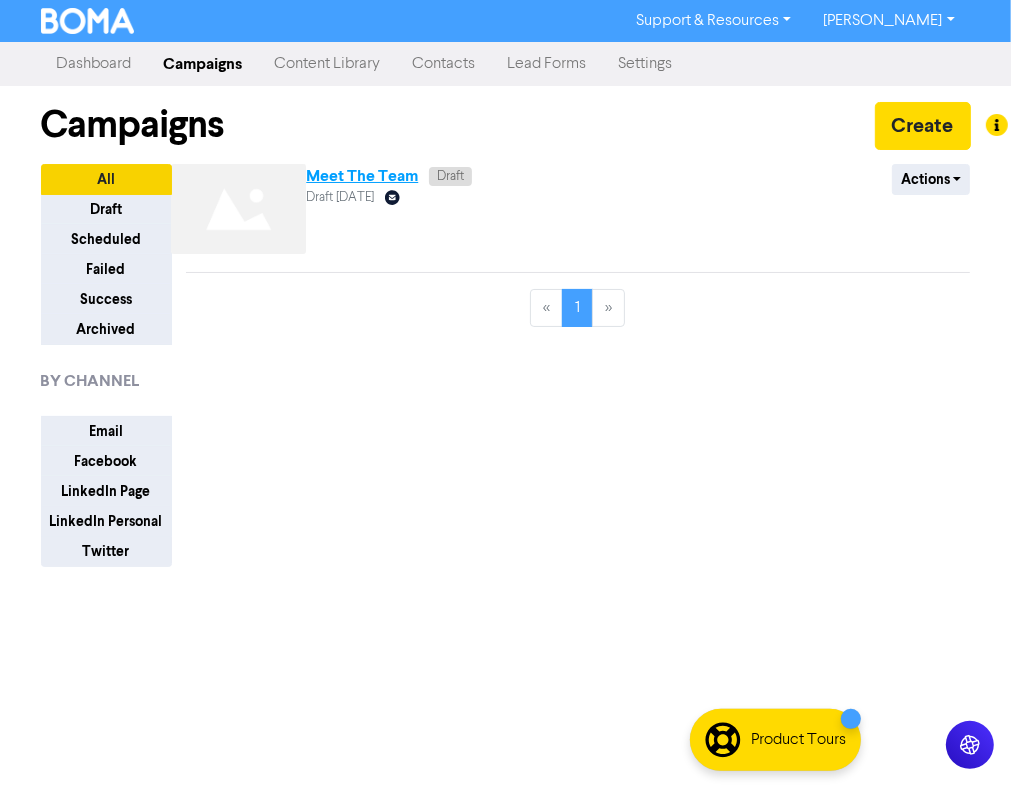 click on "Meet The Team" at bounding box center (362, 176) 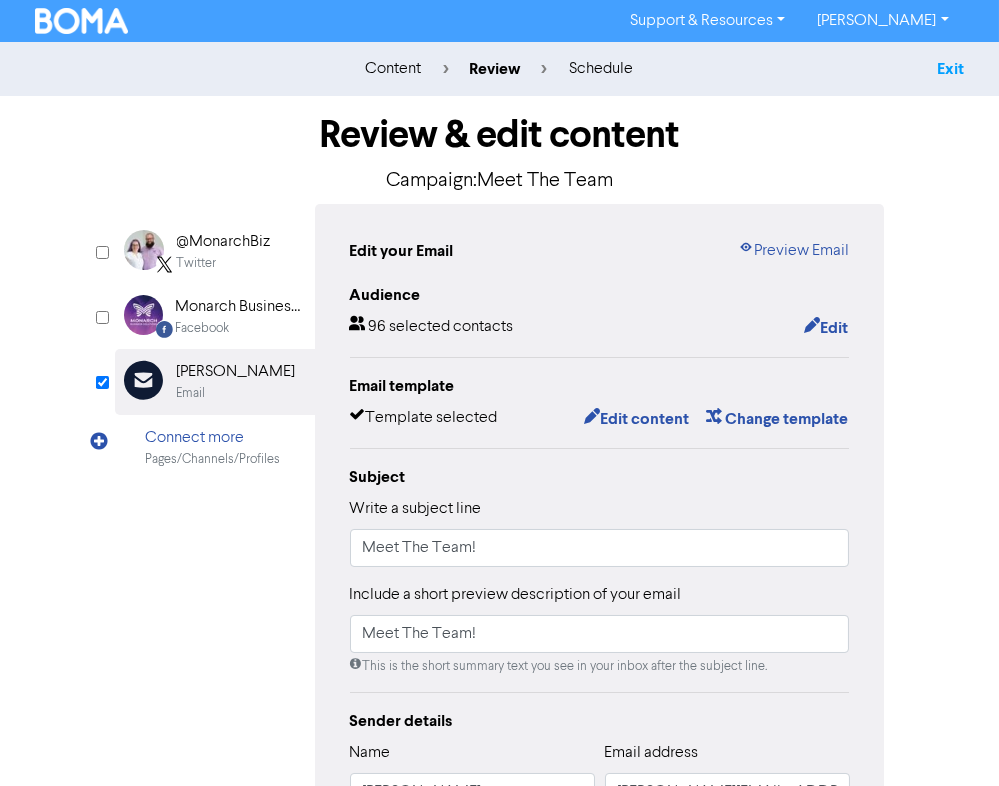click on "Exit" at bounding box center (950, 69) 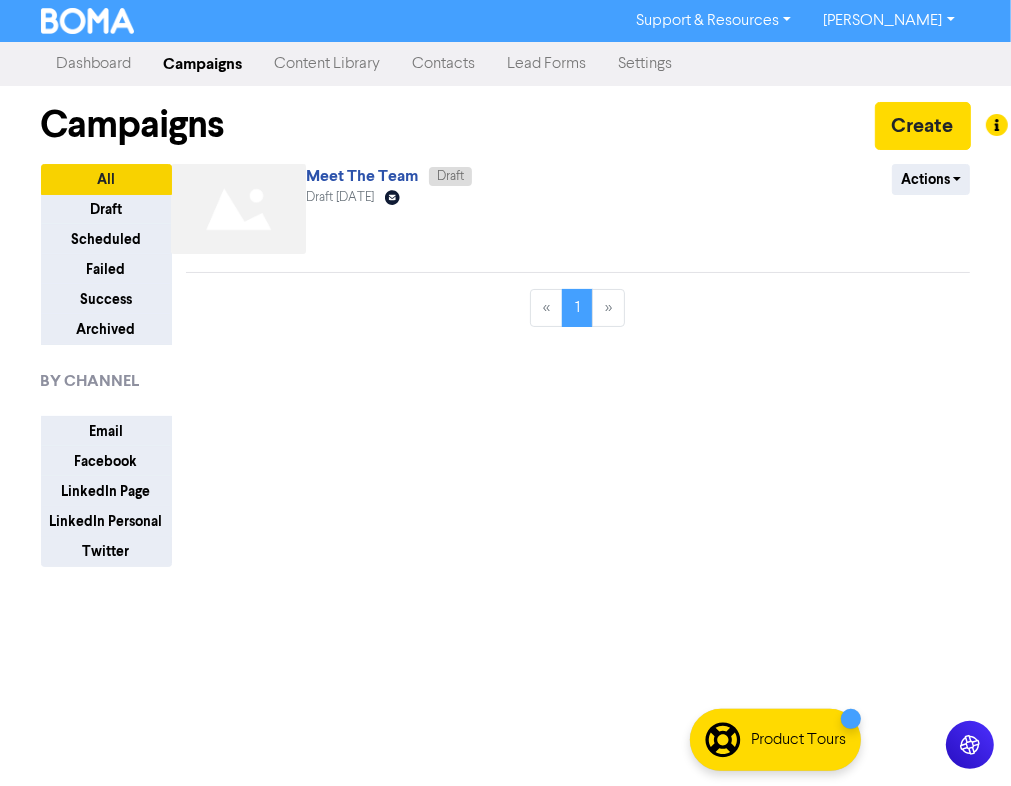 click on "Contacts" at bounding box center (444, 64) 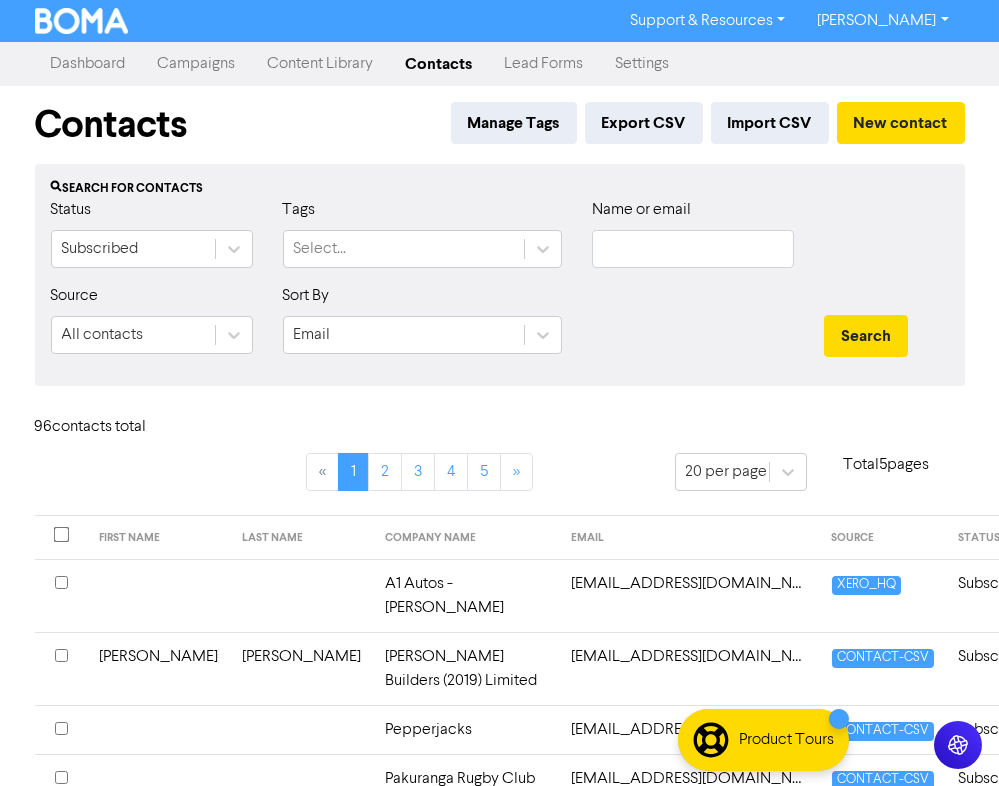 type 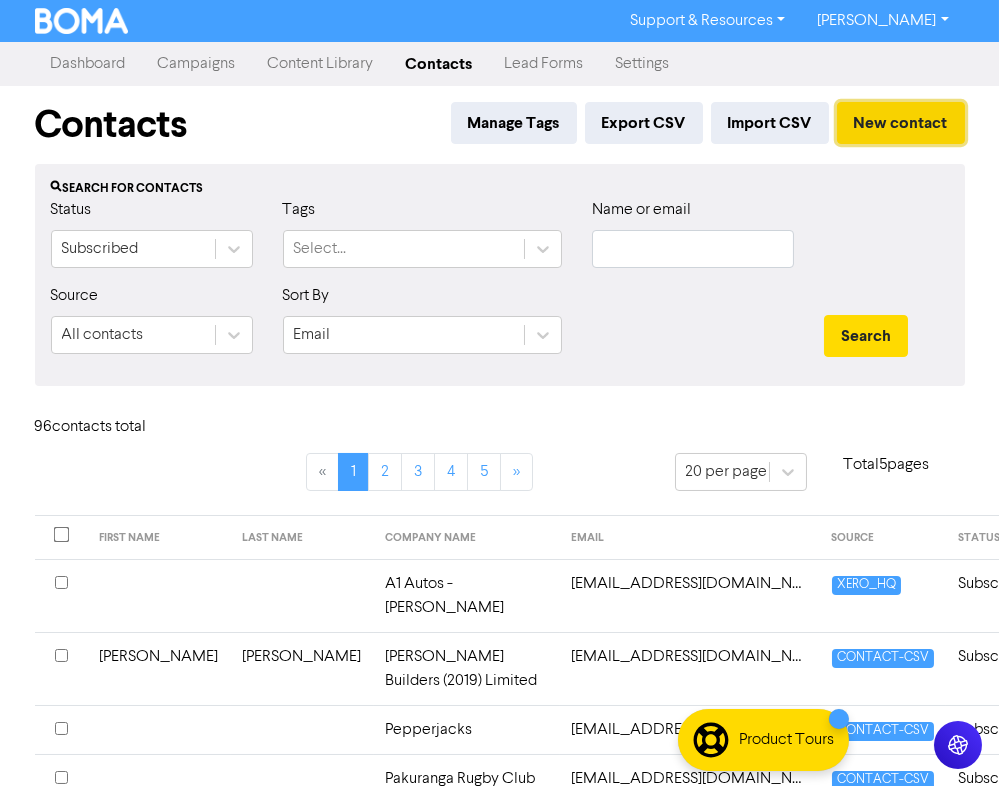 click on "New contact" at bounding box center (901, 123) 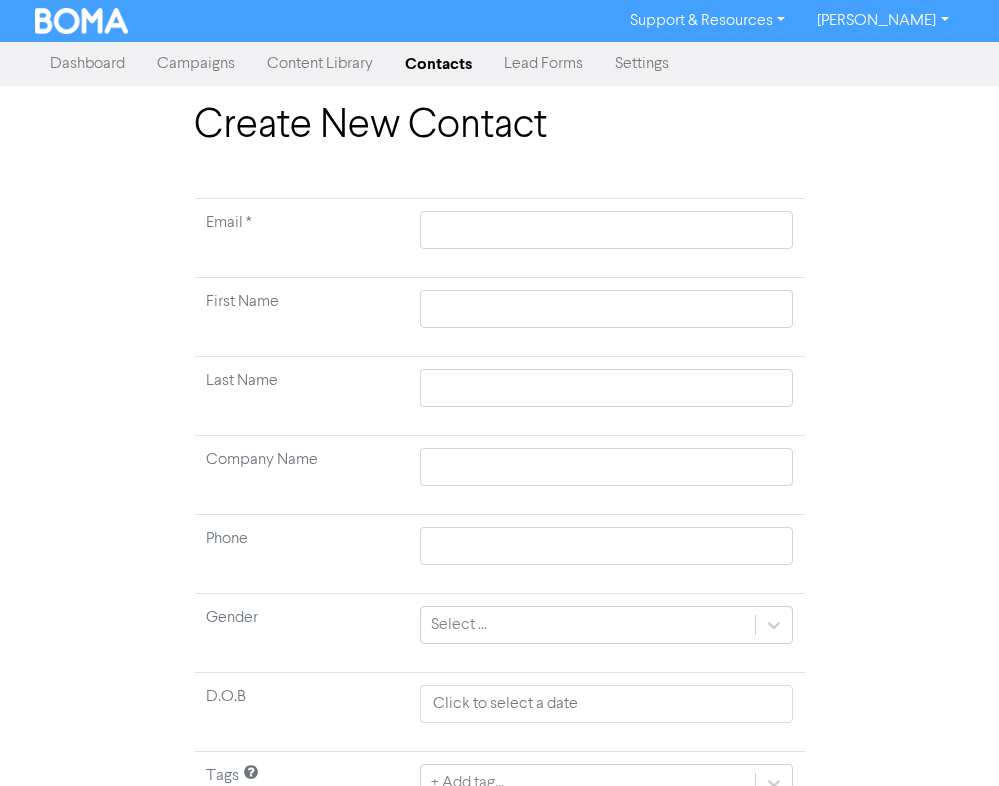 type 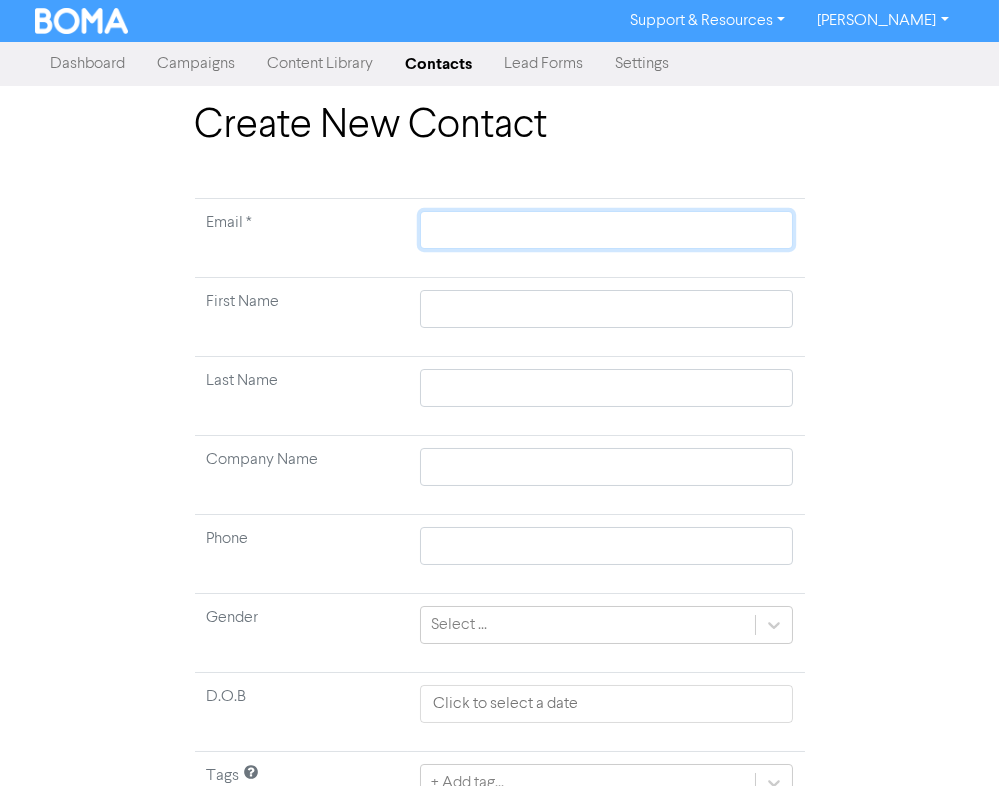 click 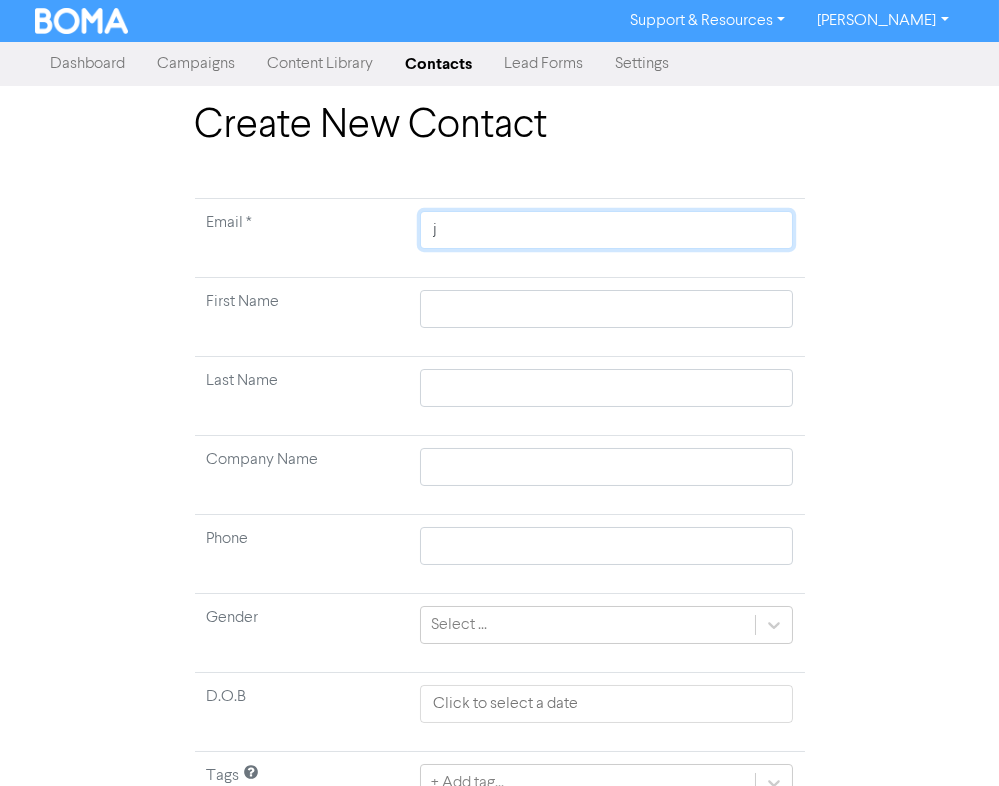 type on "jo" 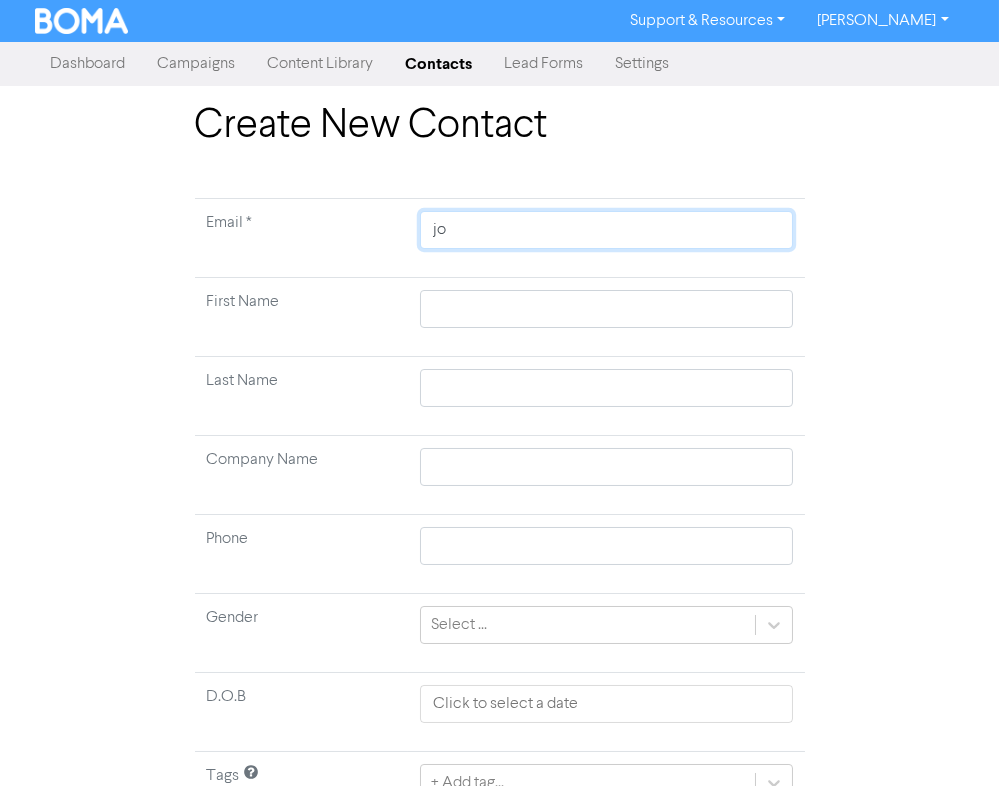 type on "joe" 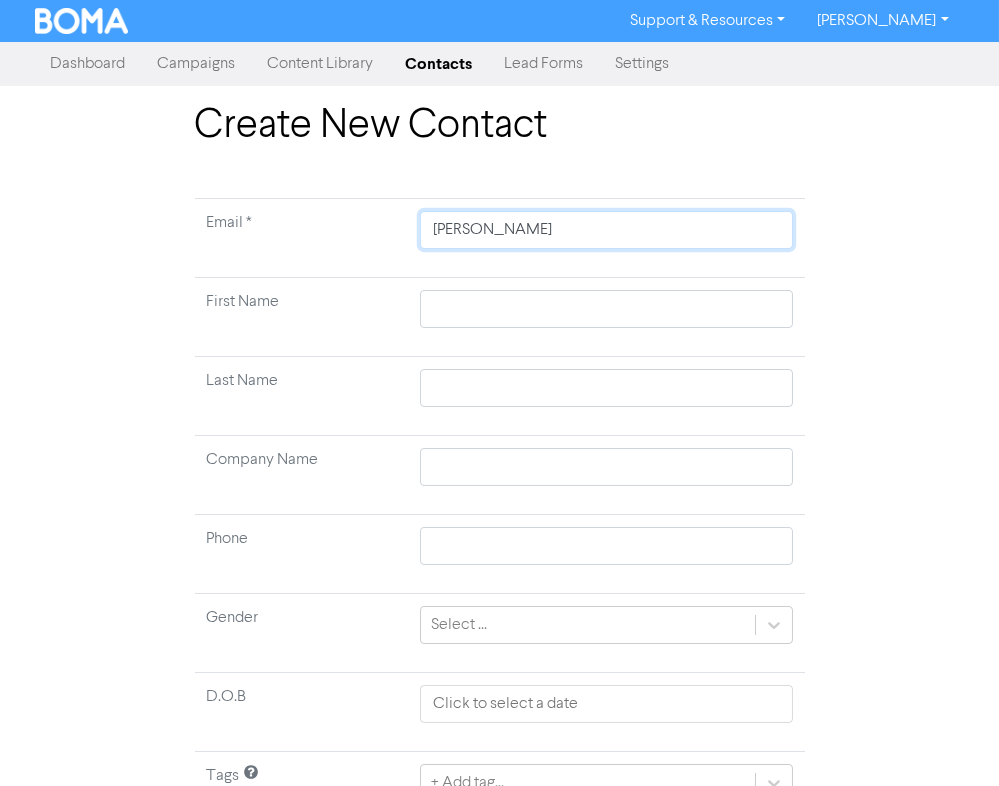 type on "joel" 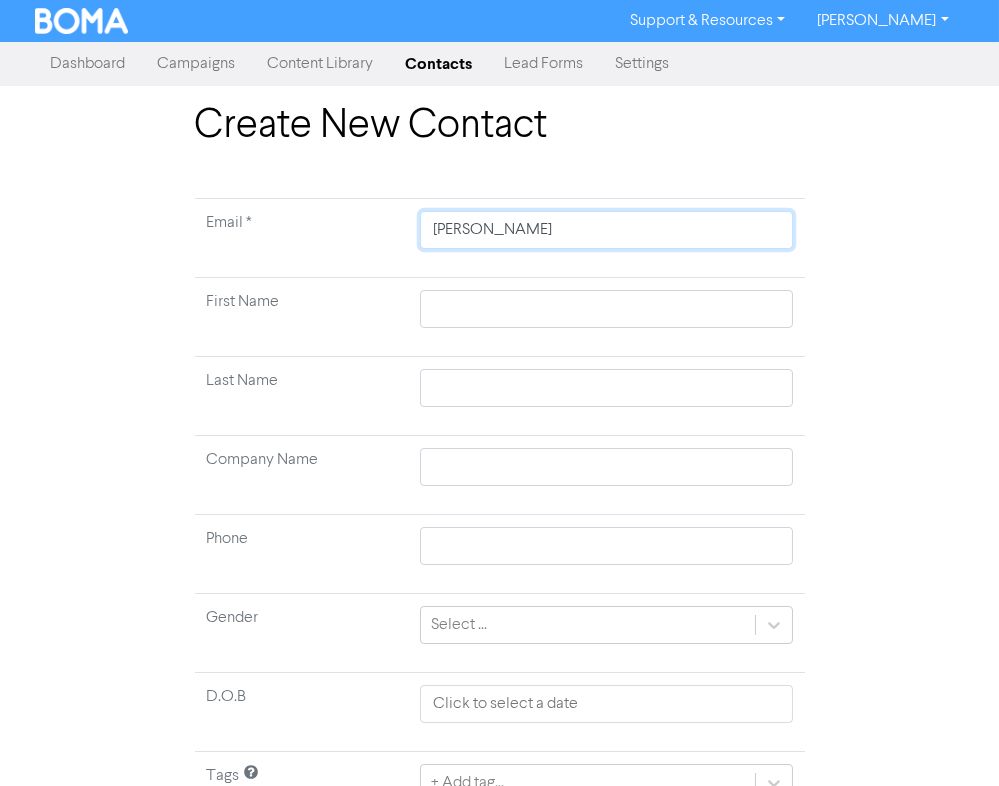 type on "joel@" 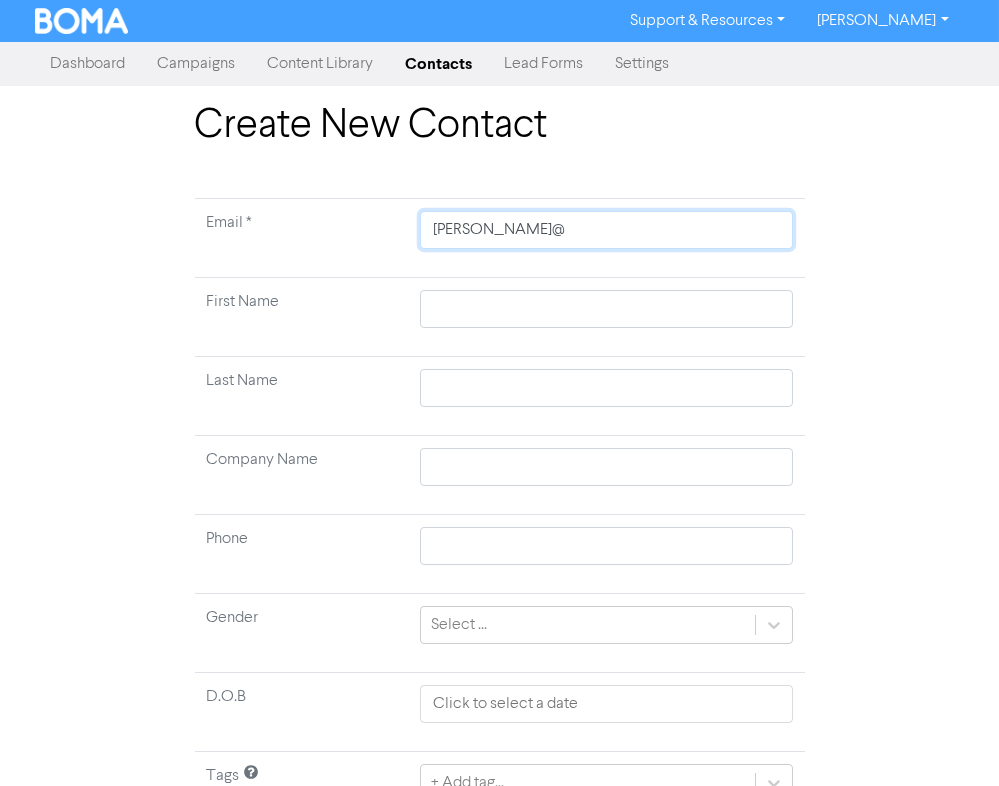 type on "joel@m" 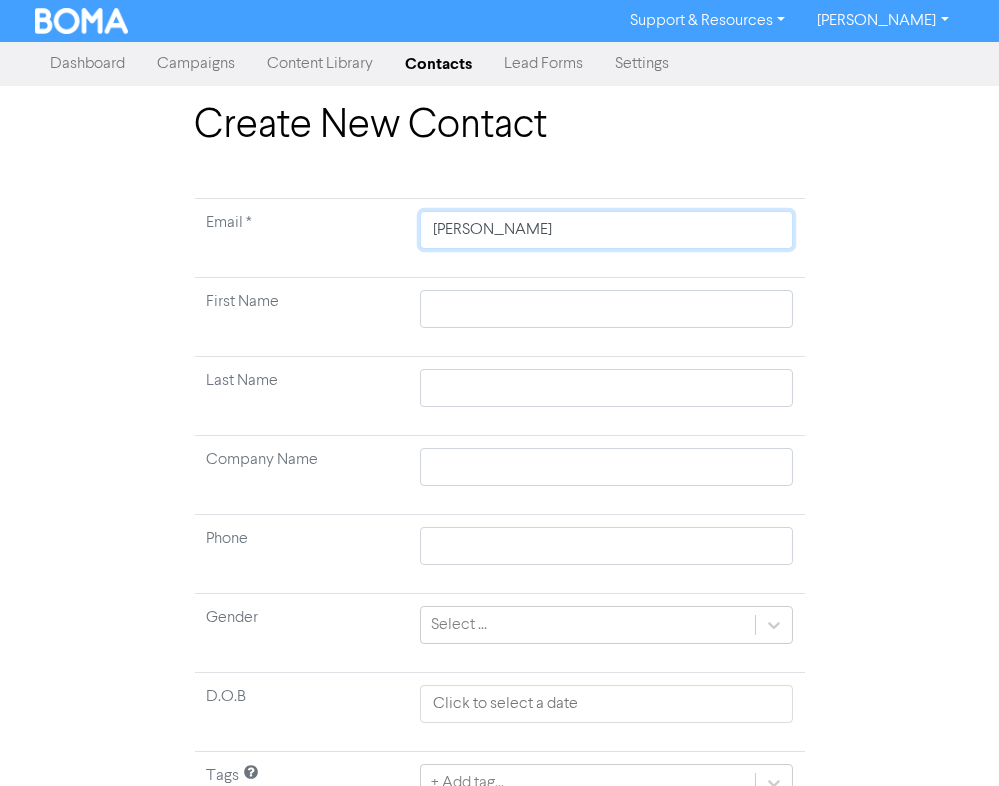 type on "joel@mo" 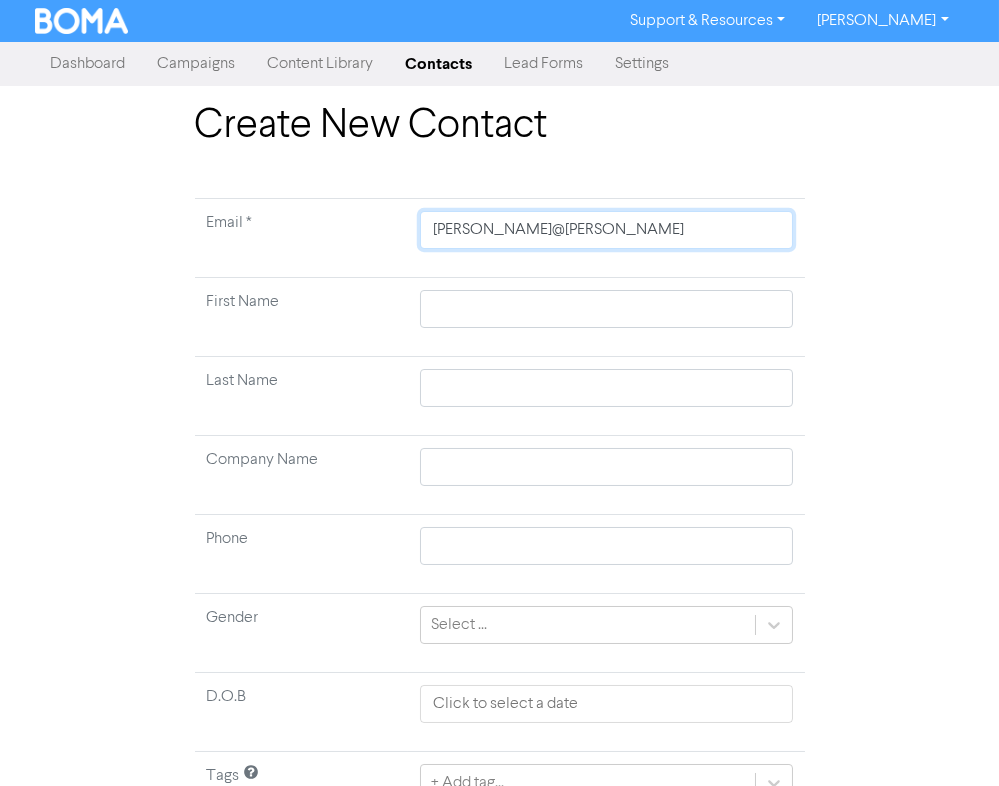 type on "joel@monar" 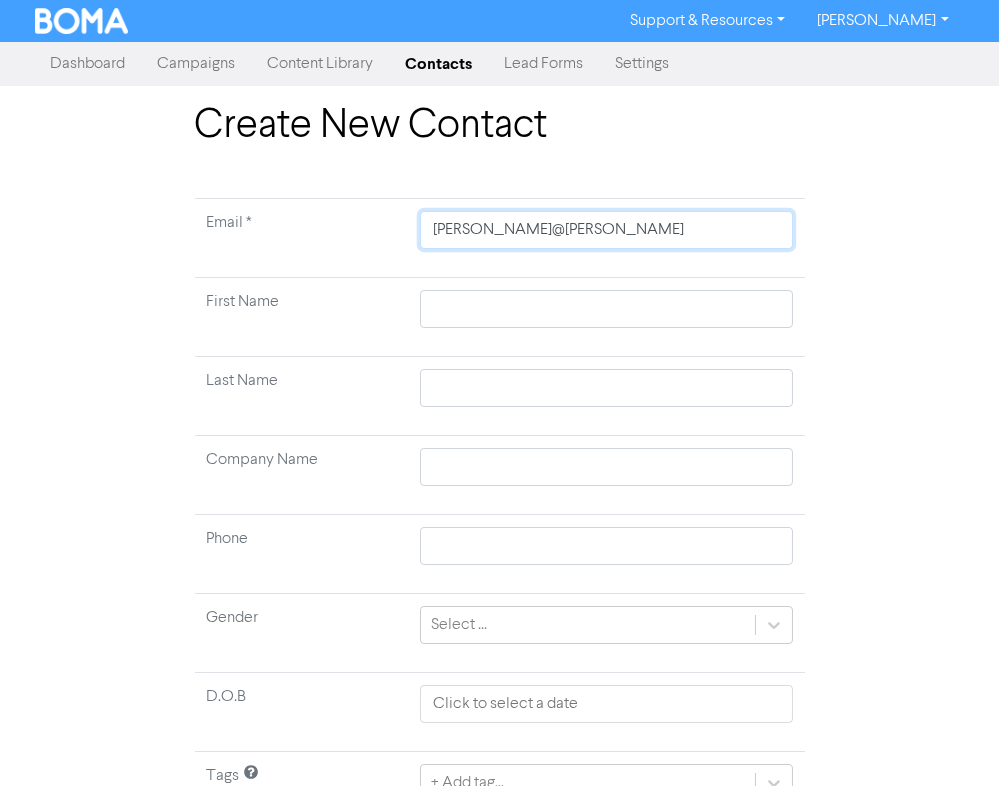 type on "joel@monarc" 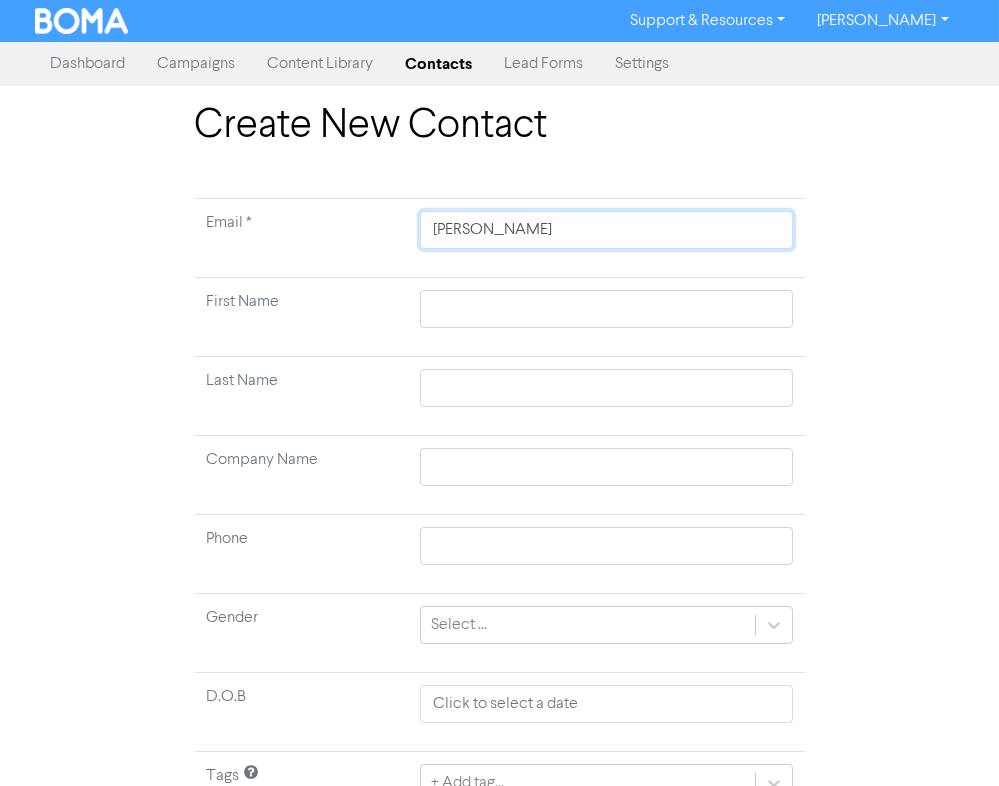 type on "joel@monarch" 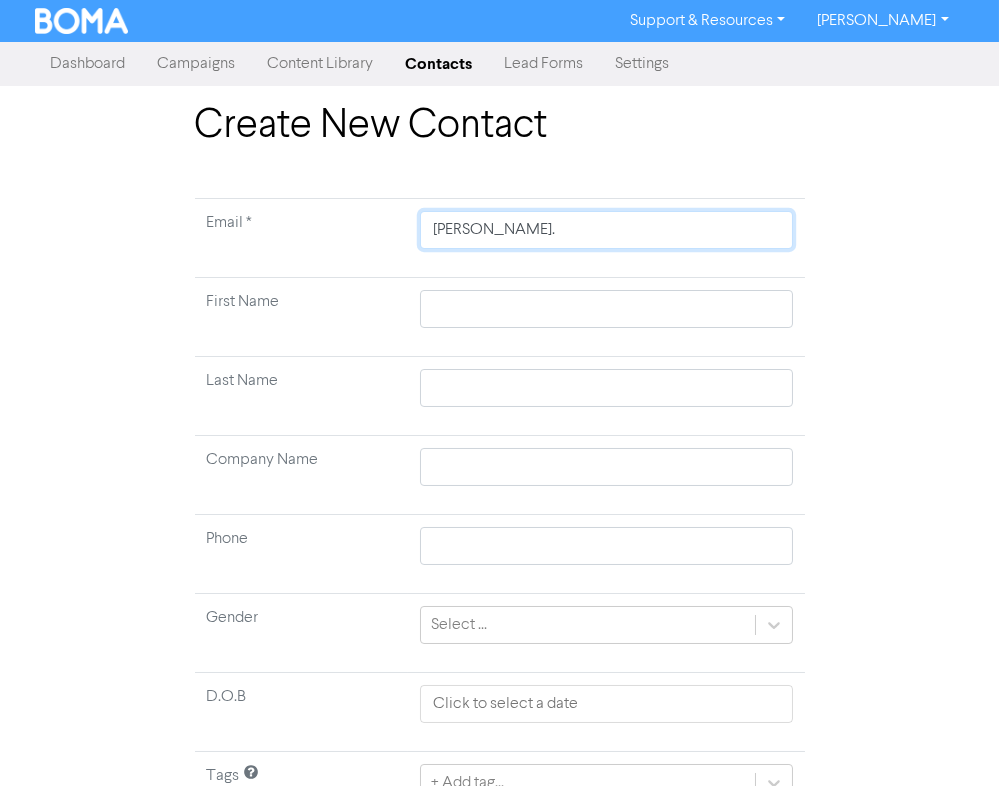 type on "joel@monarch.c" 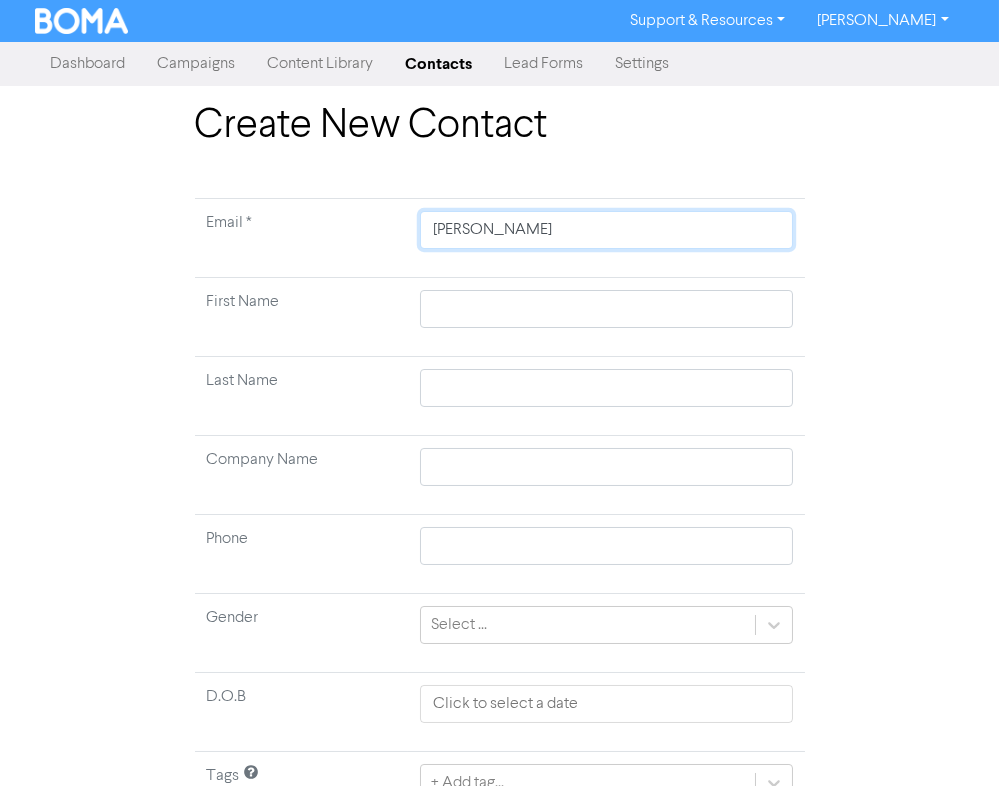 type on "joel@monarch.co" 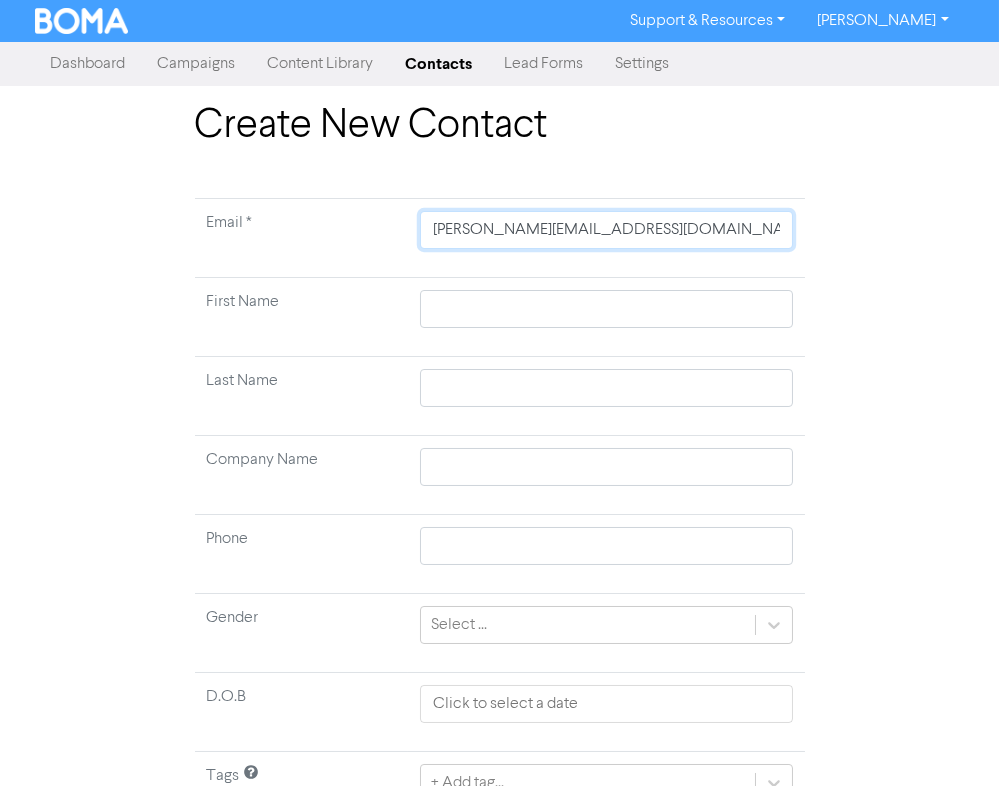 type on "joel@monarch.co." 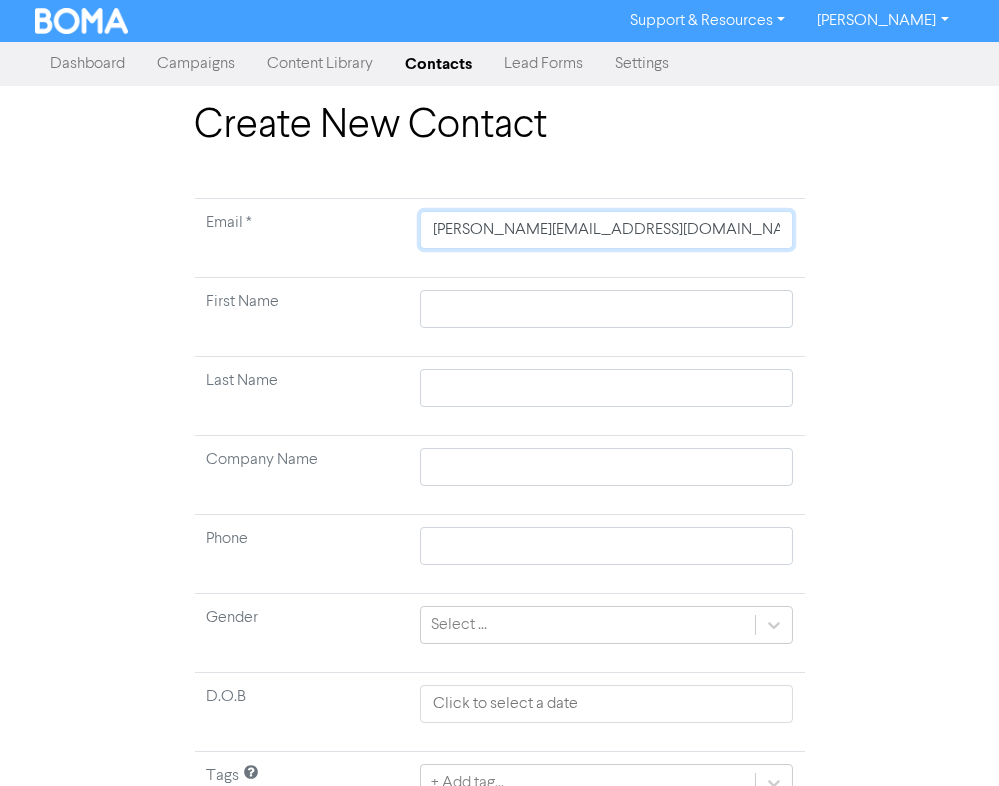 type on "joel@monarch.co.n" 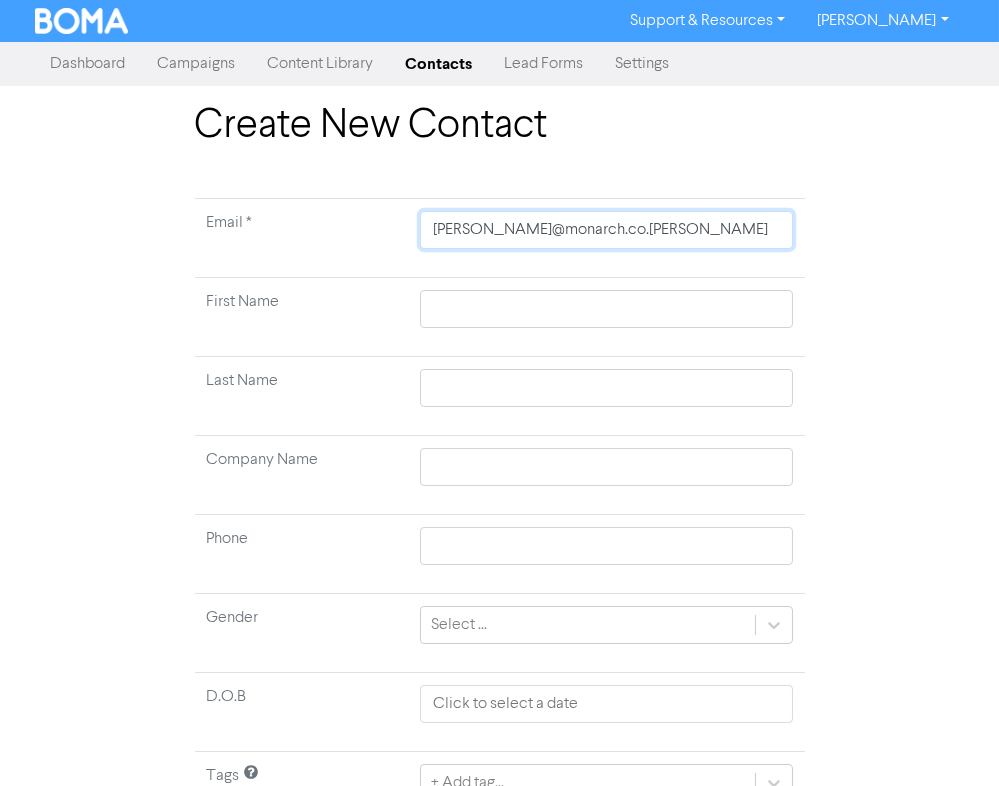 type on "joel@monarch.co.nz" 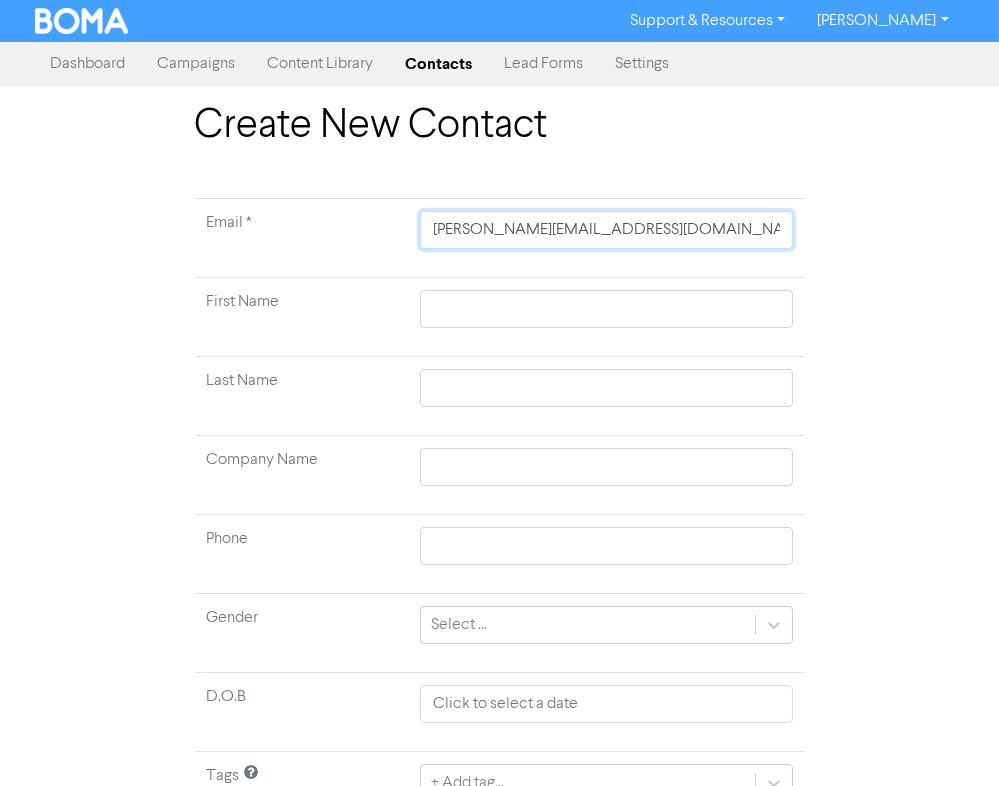 type on "joel@monarch.co.nz" 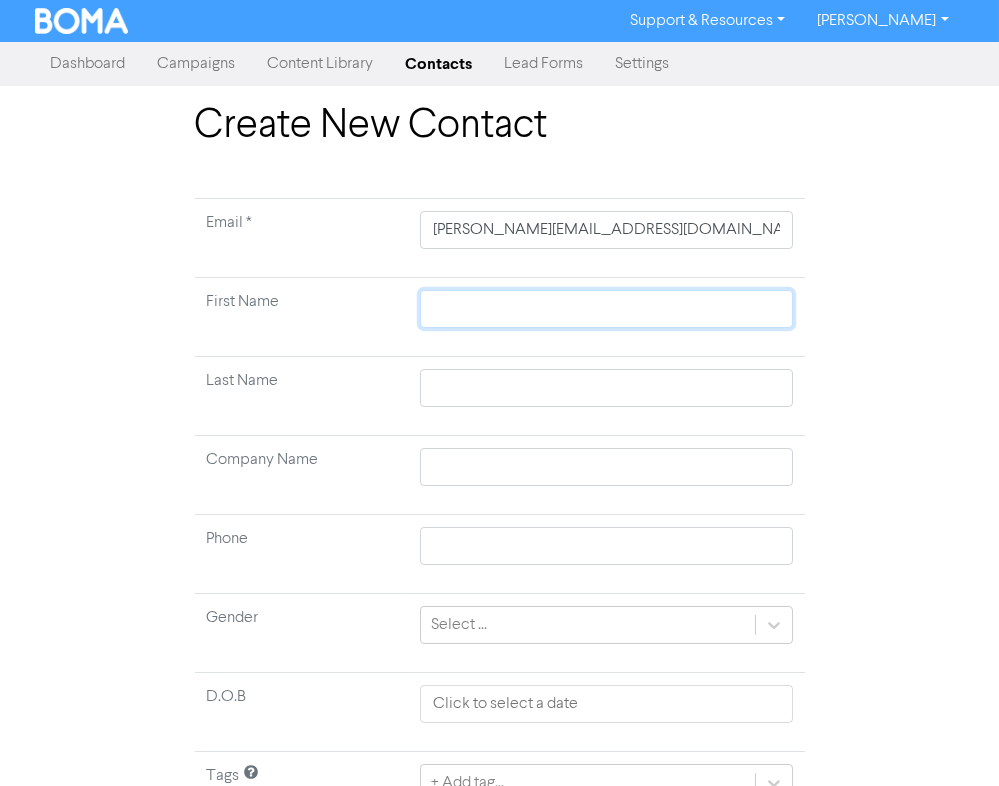 type 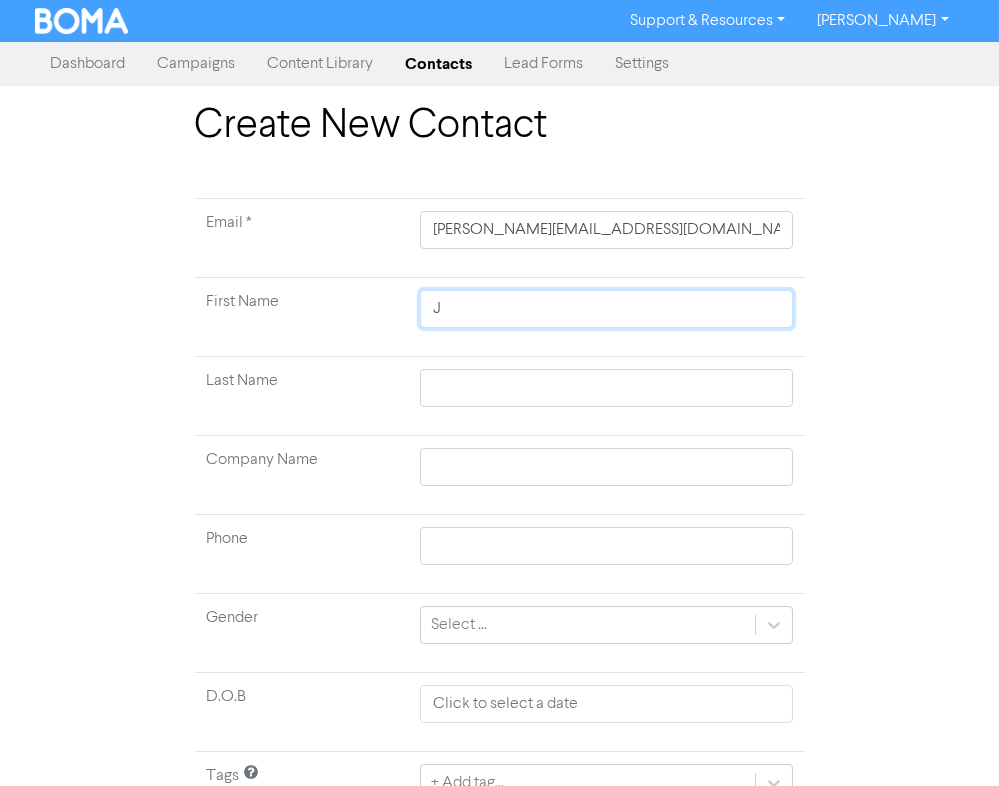 type on "Jo" 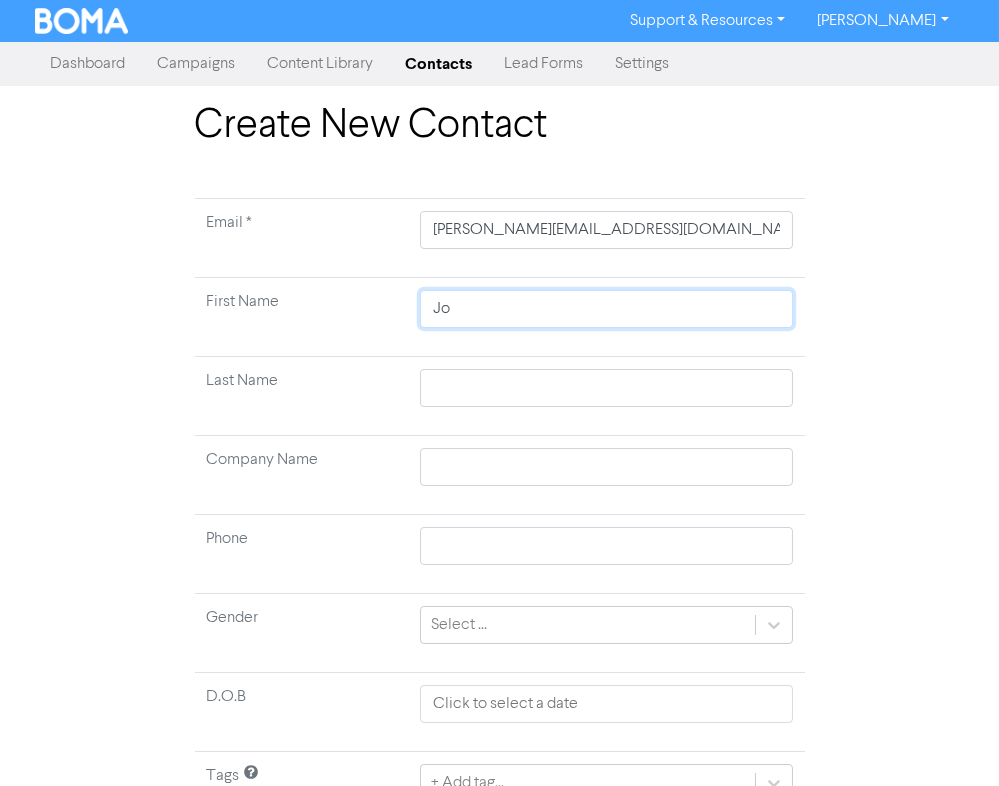 type on "Joe" 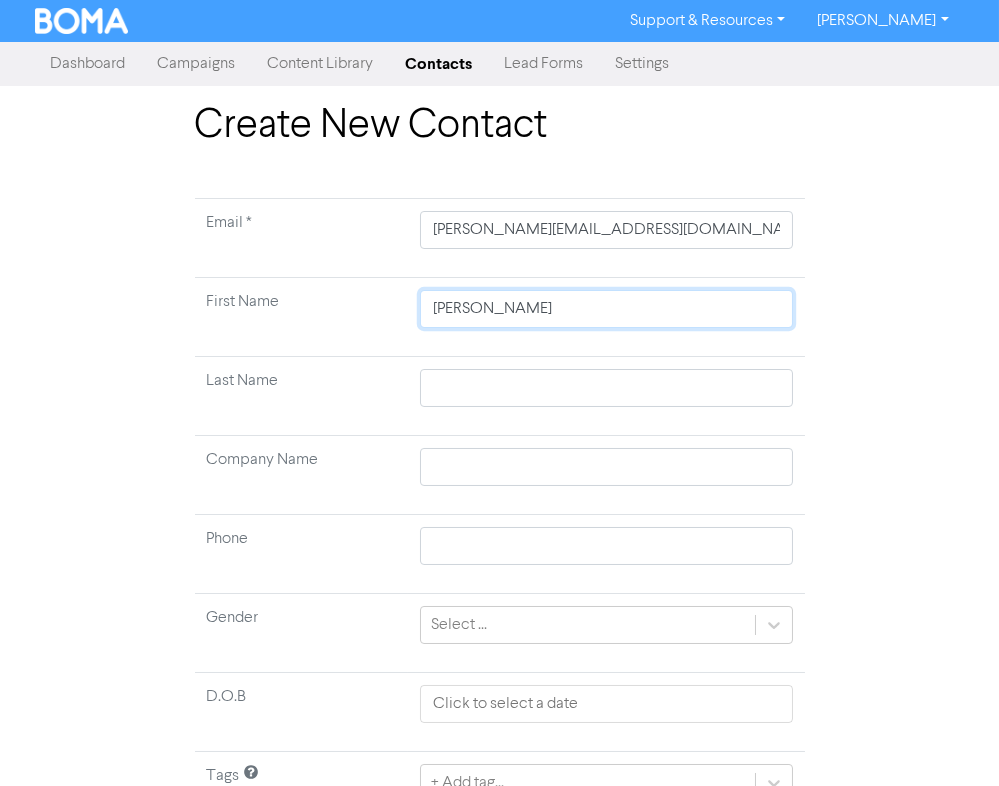type on "Joel" 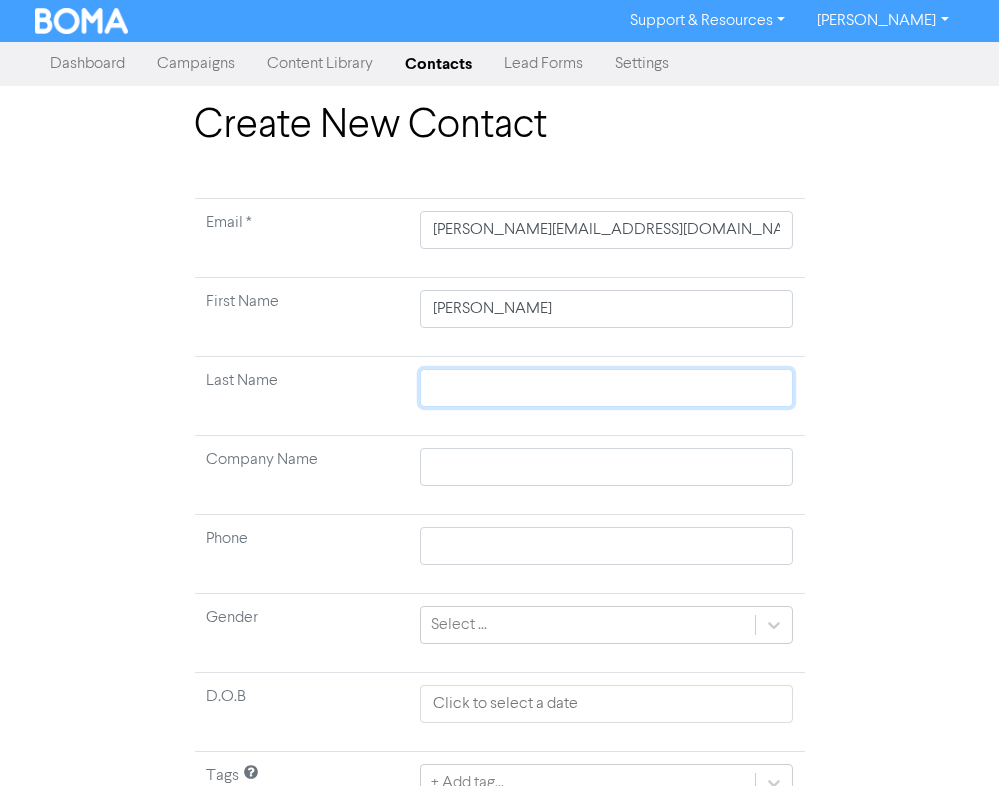 type 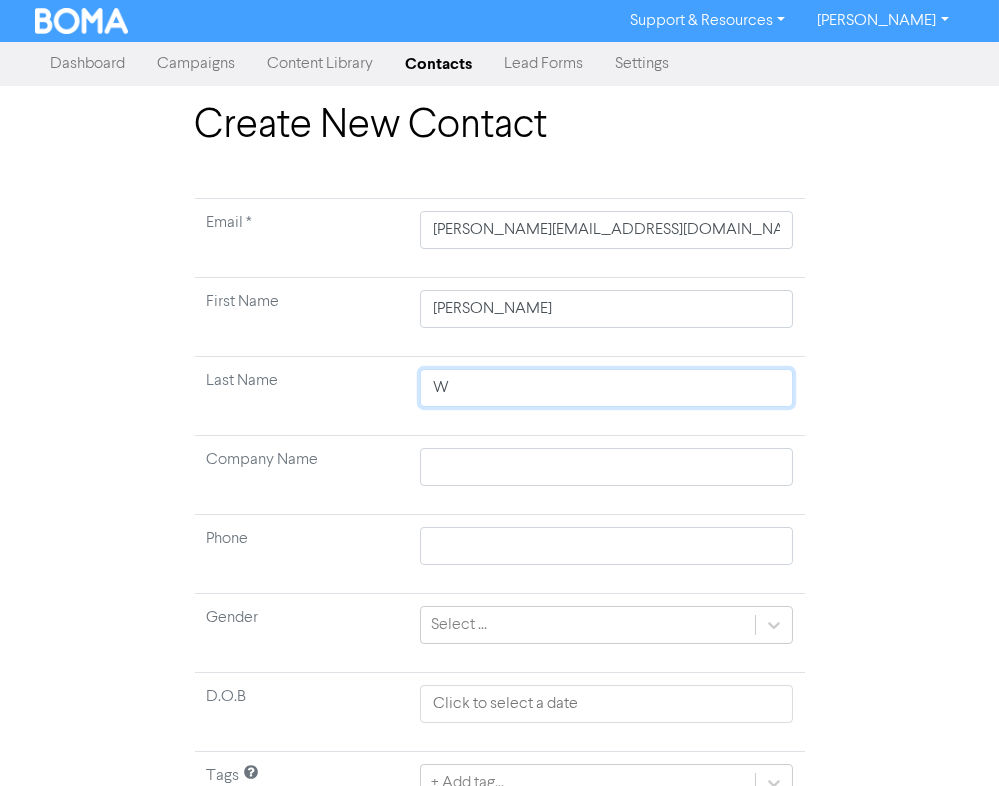 type on "We" 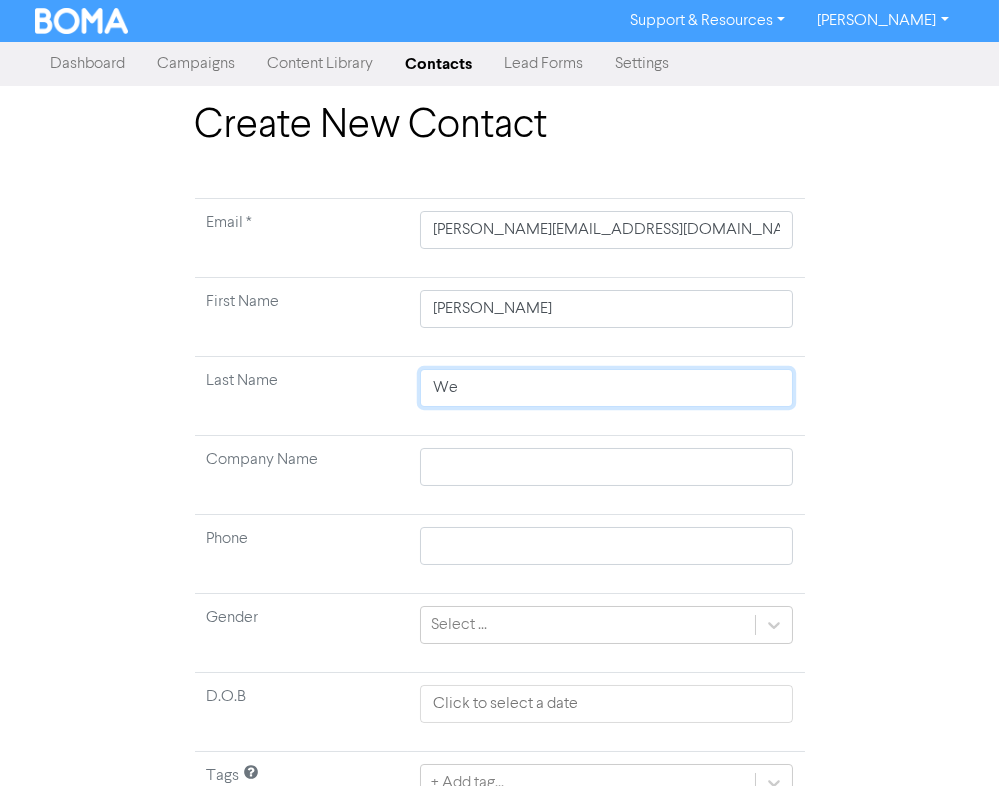 type on "Wel" 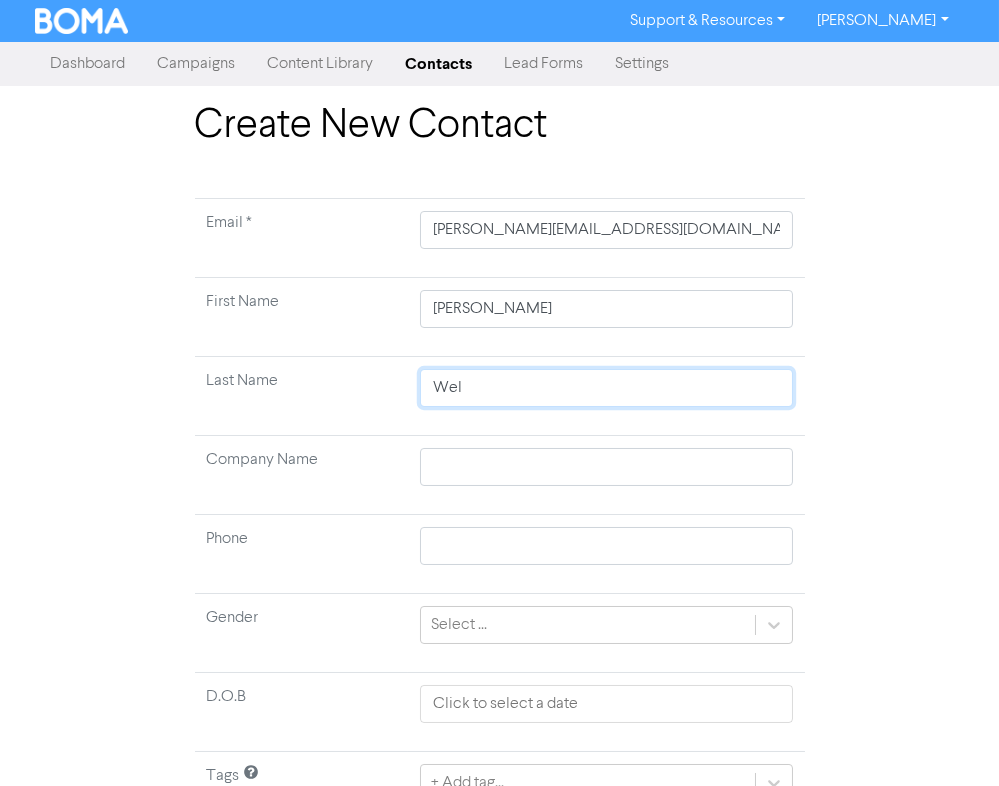 type on "Welc" 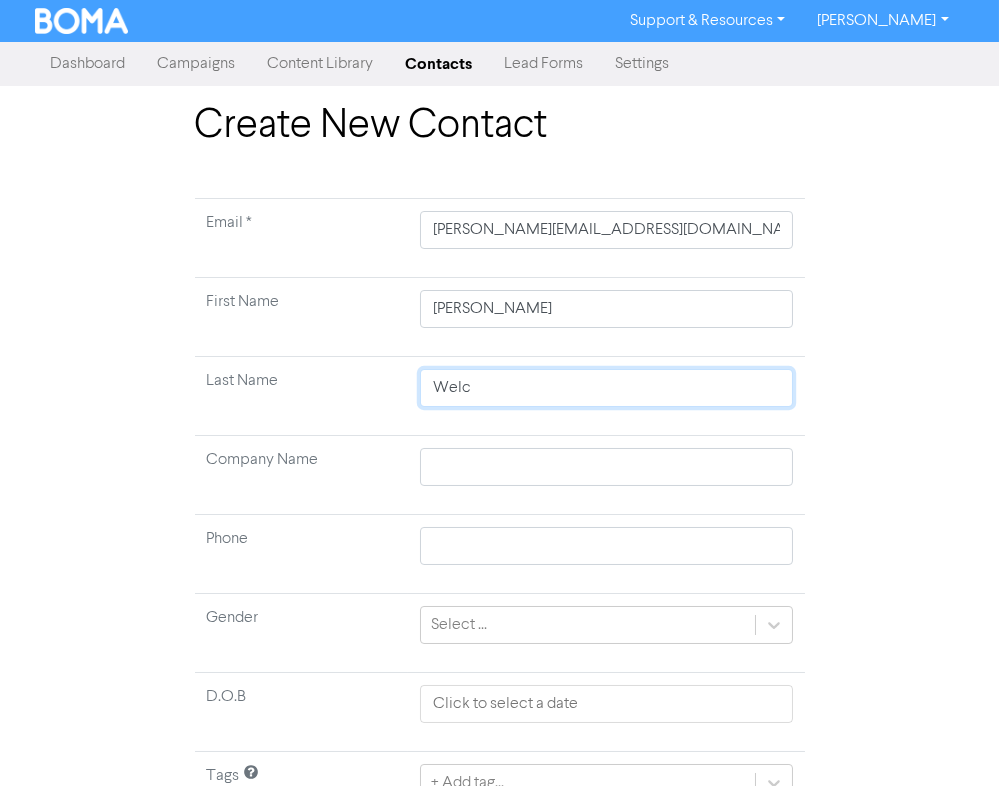 type on "Welch" 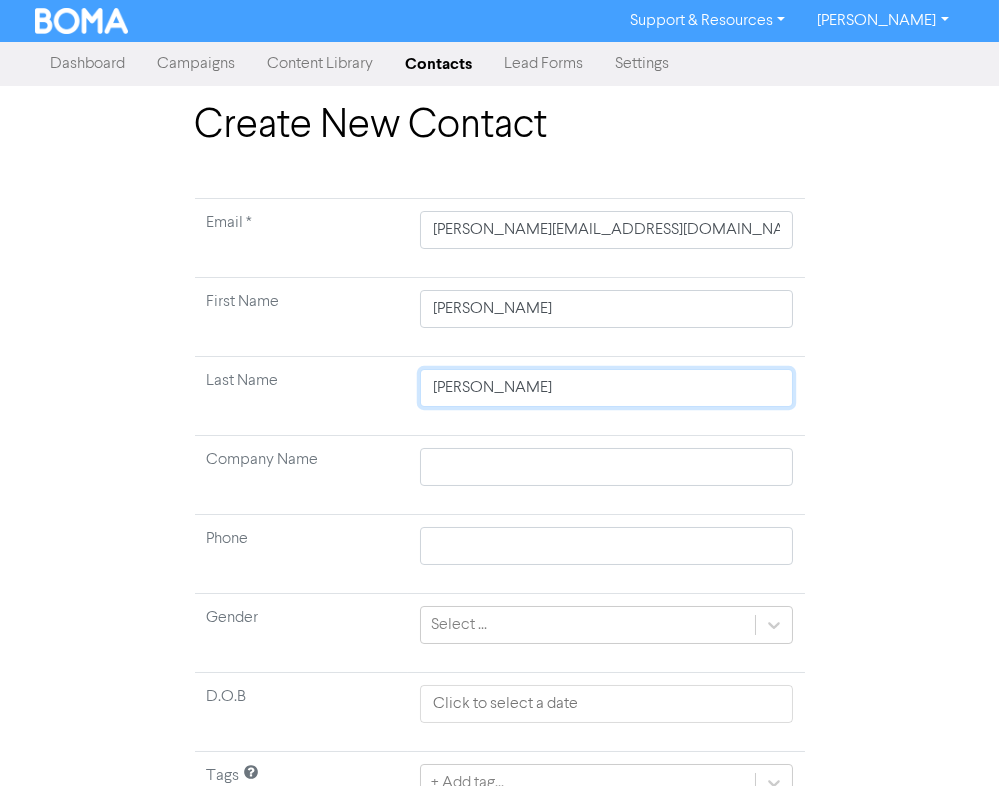 type on "Welch" 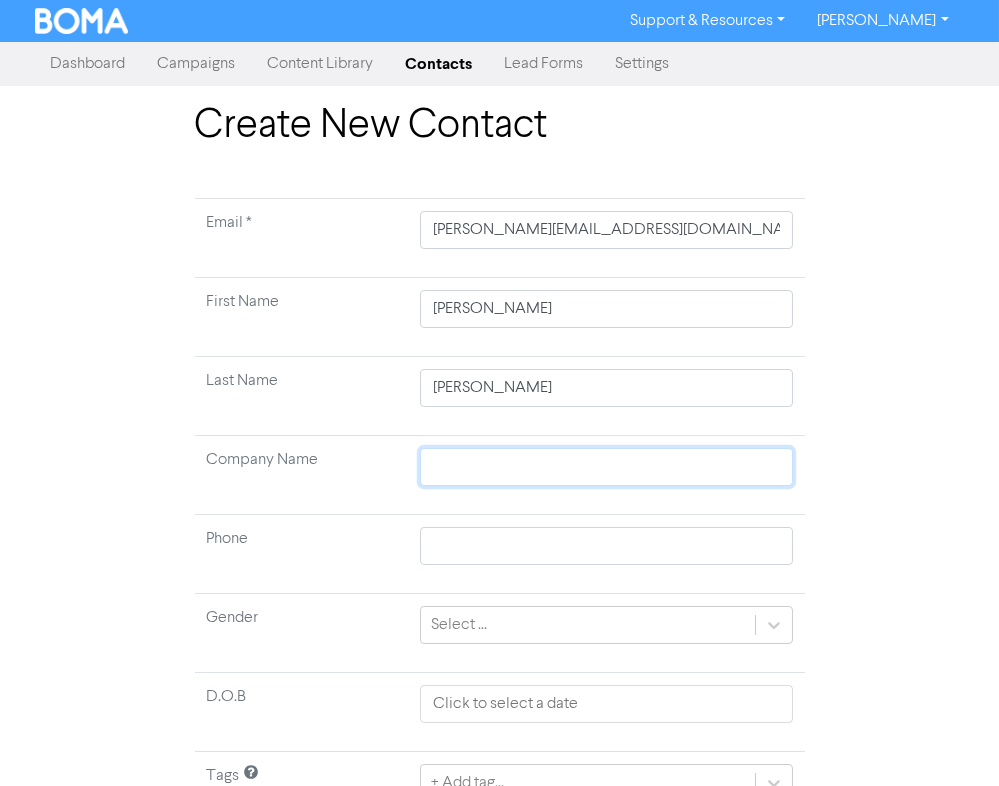 type 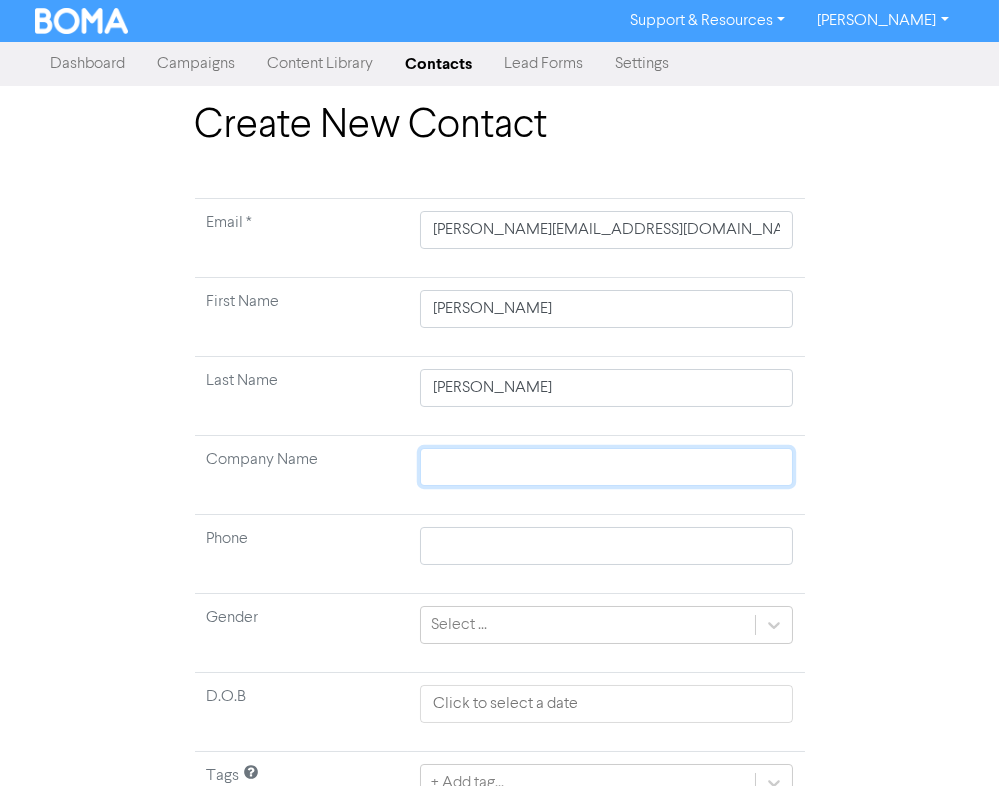 type on "M" 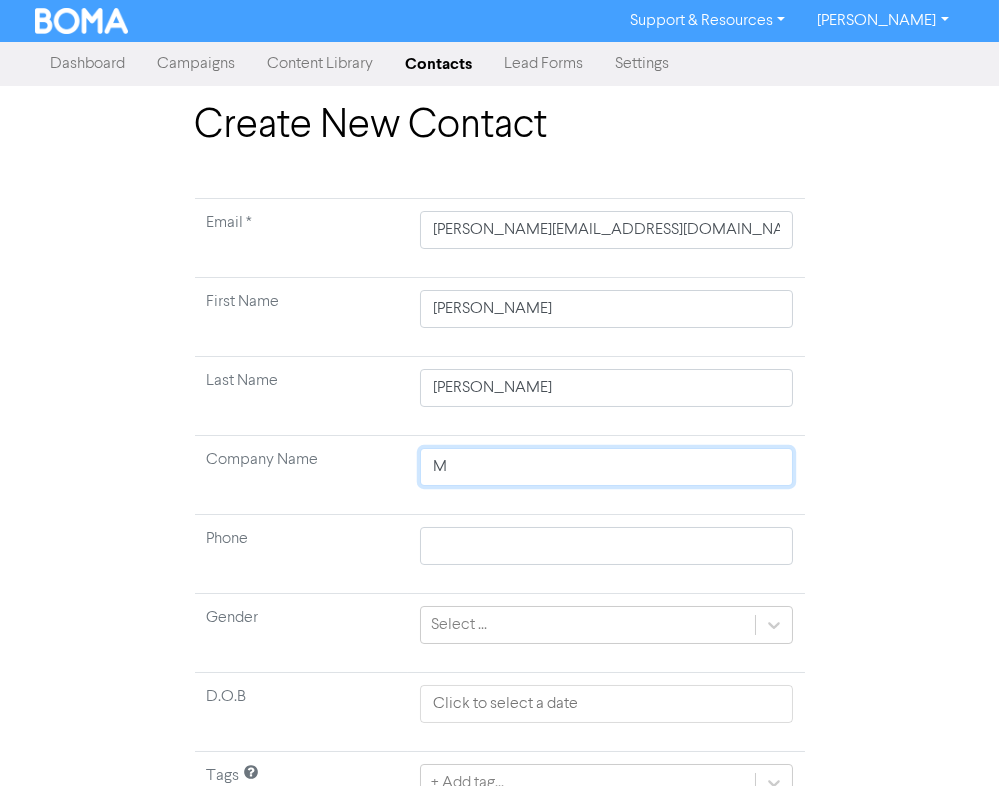 type on "Mo" 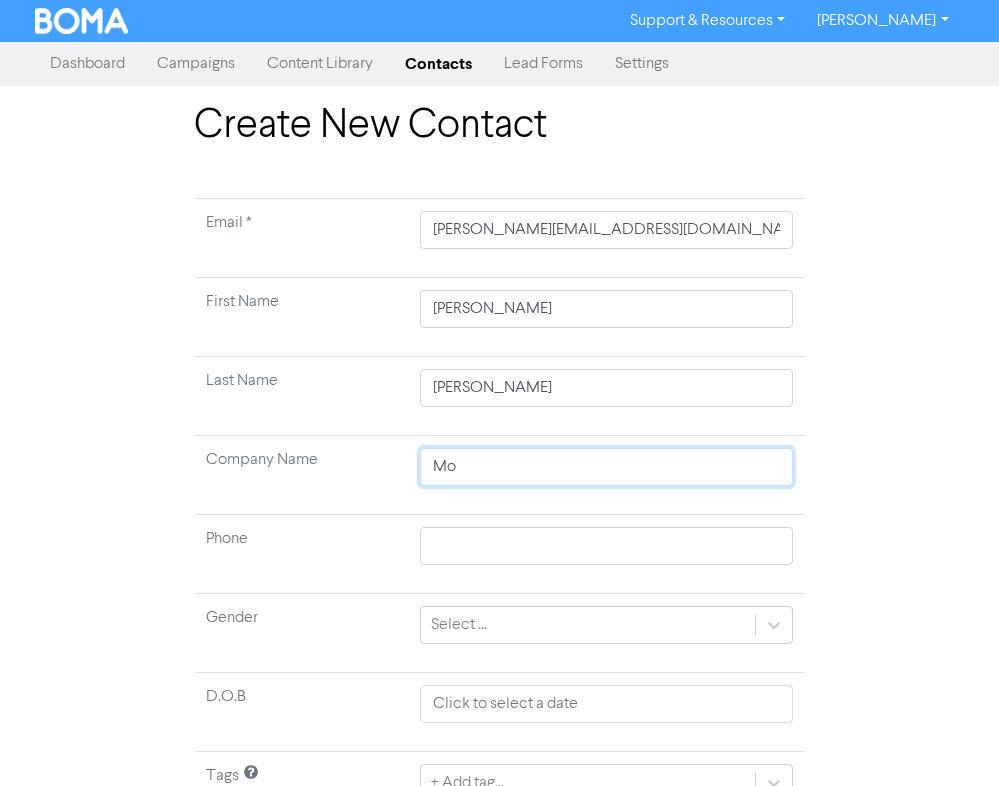 type on "Mon" 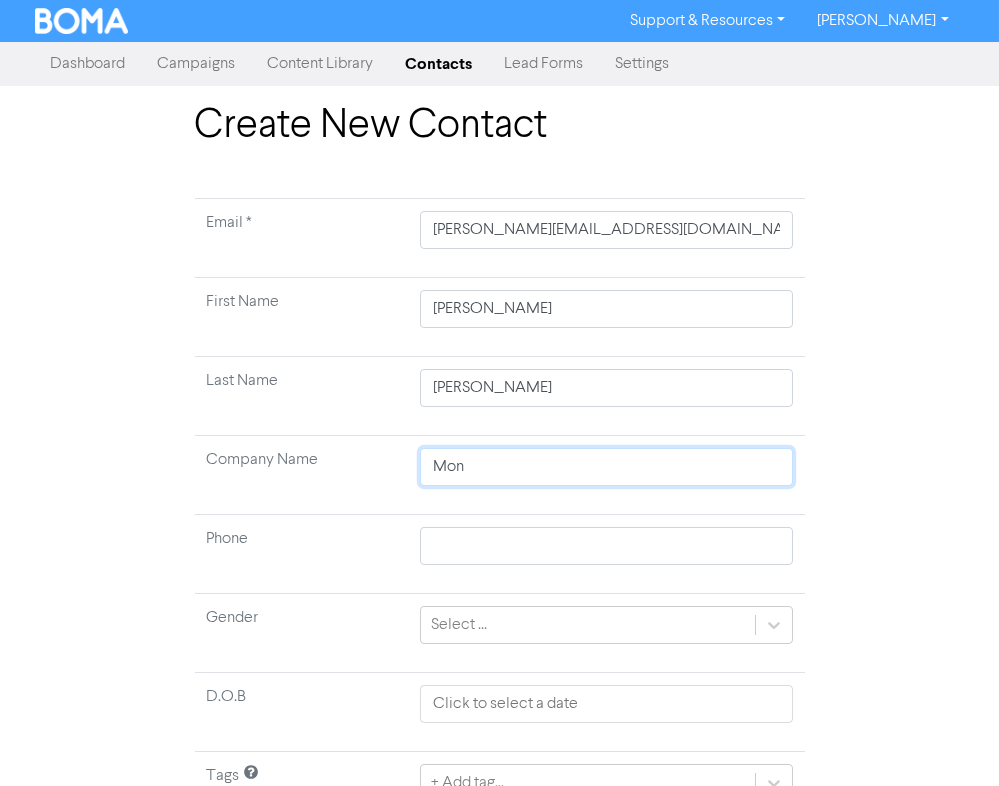 type on "Mona" 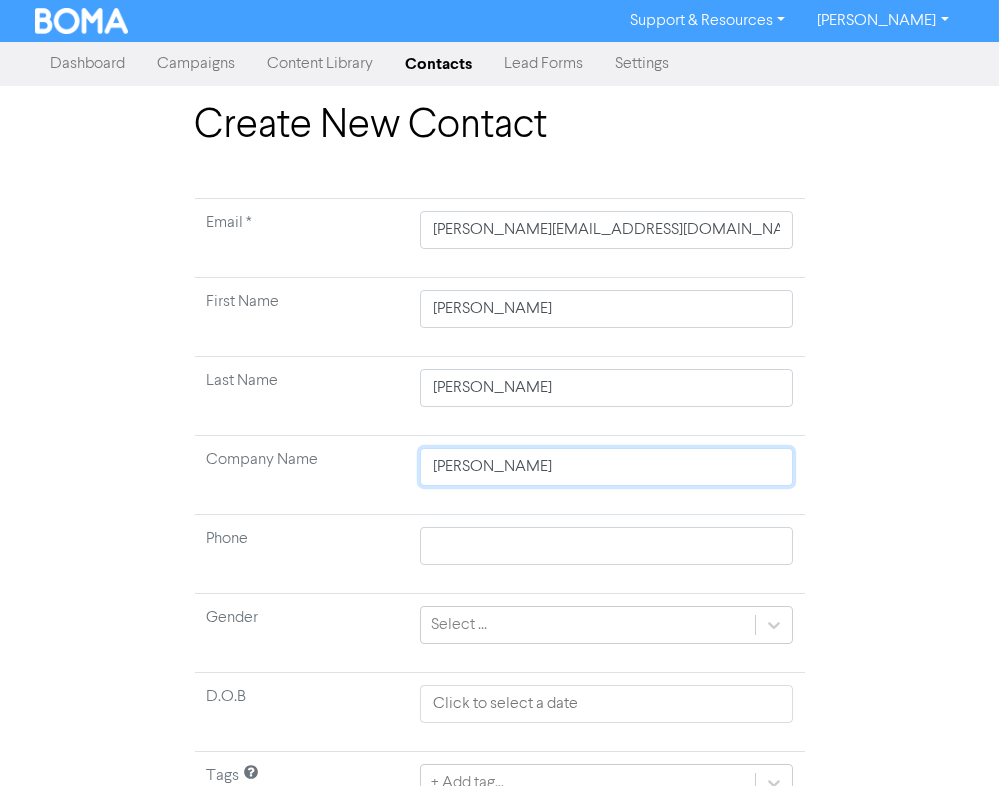 type on "Monar" 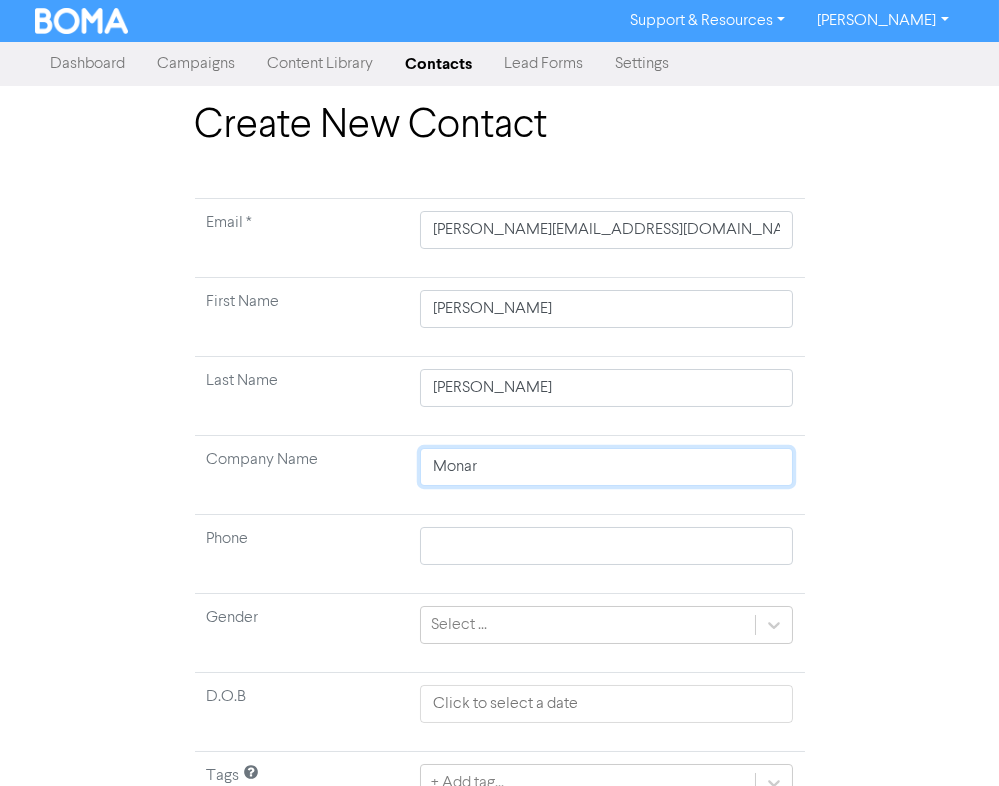 type on "Monarc" 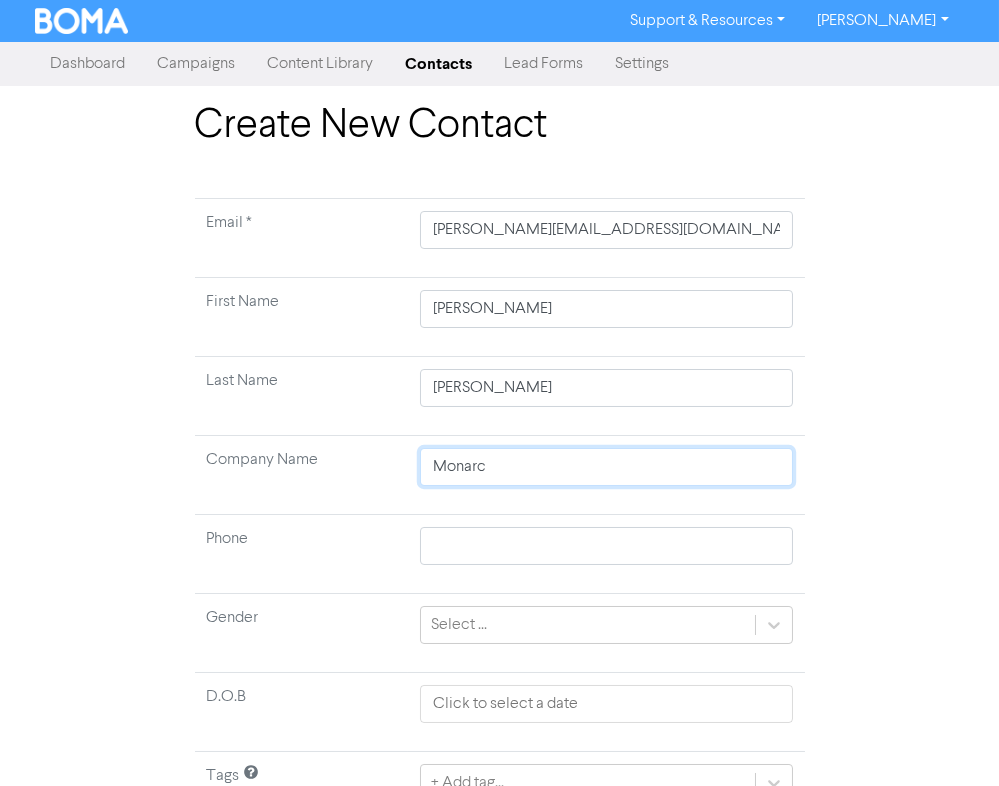 type on "Monarch" 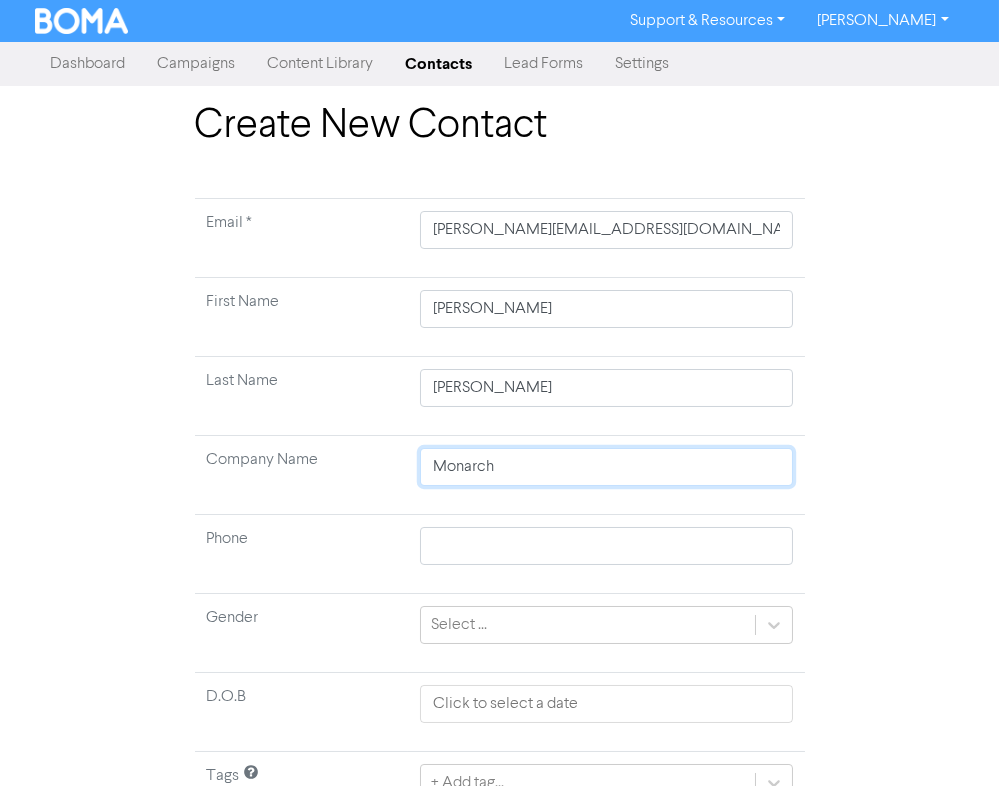 type on "Monarch" 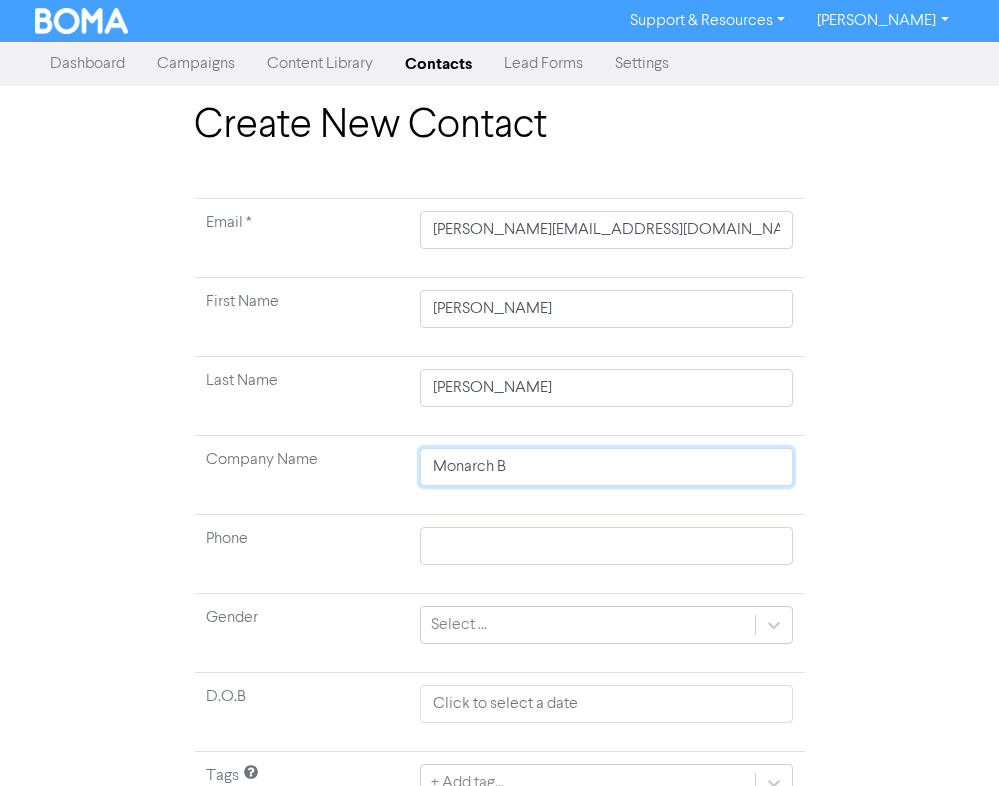 type on "Monarch Bu" 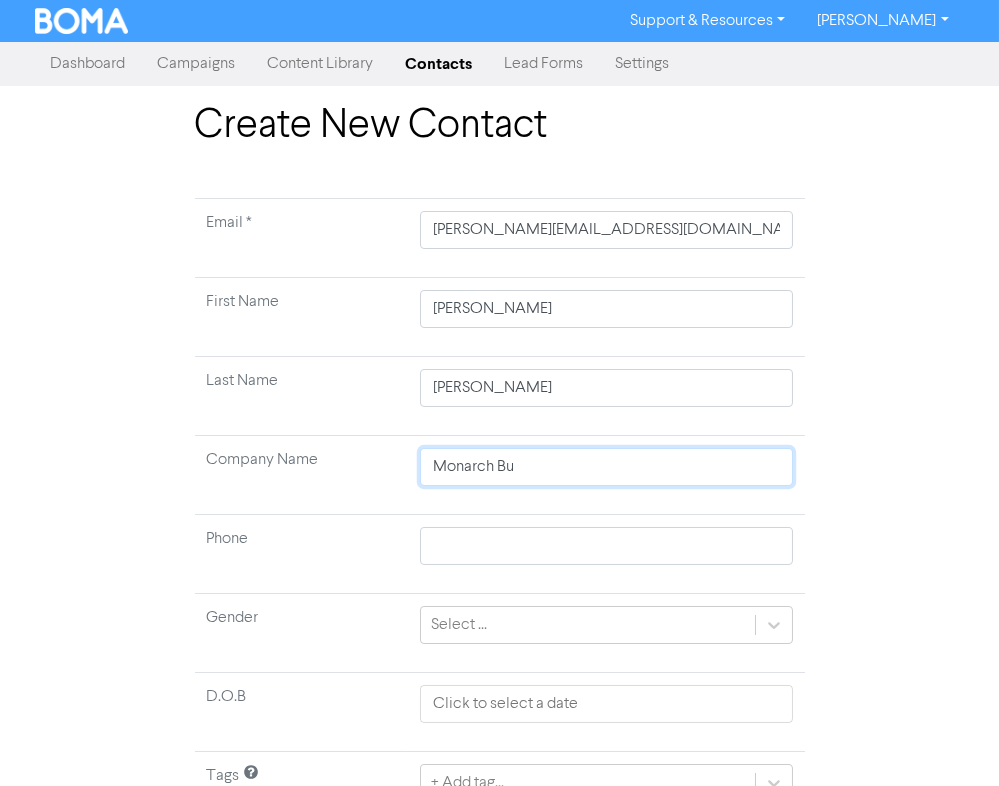 type on "Monarch Bus" 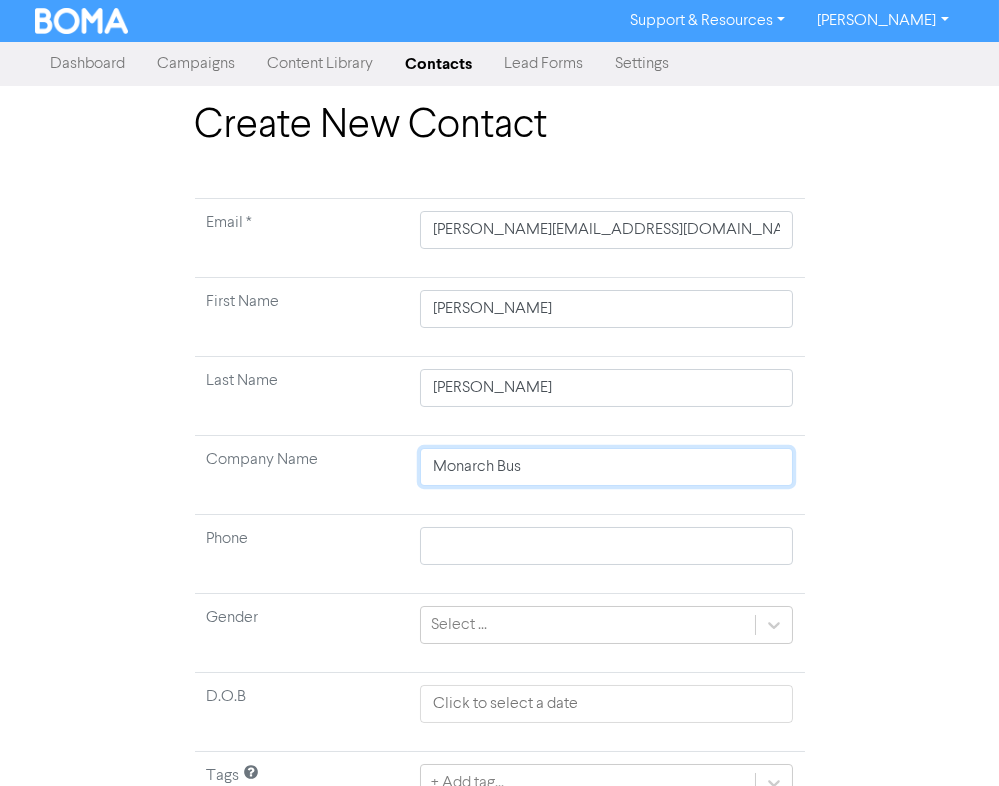 type on "Monarch Busi" 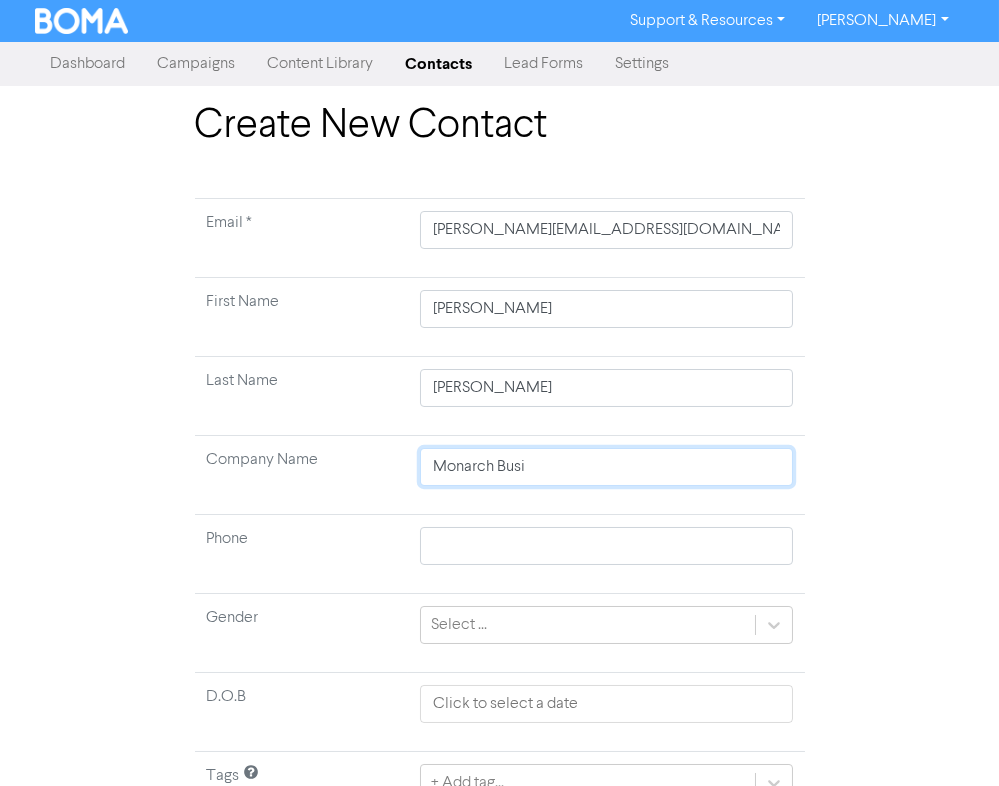 type on "Monarch Busin" 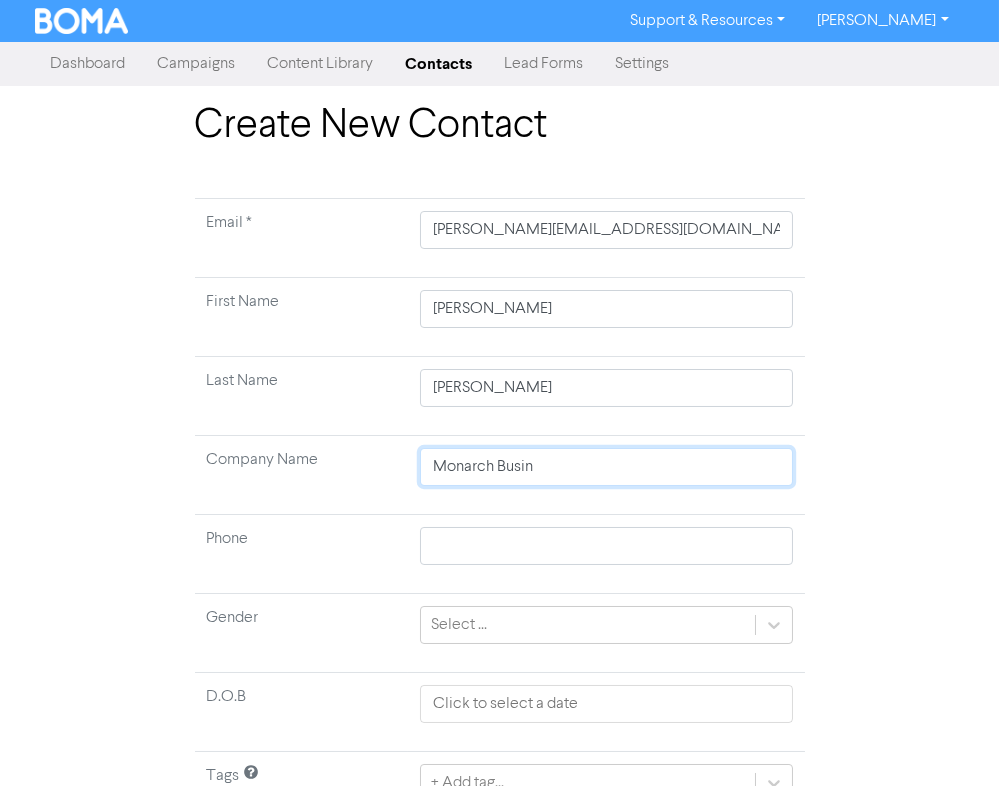 type on "Monarch Busine" 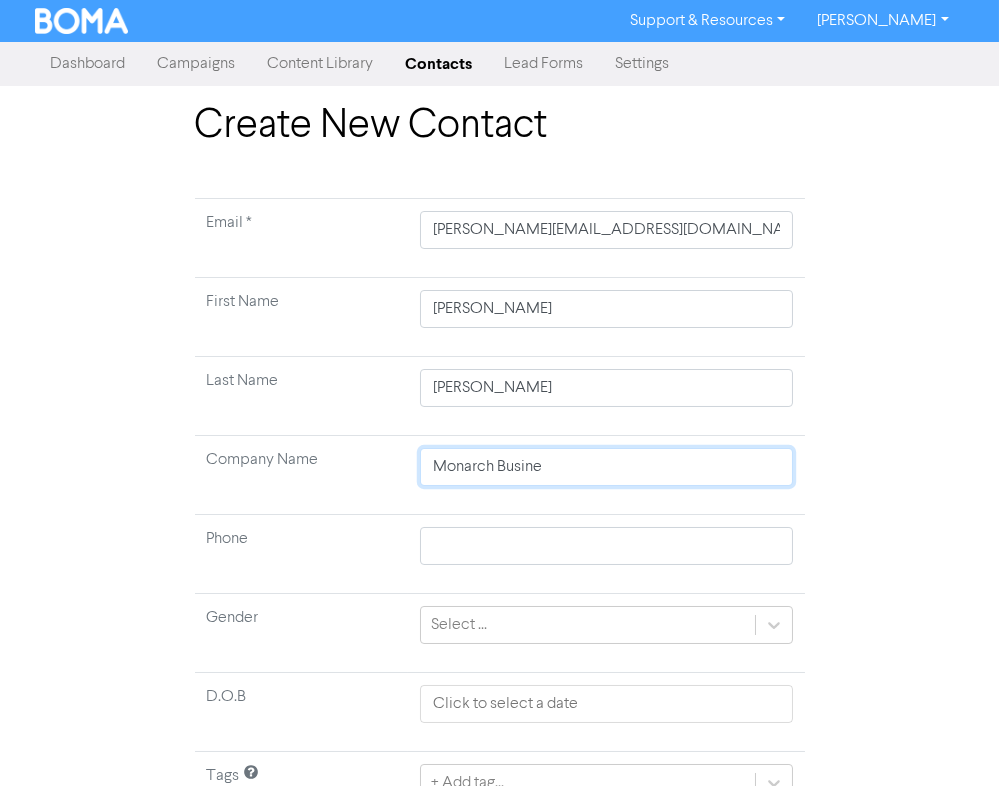 type on "Monarch Busines" 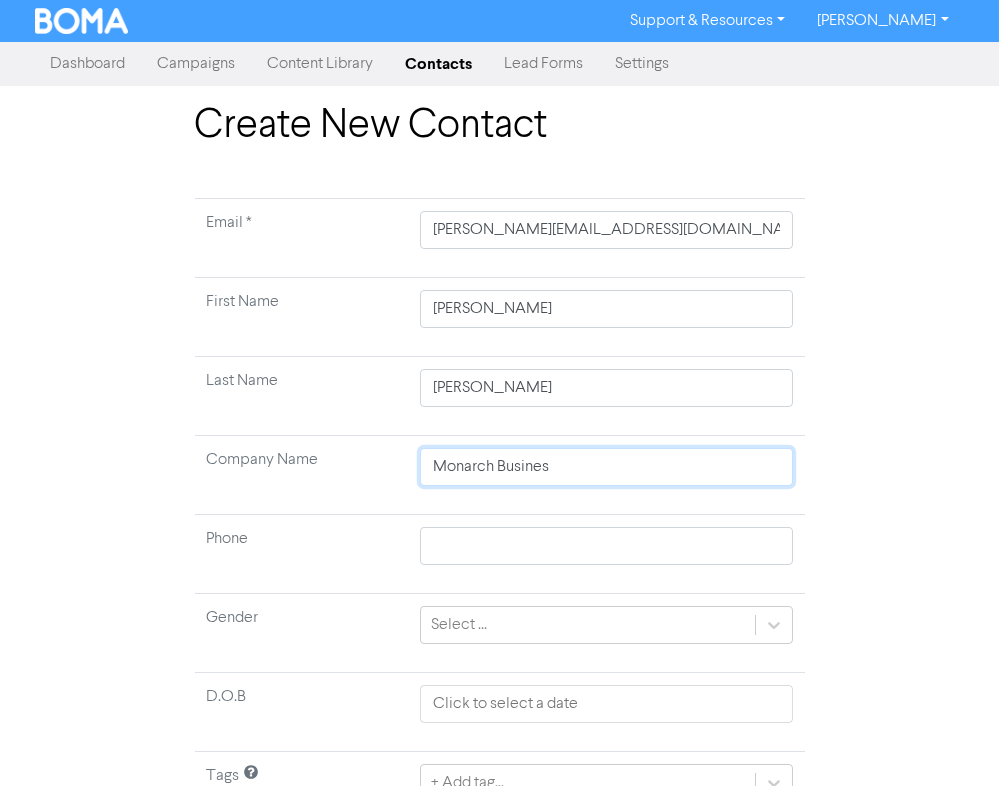 type on "Monarch Business" 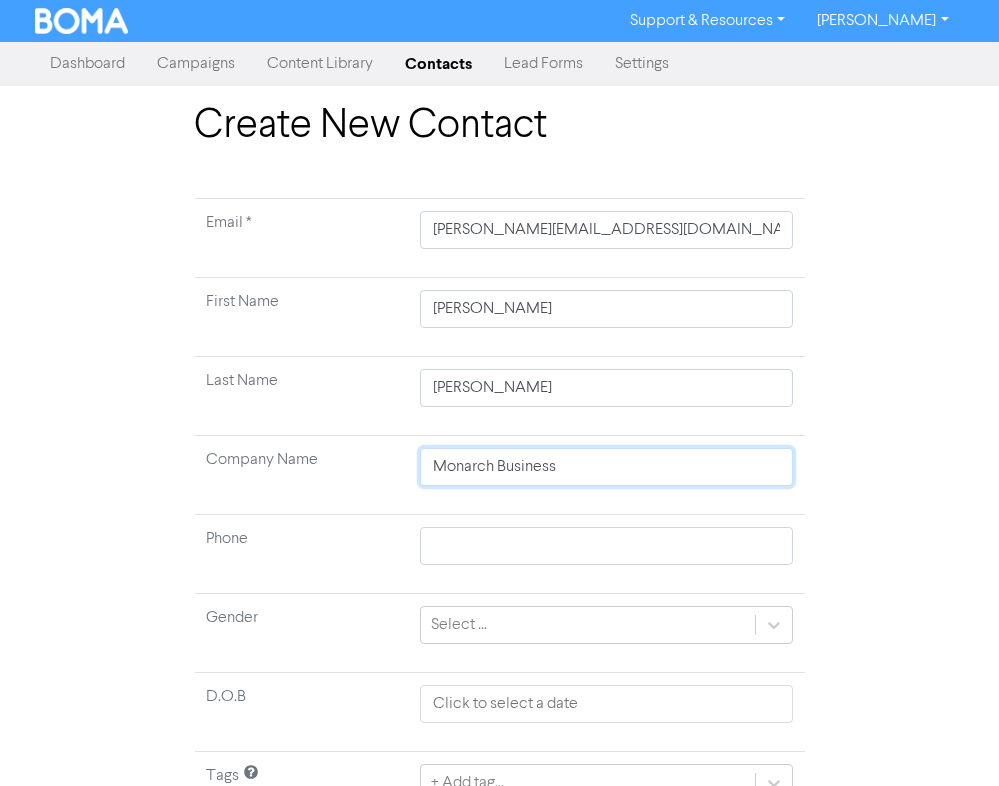 type on "Monarch Business" 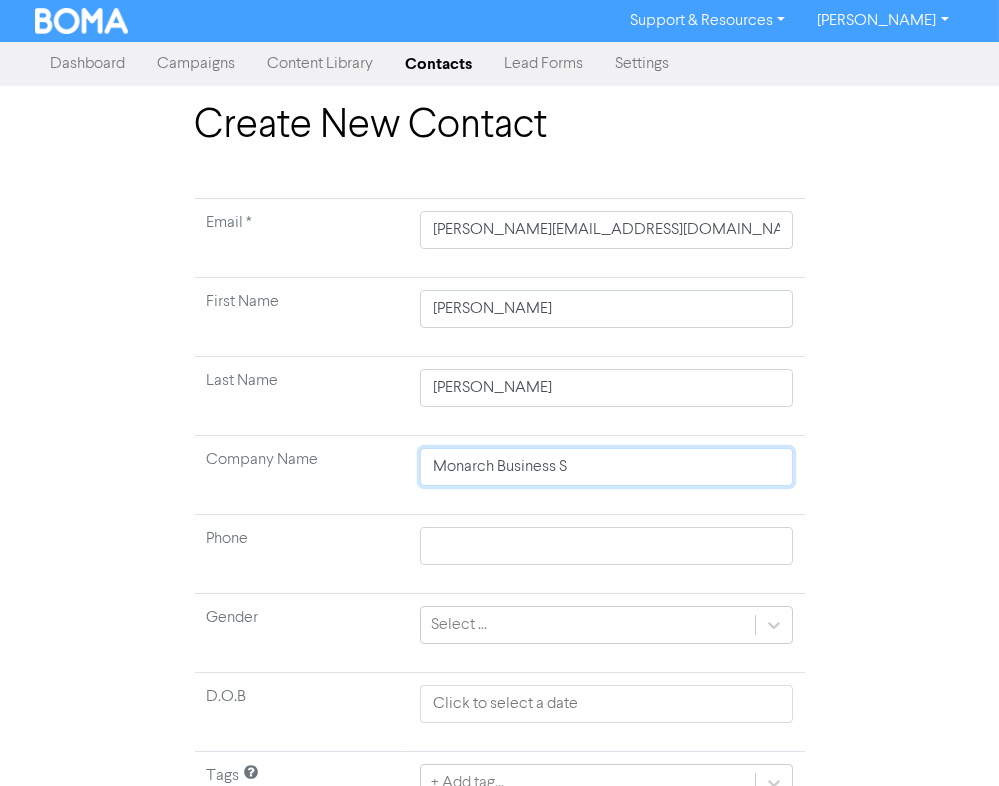 type on "Monarch Business So" 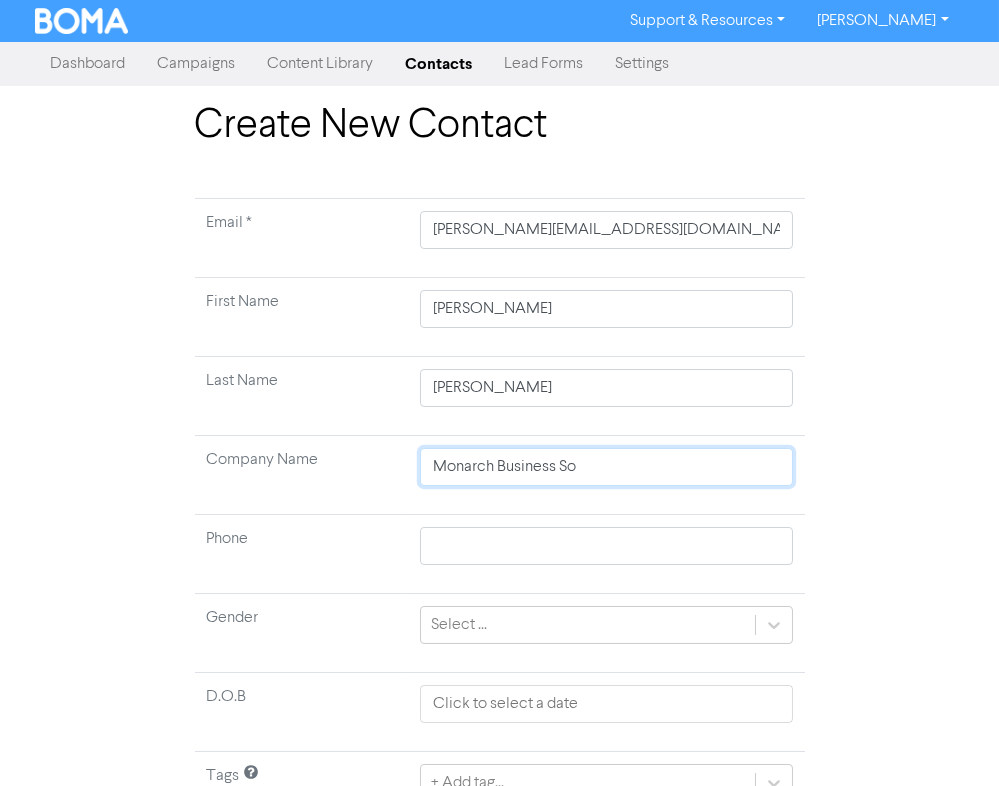 type on "Monarch Business Sol" 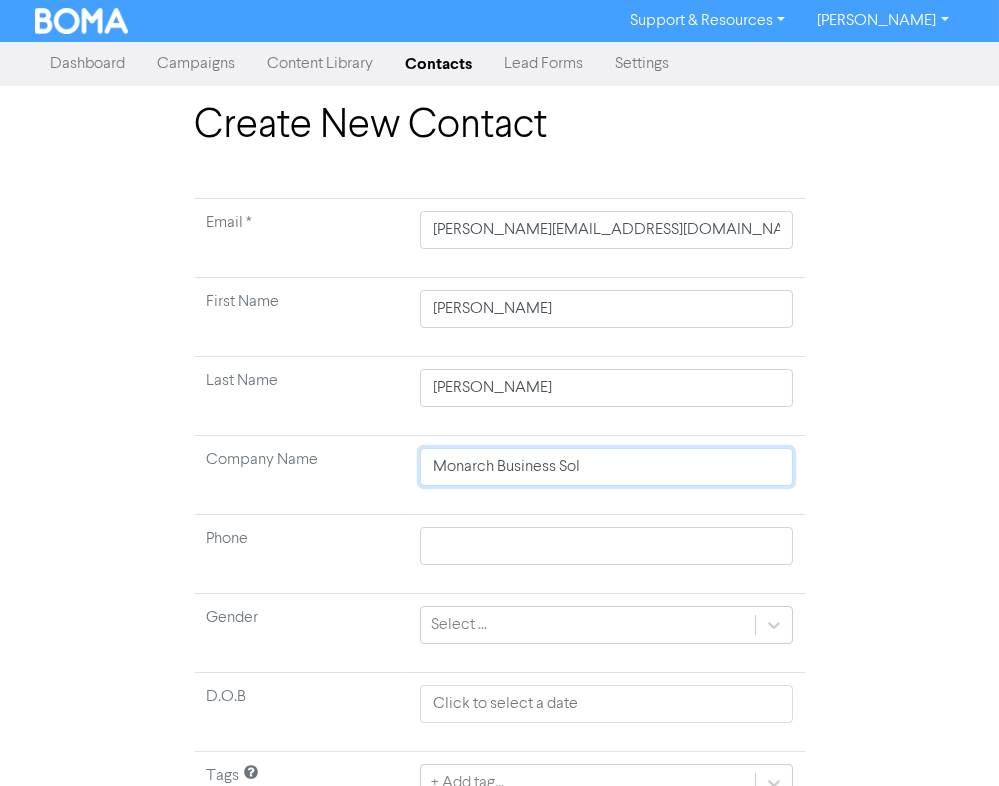 type on "Monarch Business Solu" 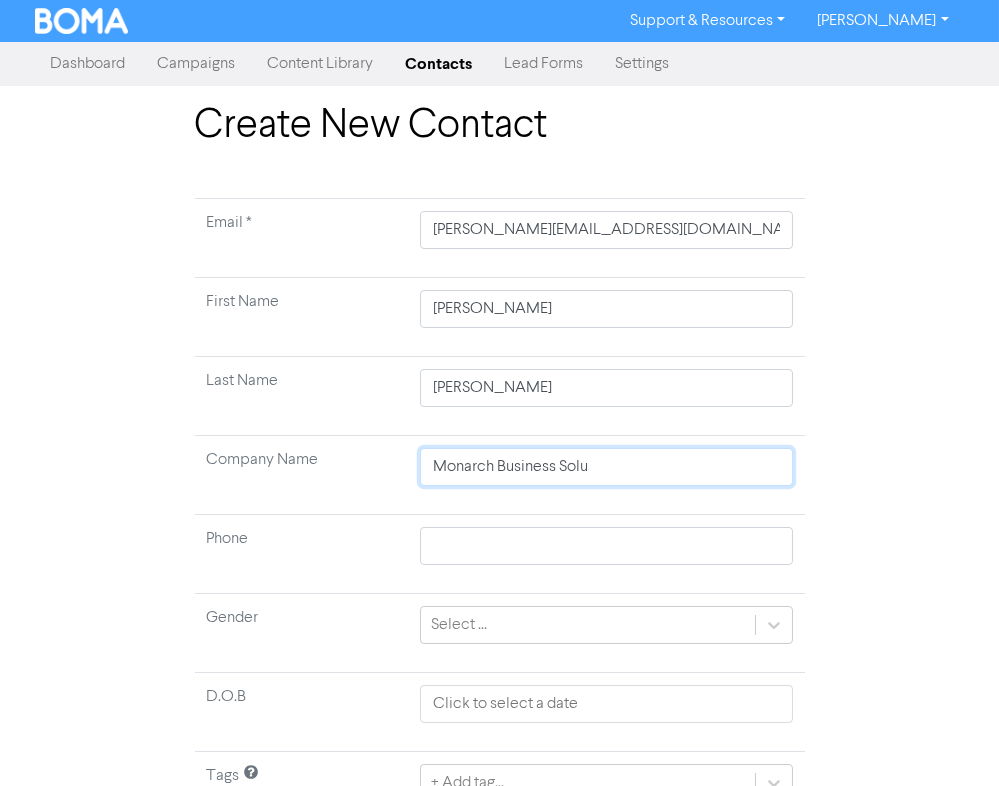 type on "Monarch Business Solut" 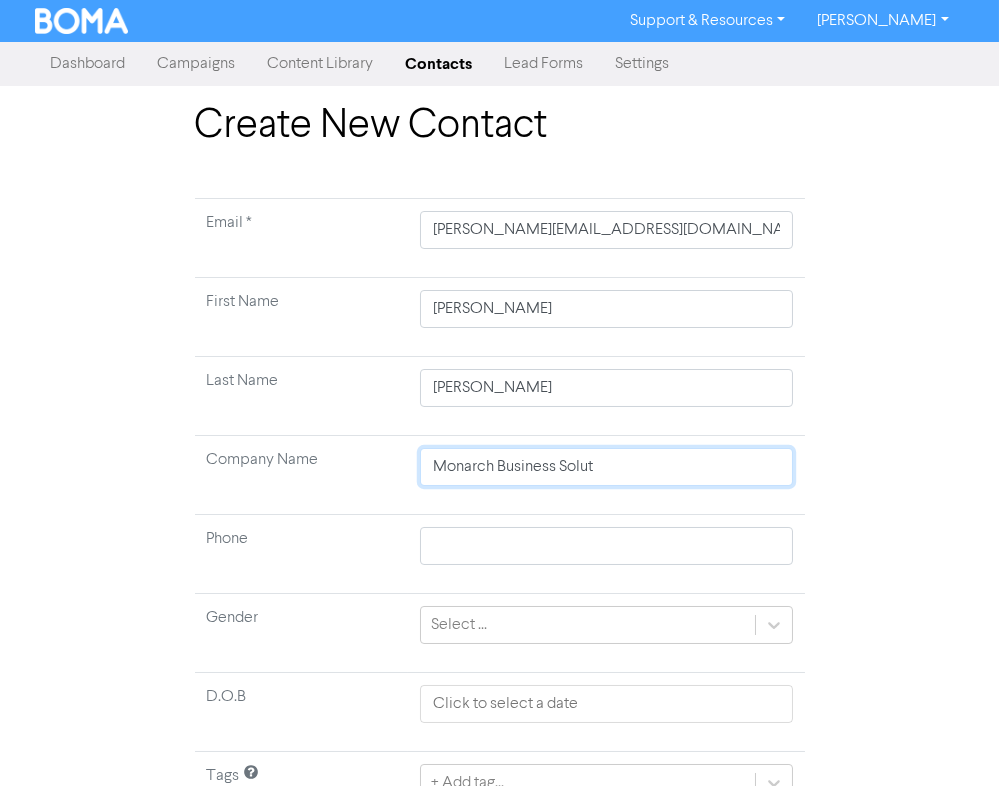 type on "Monarch Business Soluti" 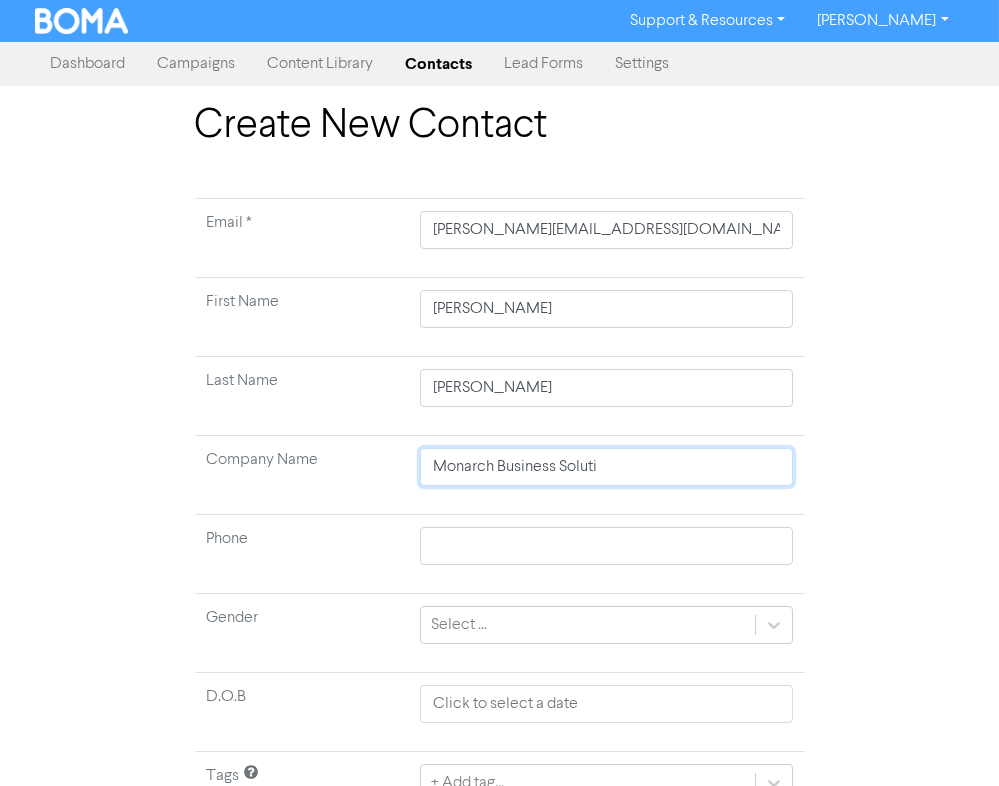 type on "Monarch Business Solutio" 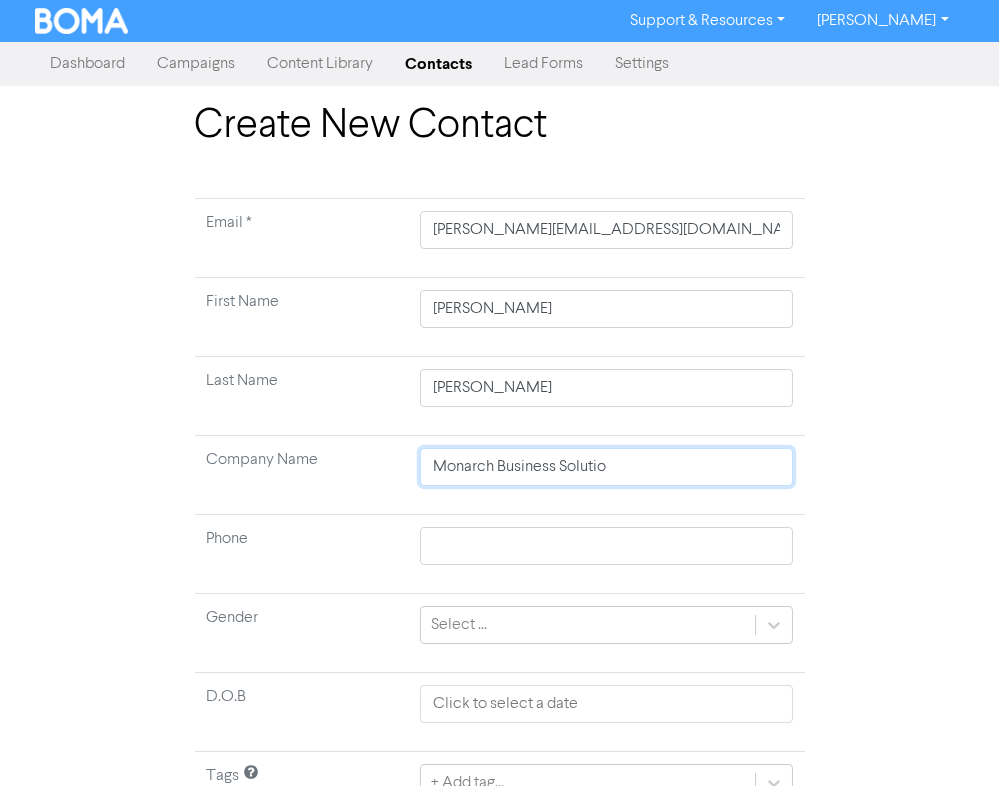 type on "Monarch Business Solution" 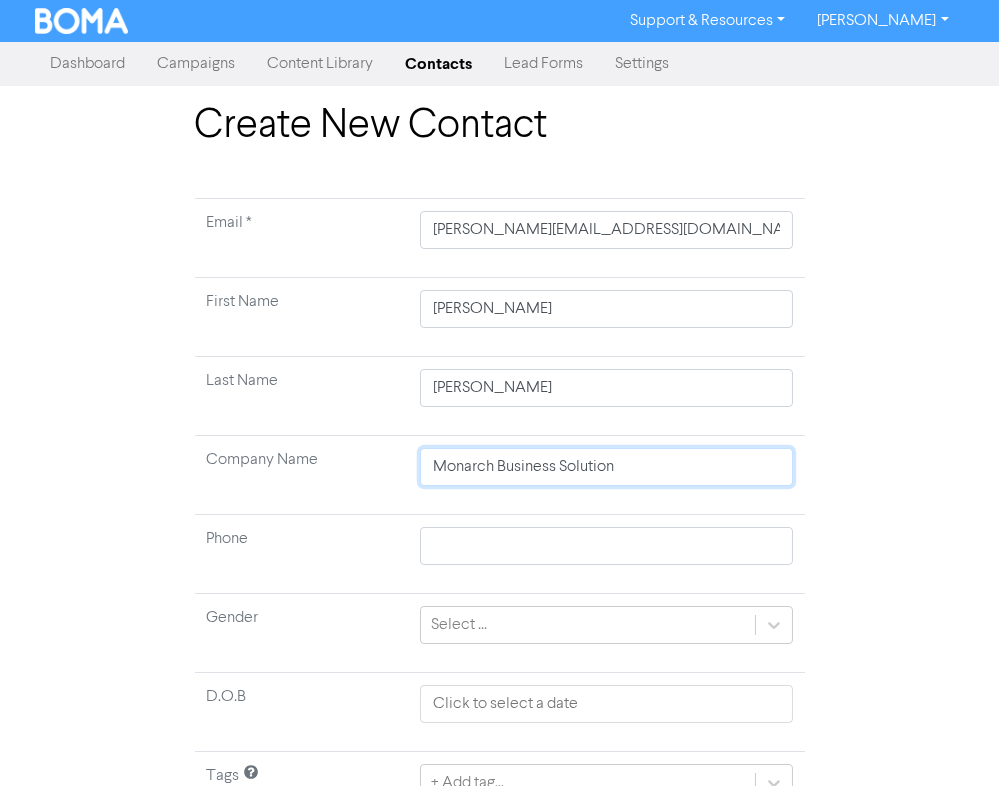 type on "Monarch Business Solutions" 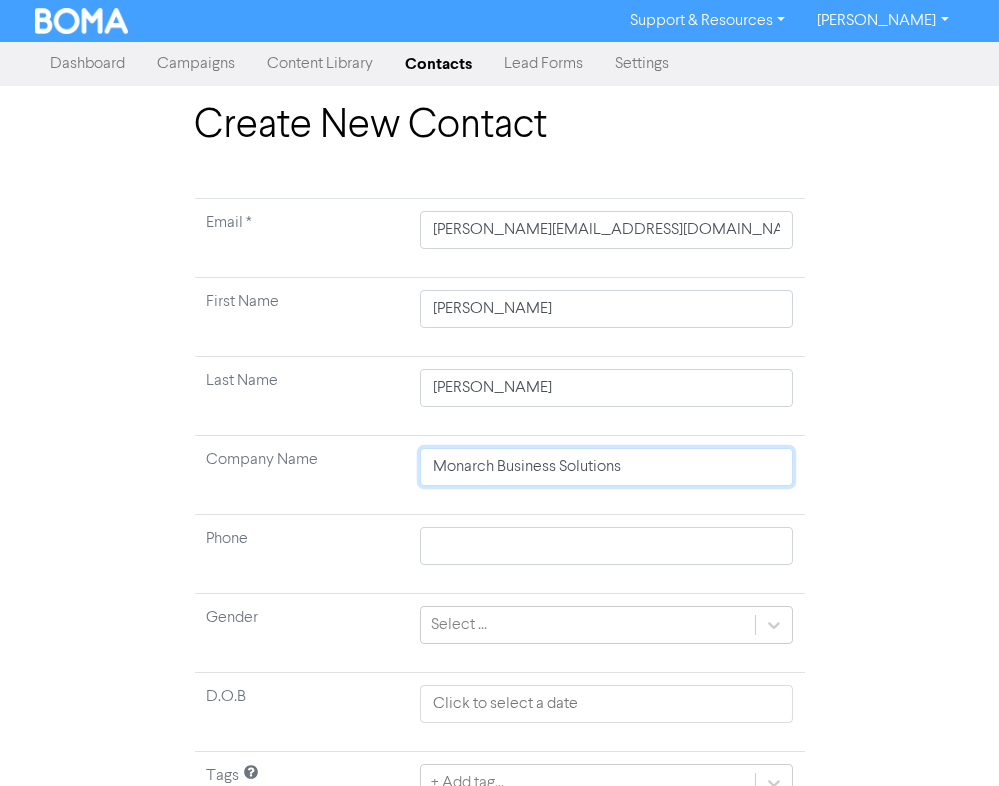 type on "Monarch Business Solutions" 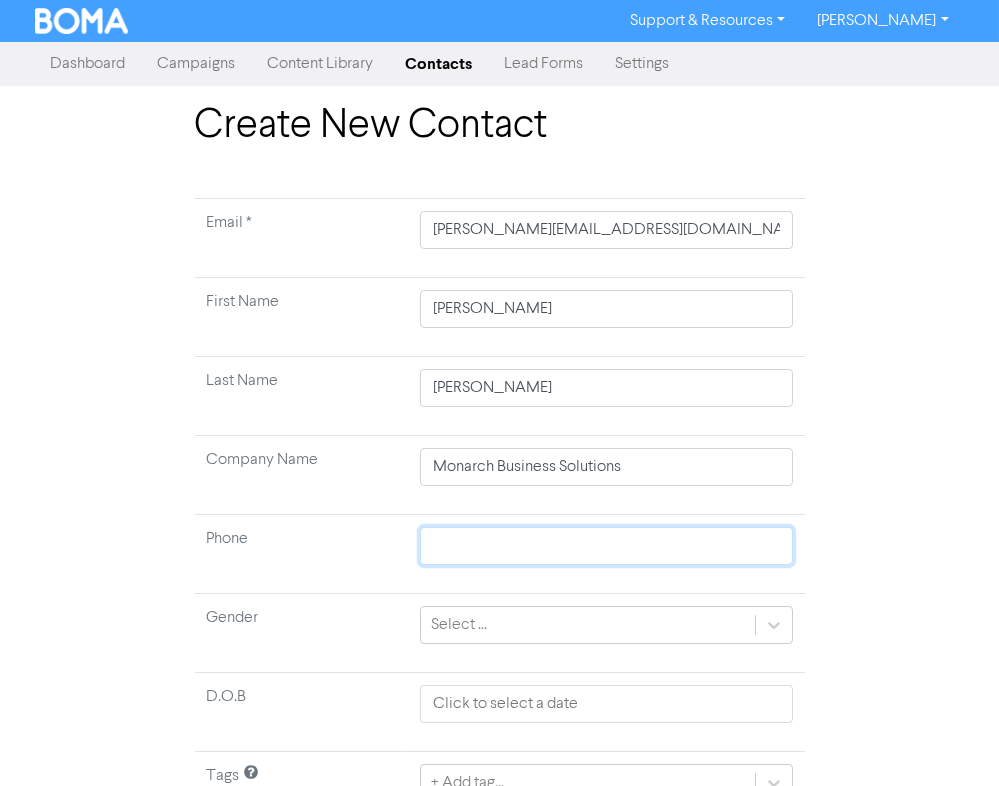 click 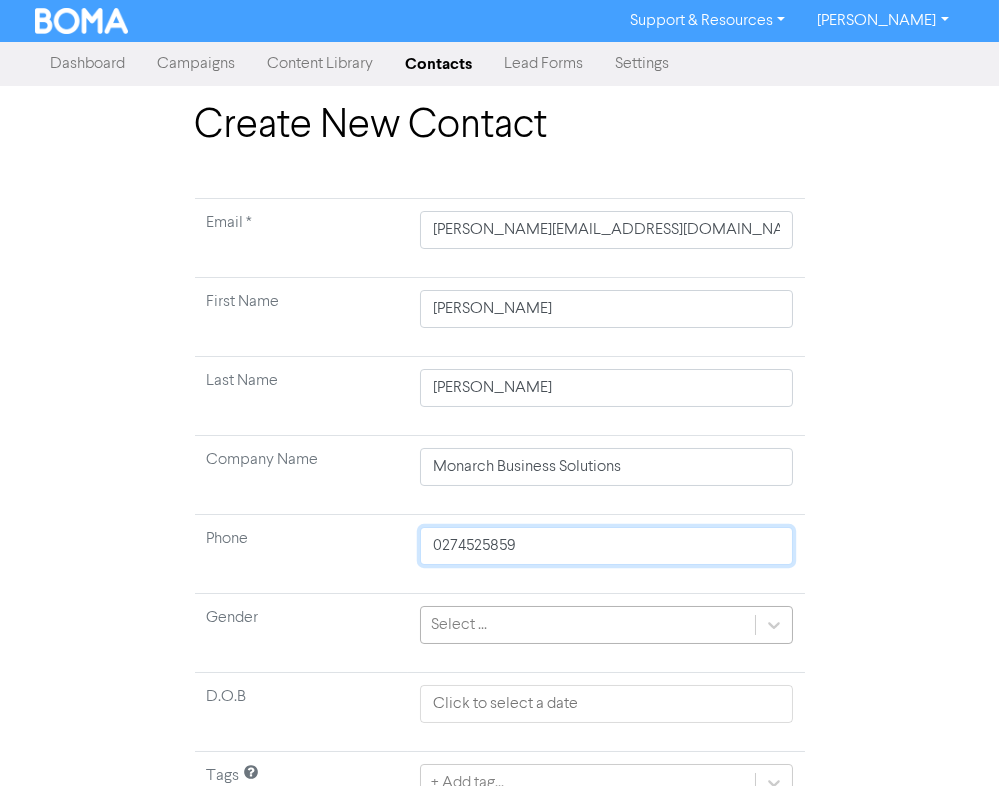 type on "0274525859" 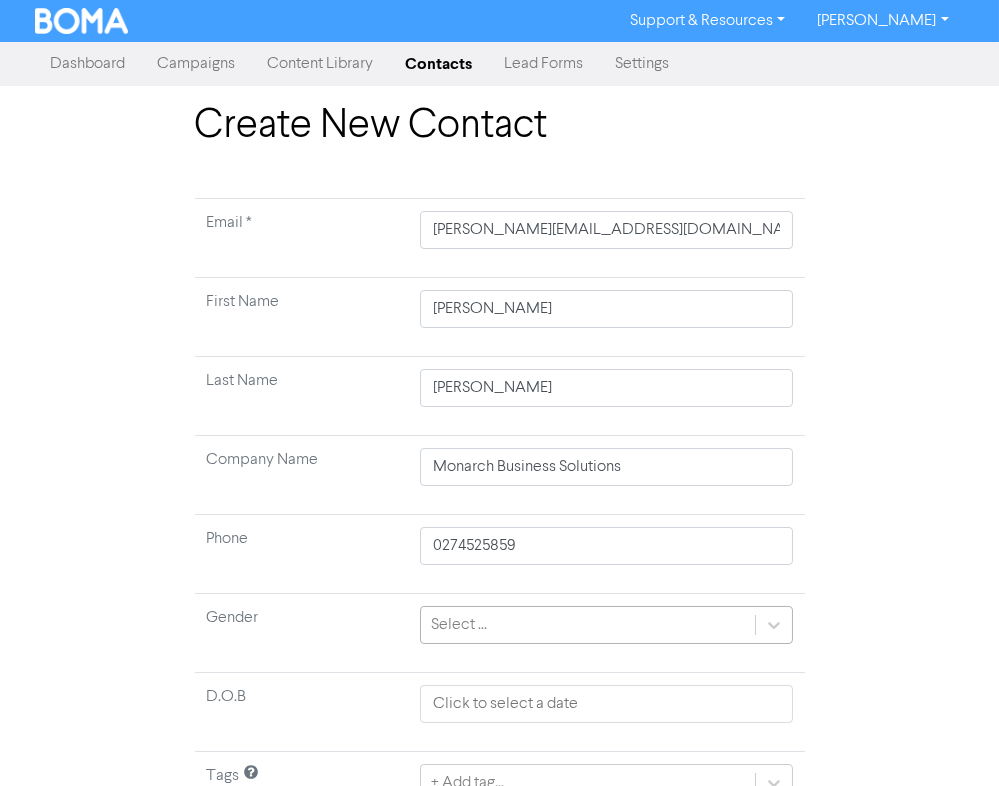 click on "Select ..." at bounding box center [459, 625] 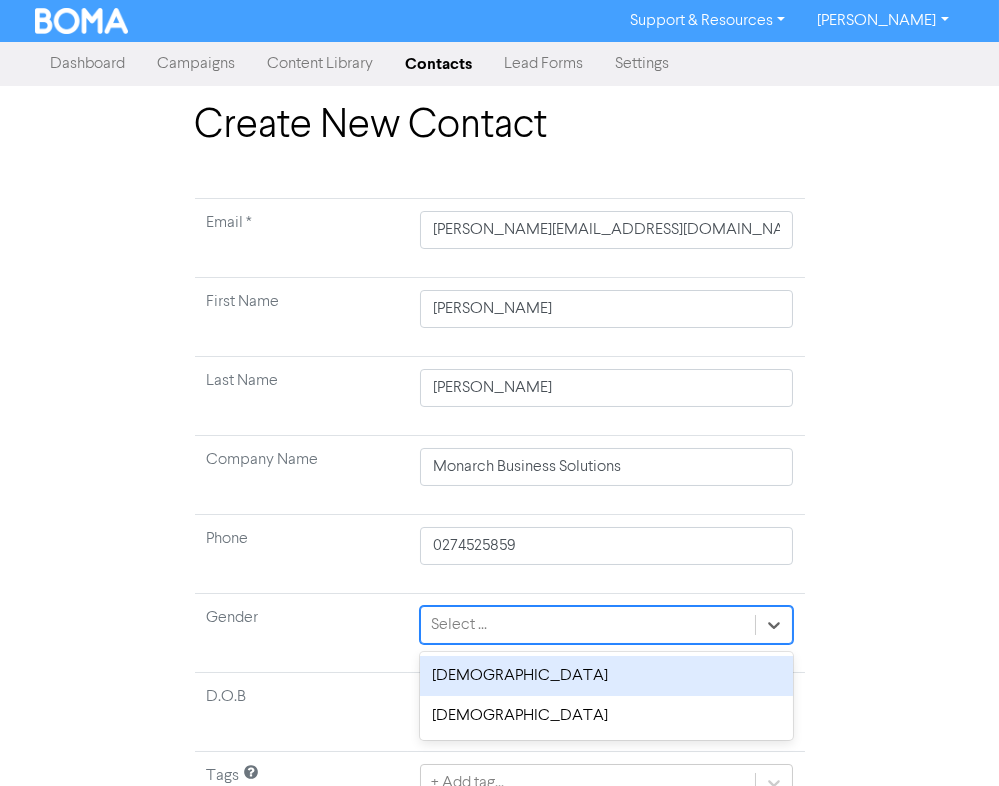 click on "Male" at bounding box center (606, 676) 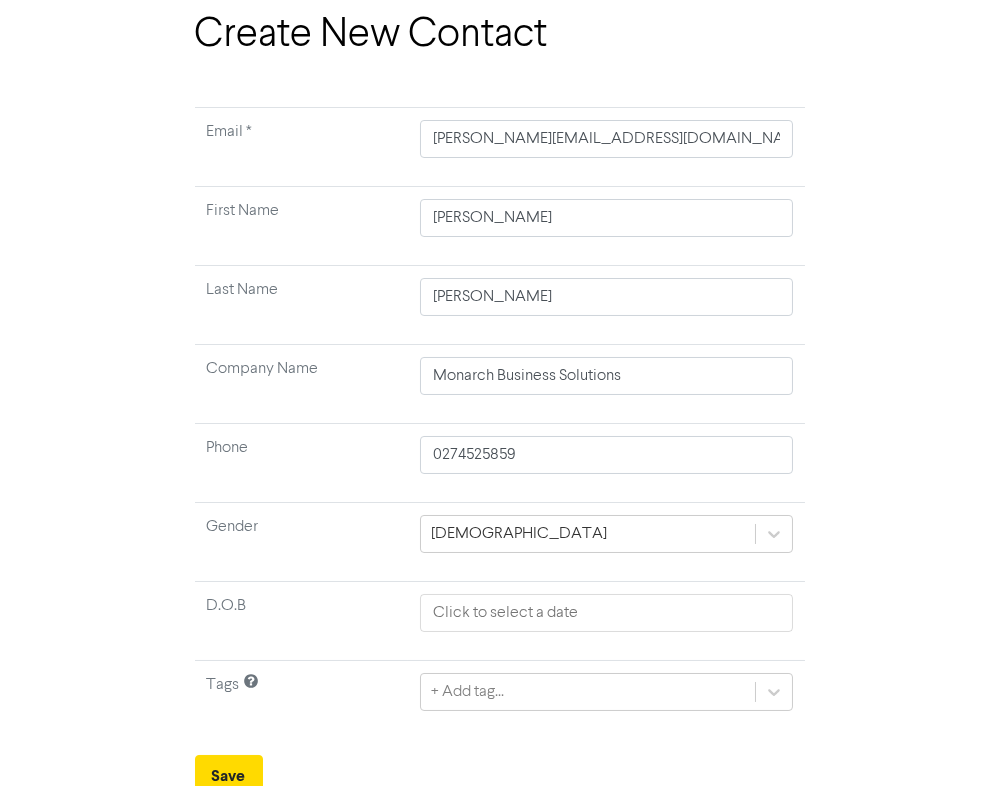 scroll, scrollTop: 97, scrollLeft: 0, axis: vertical 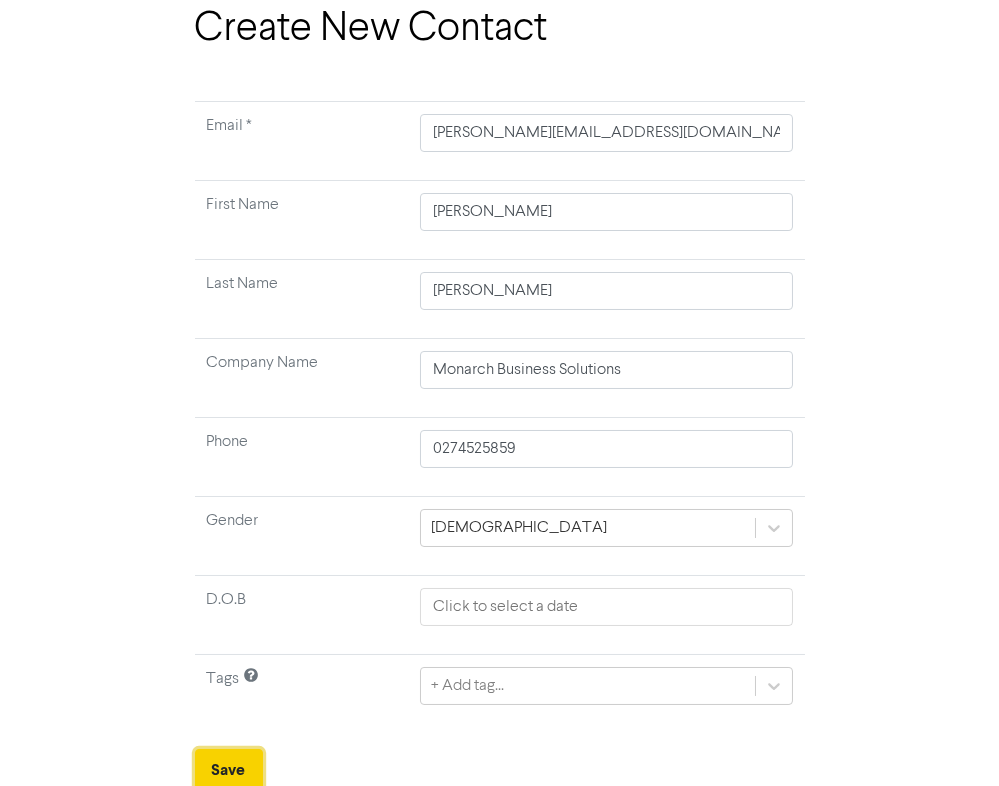 click on "Save" at bounding box center (229, 770) 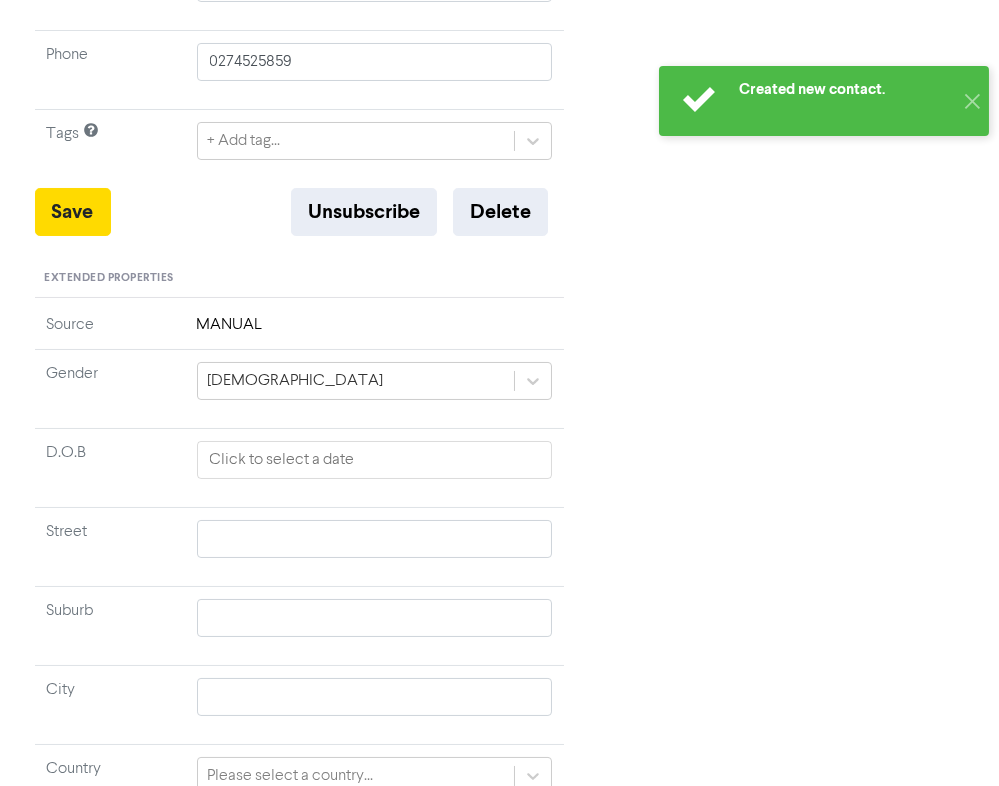 scroll, scrollTop: 560, scrollLeft: 0, axis: vertical 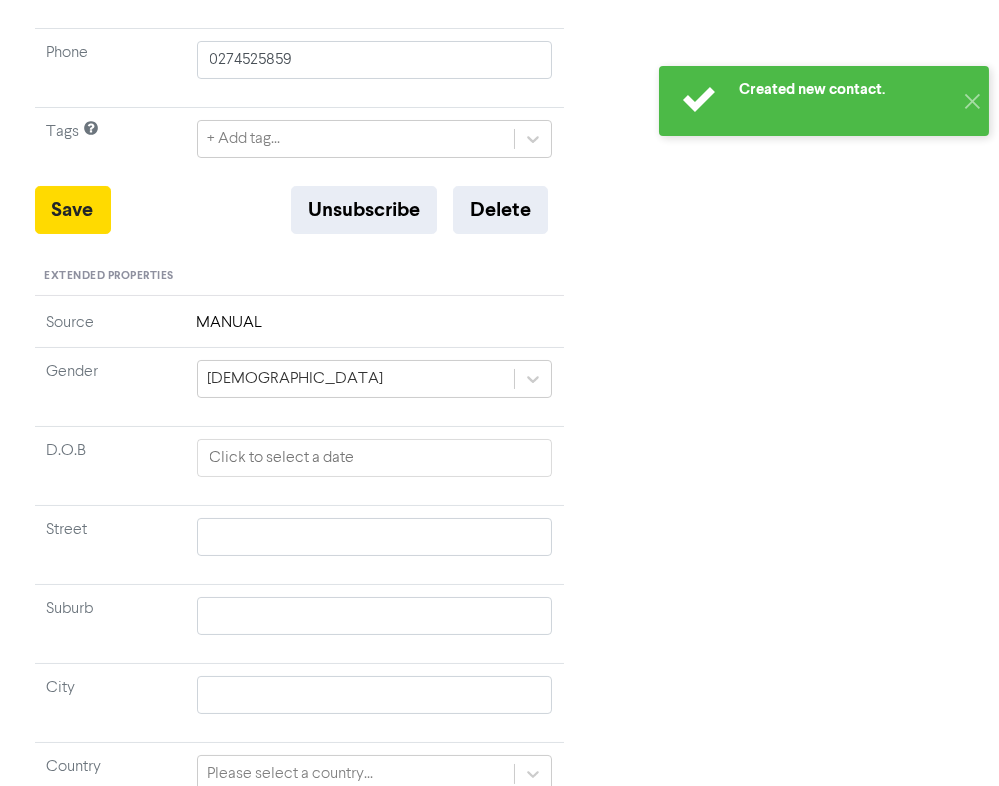 type 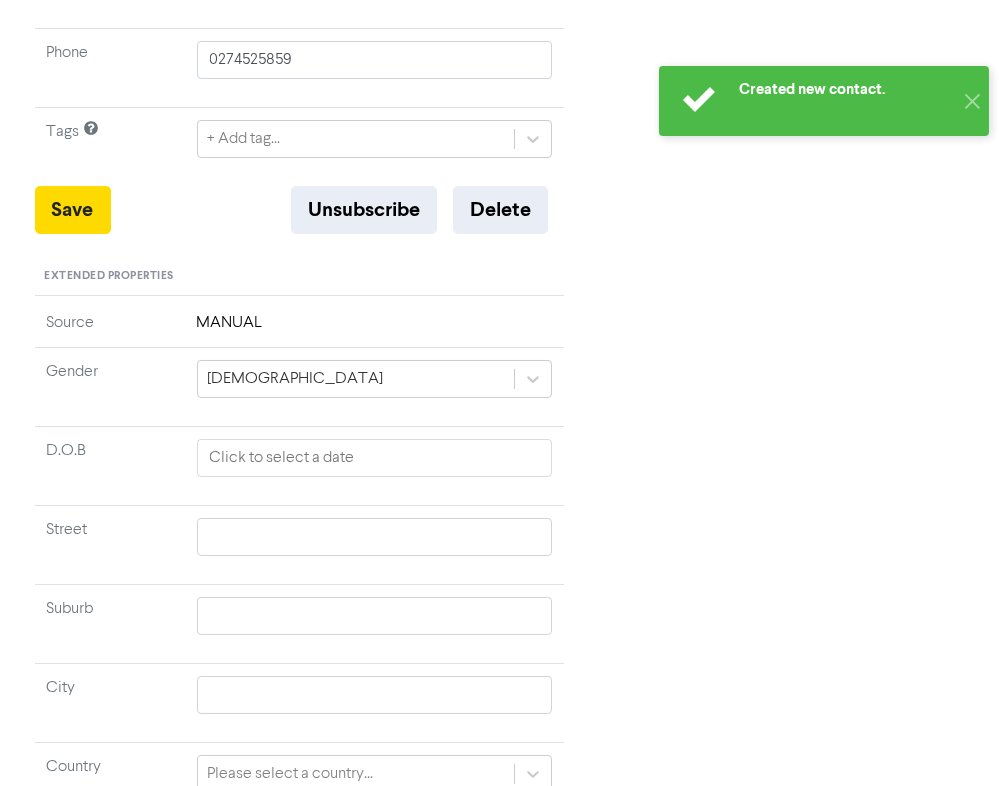 scroll, scrollTop: 0, scrollLeft: 0, axis: both 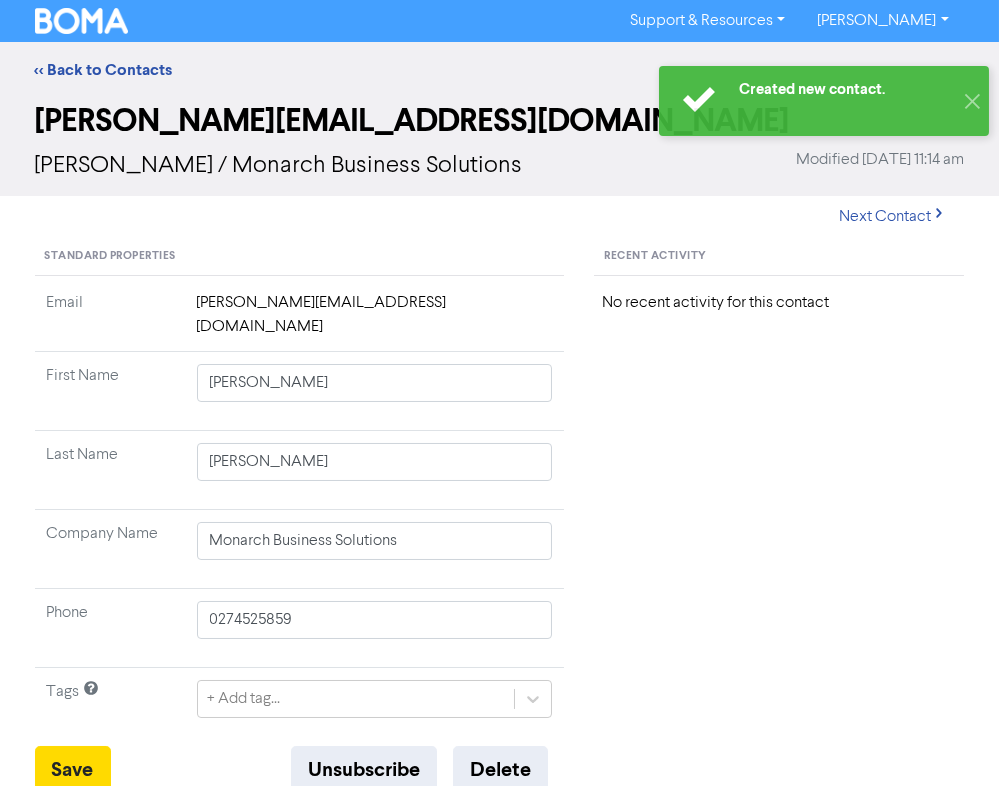 type 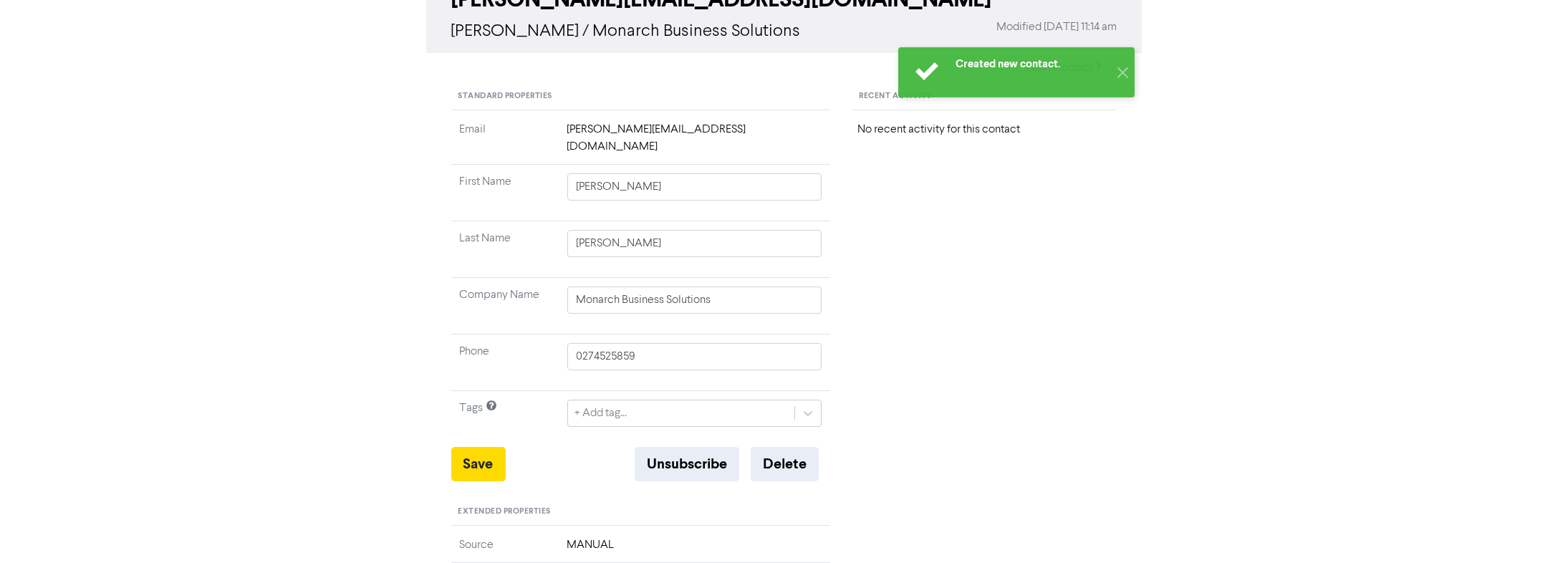 scroll, scrollTop: 0, scrollLeft: 0, axis: both 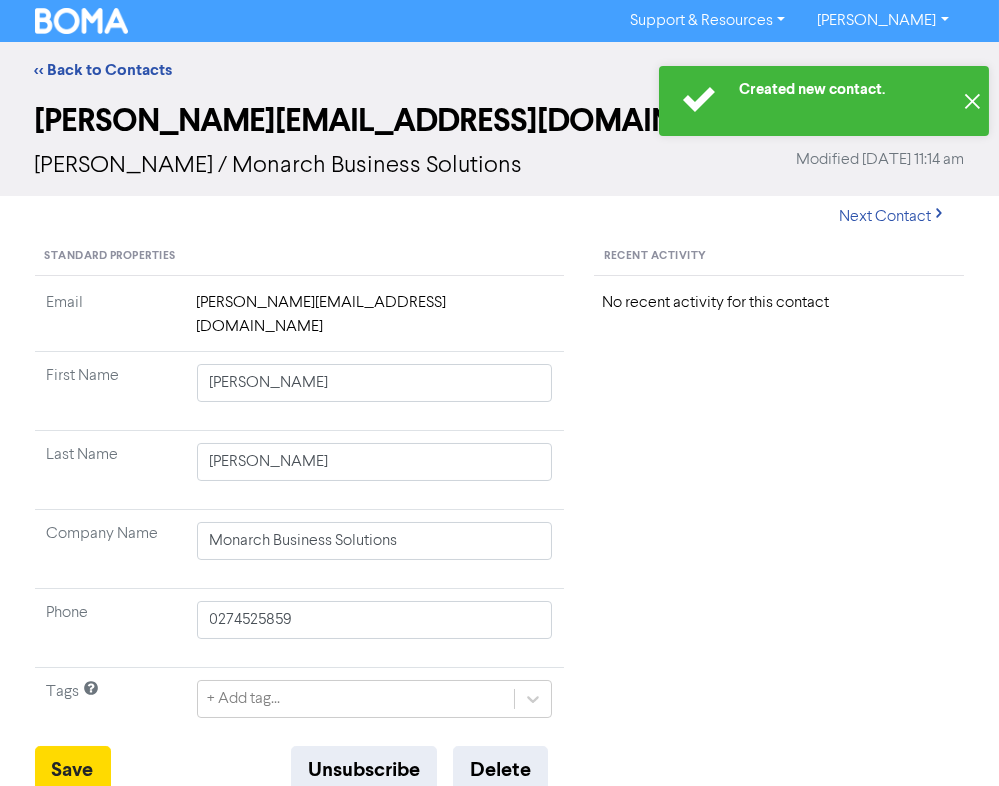 click on "✕" at bounding box center [972, 101] 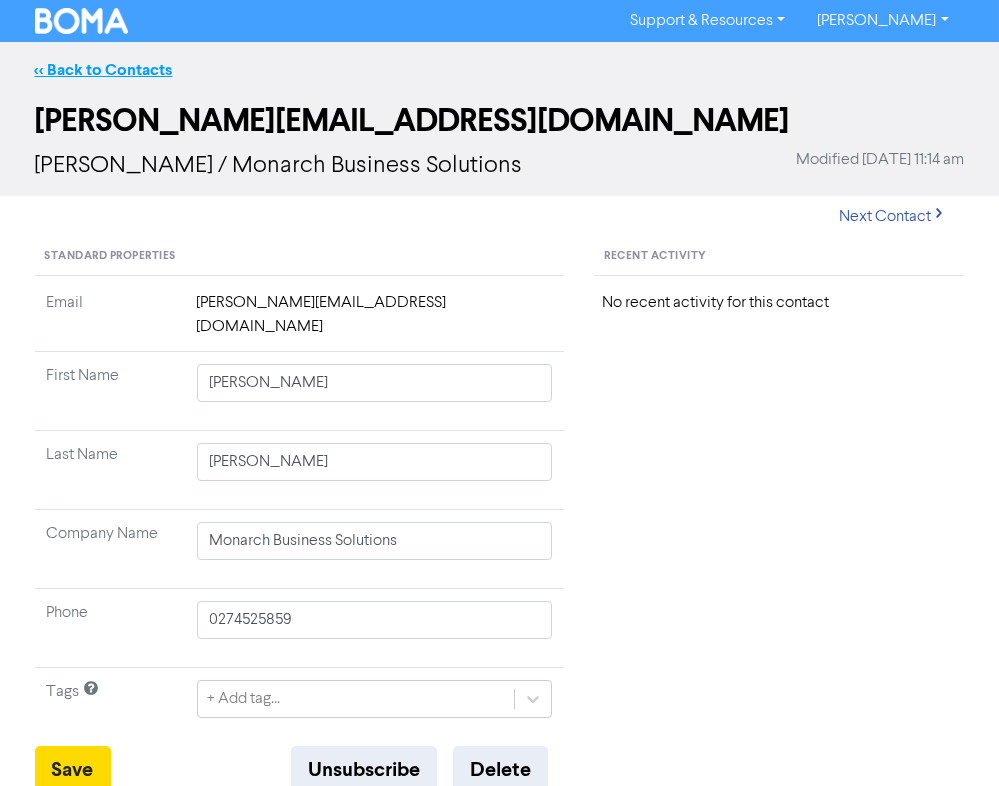 click on "<< Back to Contacts" at bounding box center (104, 70) 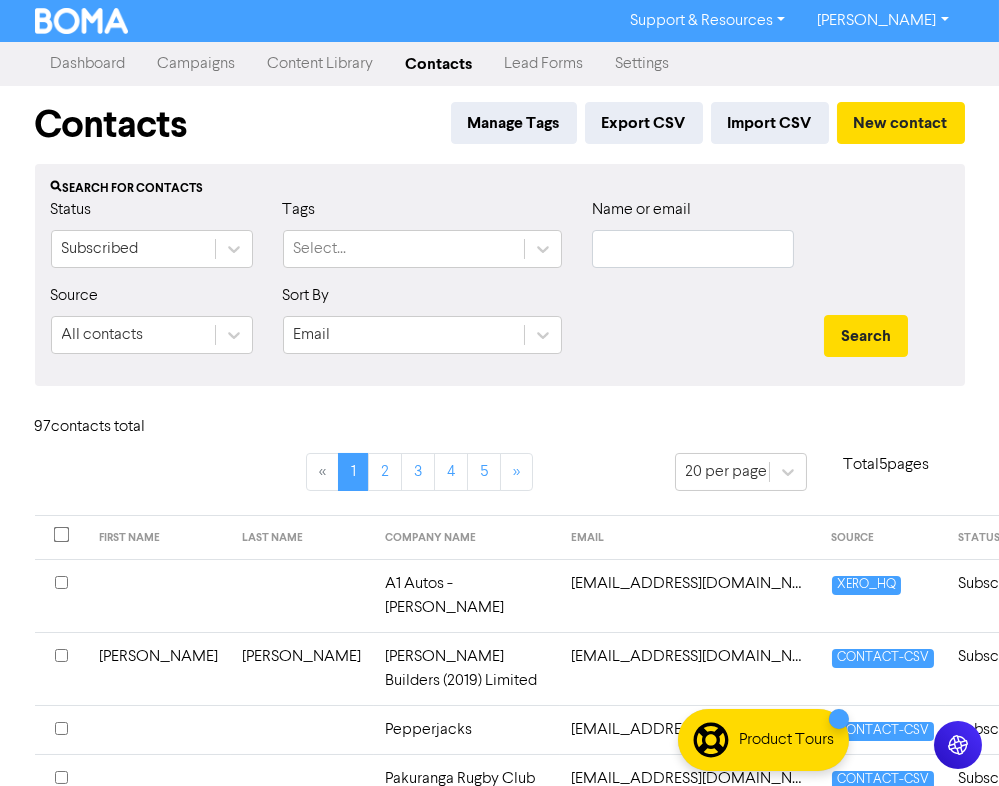 type 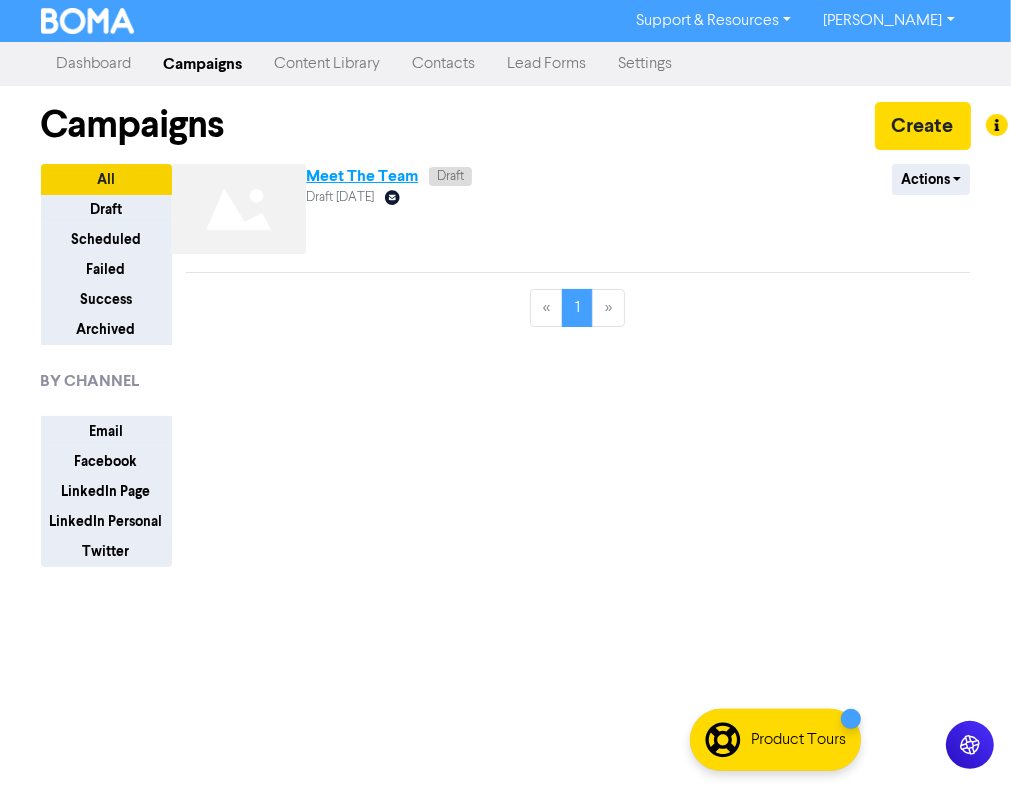 click on "Meet The Team" at bounding box center [362, 176] 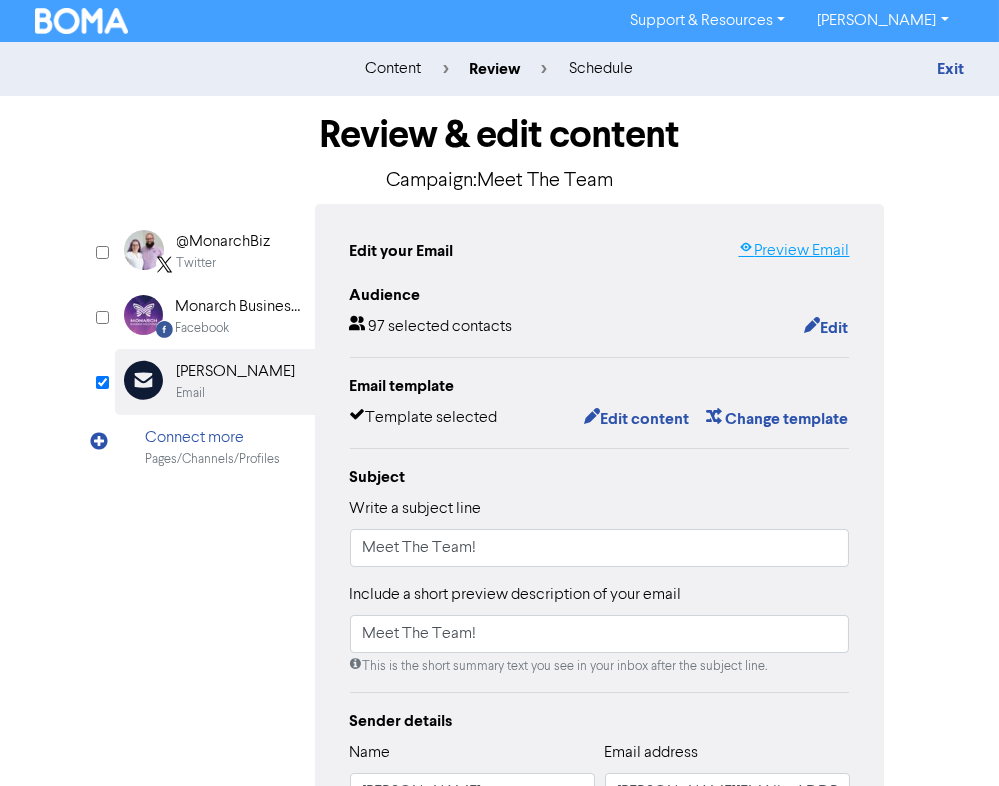 click on "Preview Email" at bounding box center [793, 251] 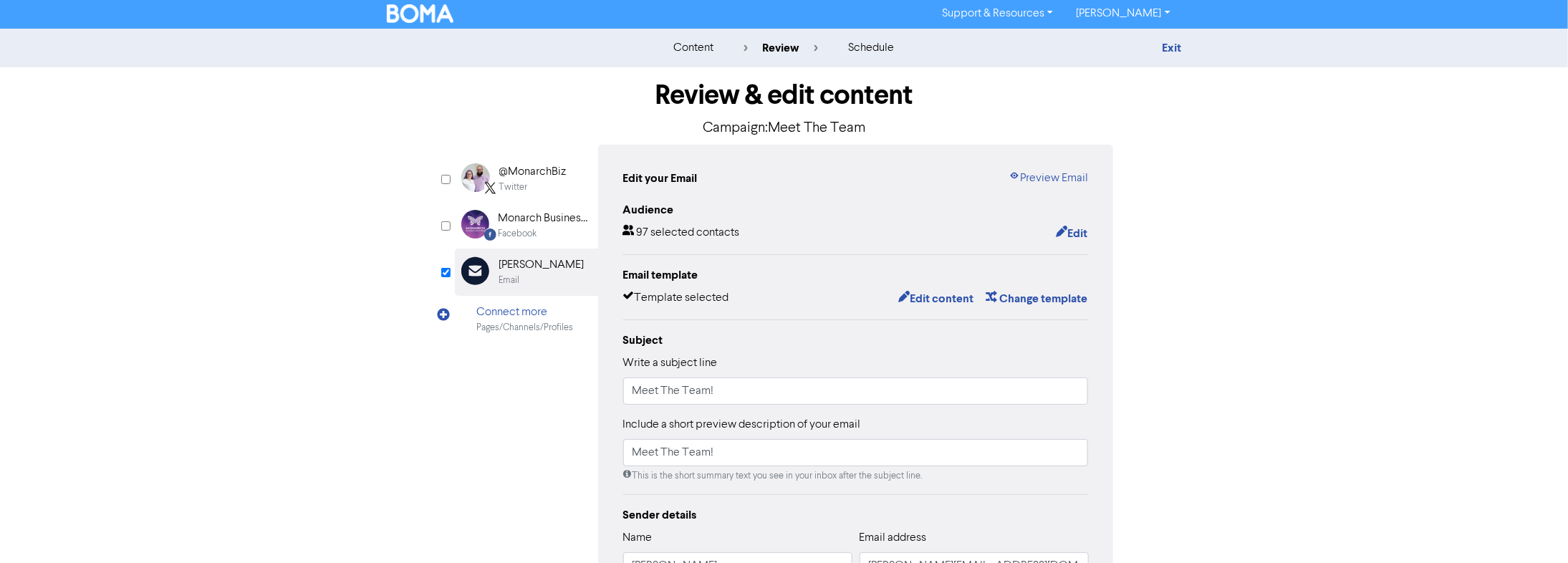scroll, scrollTop: 0, scrollLeft: 0, axis: both 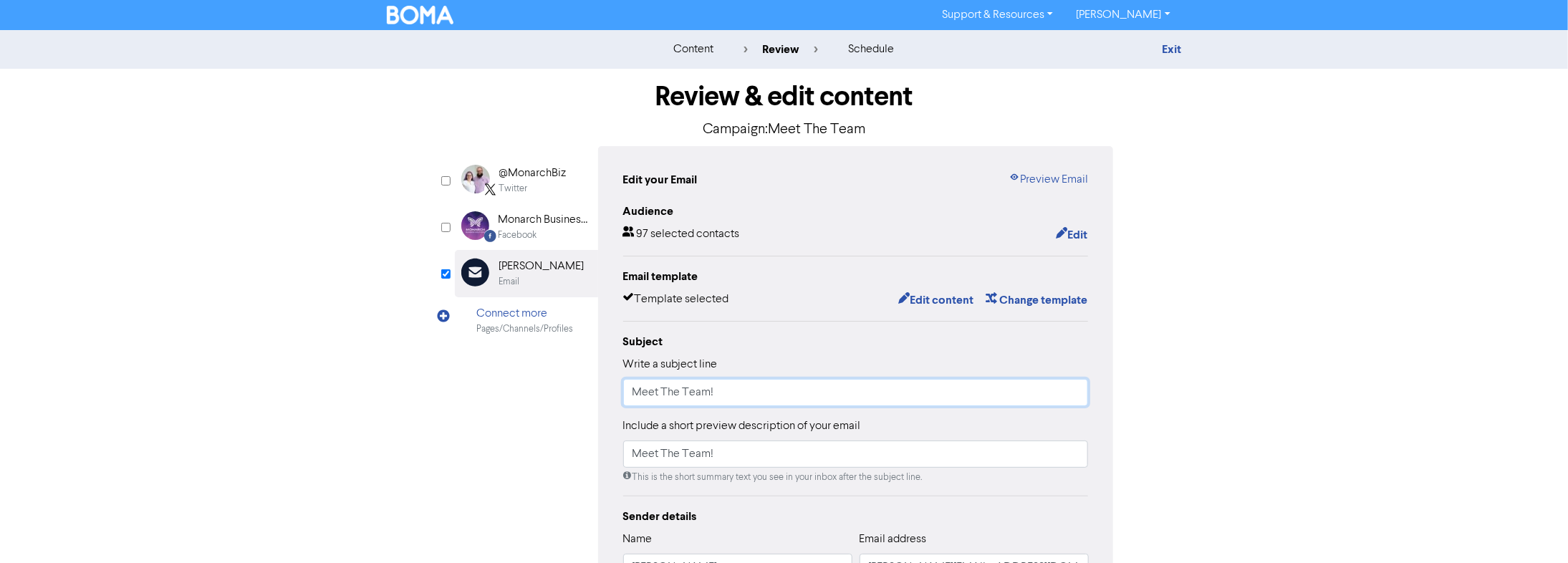 drag, startPoint x: 768, startPoint y: 394, endPoint x: 434, endPoint y: 409, distance: 334.33666 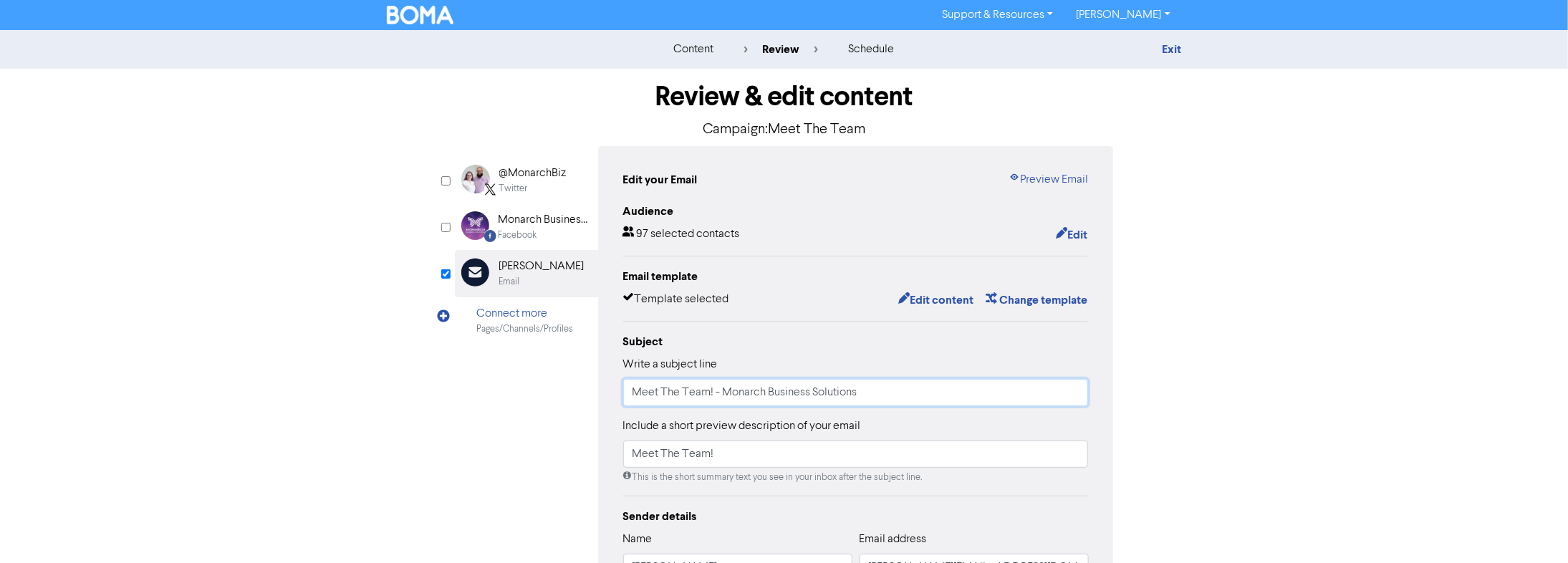 type on "Meet The Team! - Monarch Business Solutions" 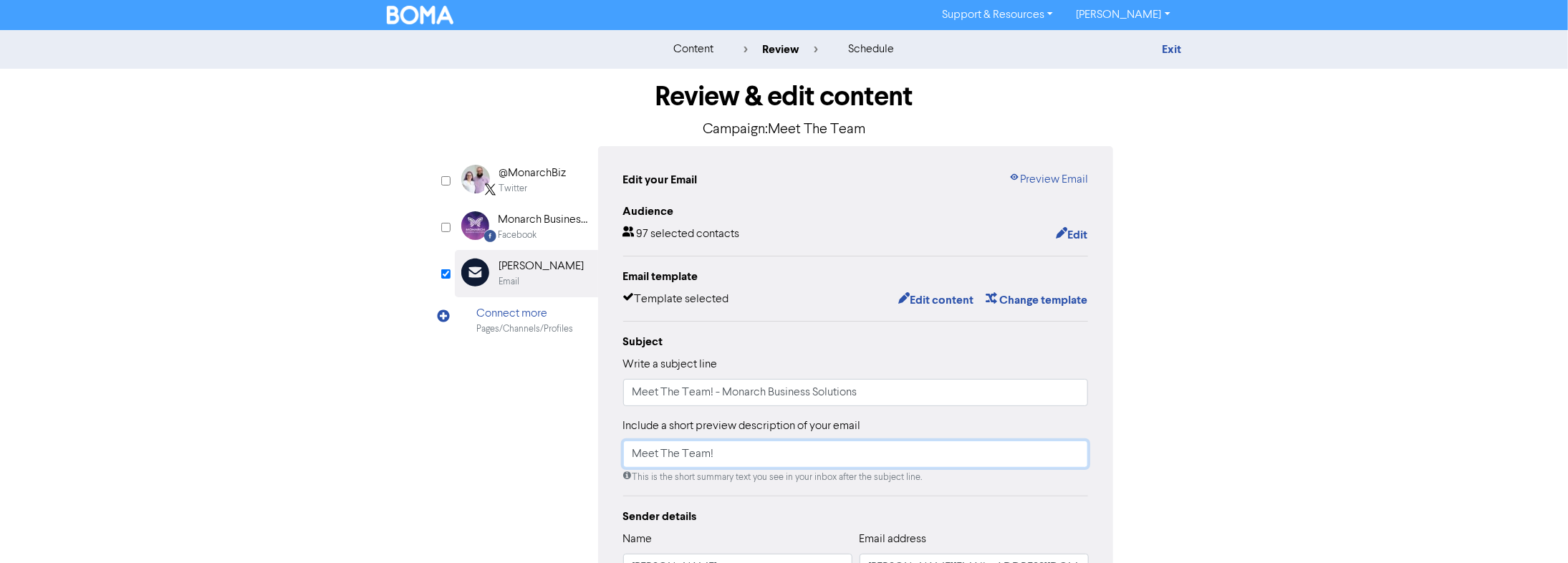 drag, startPoint x: 761, startPoint y: 460, endPoint x: 605, endPoint y: 475, distance: 156.71949 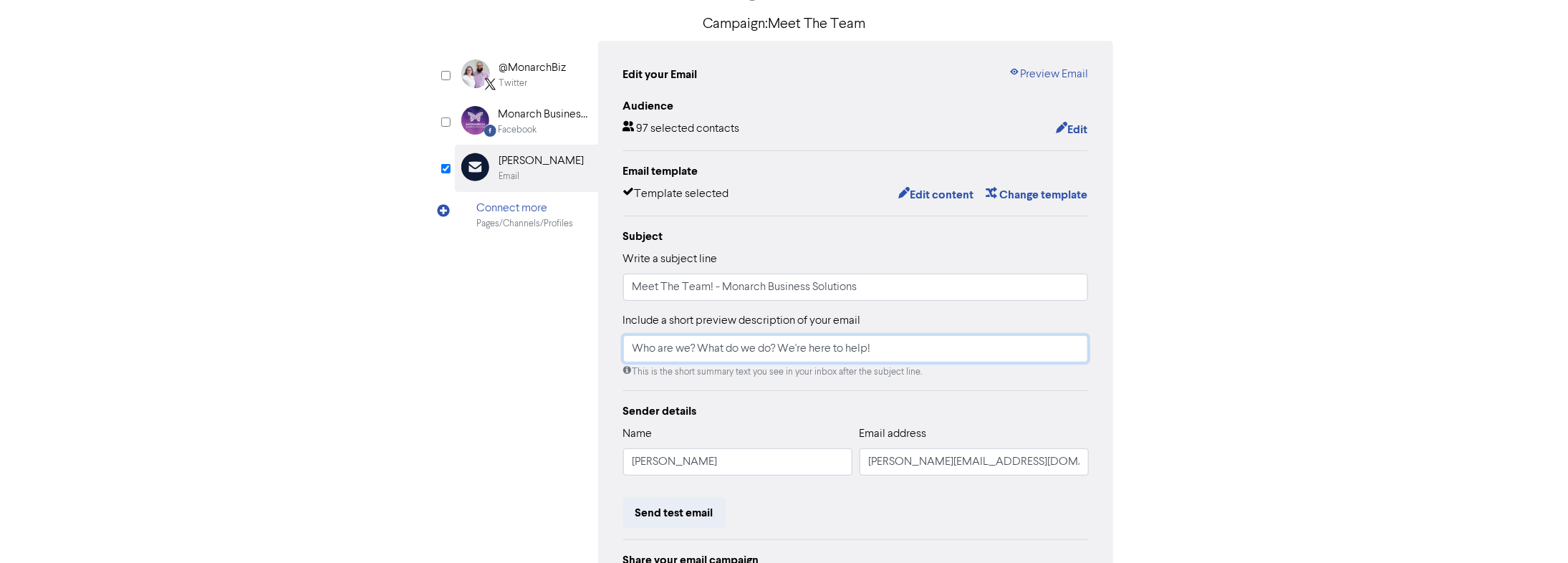 scroll, scrollTop: 253, scrollLeft: 0, axis: vertical 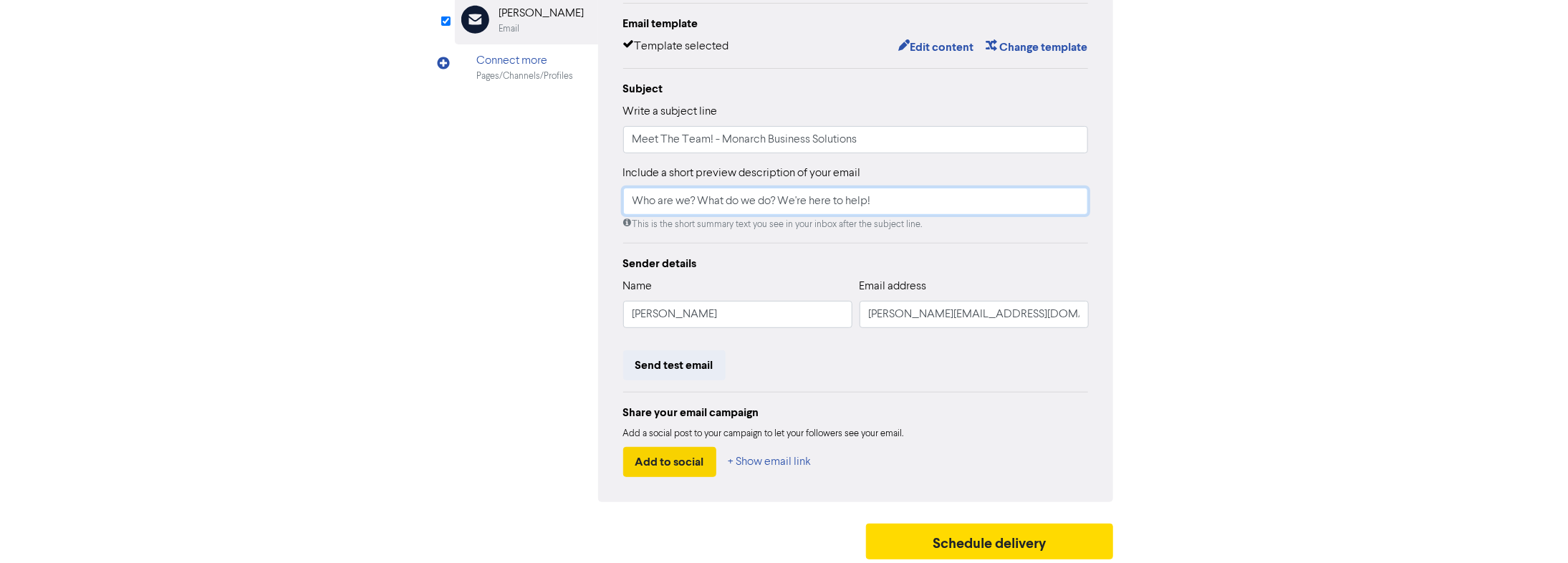type on "Who are we? What do we do? We're here to help!" 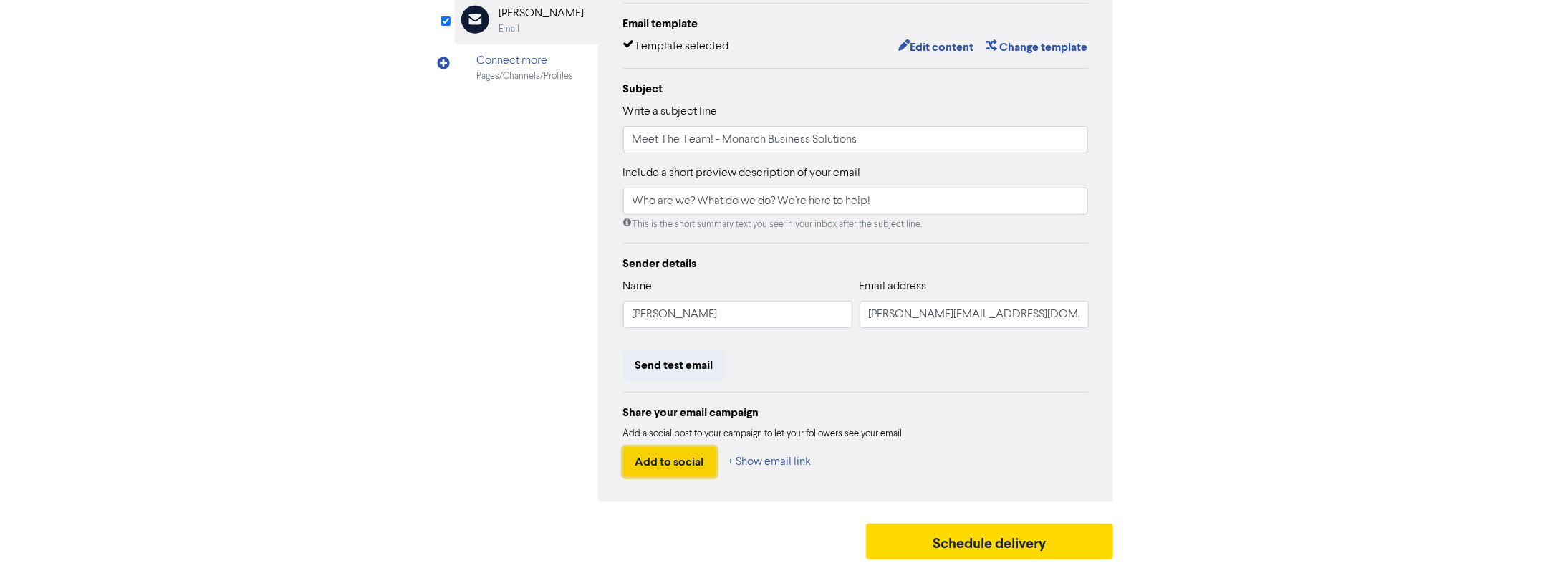 click on "Add to social" at bounding box center [670, 462] 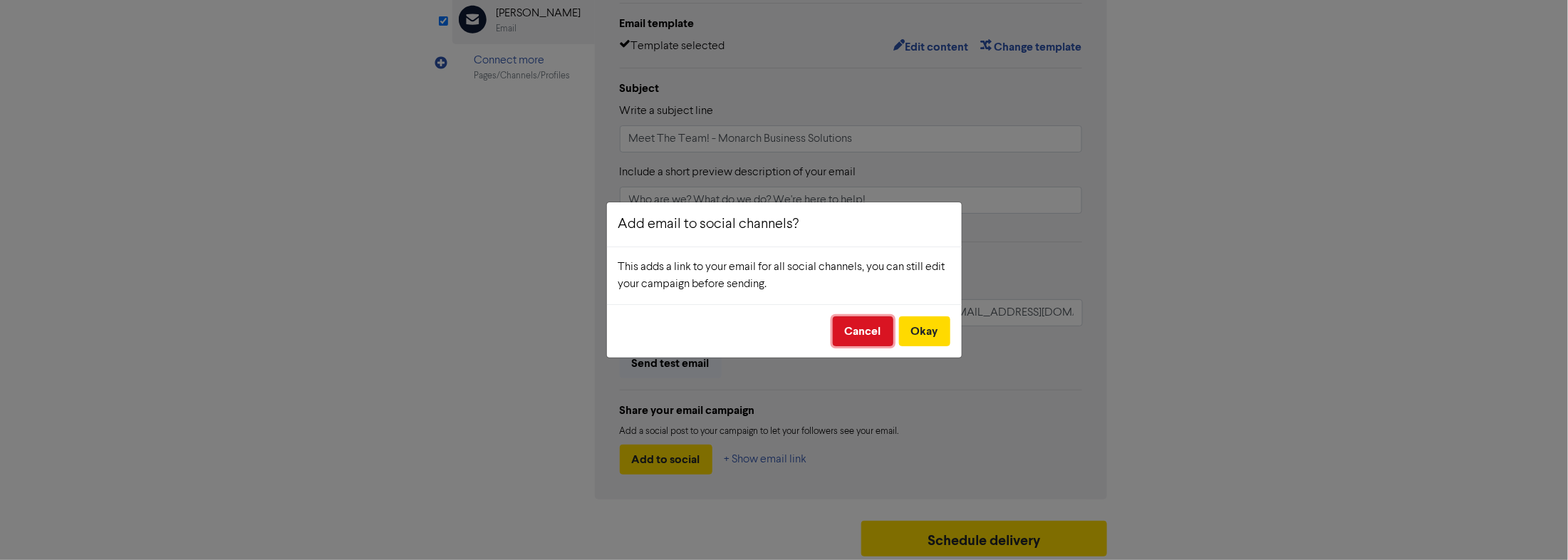 click on "Cancel" at bounding box center (863, 331) 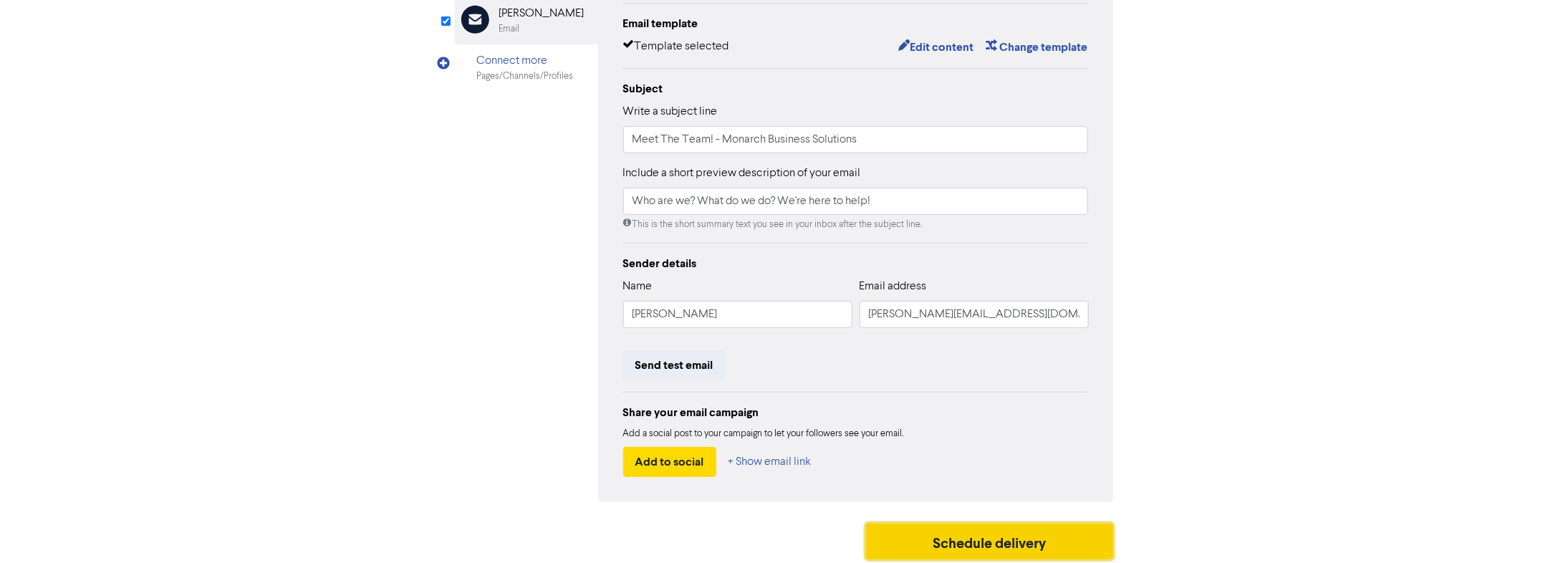 click on "Schedule delivery" at bounding box center (990, 542) 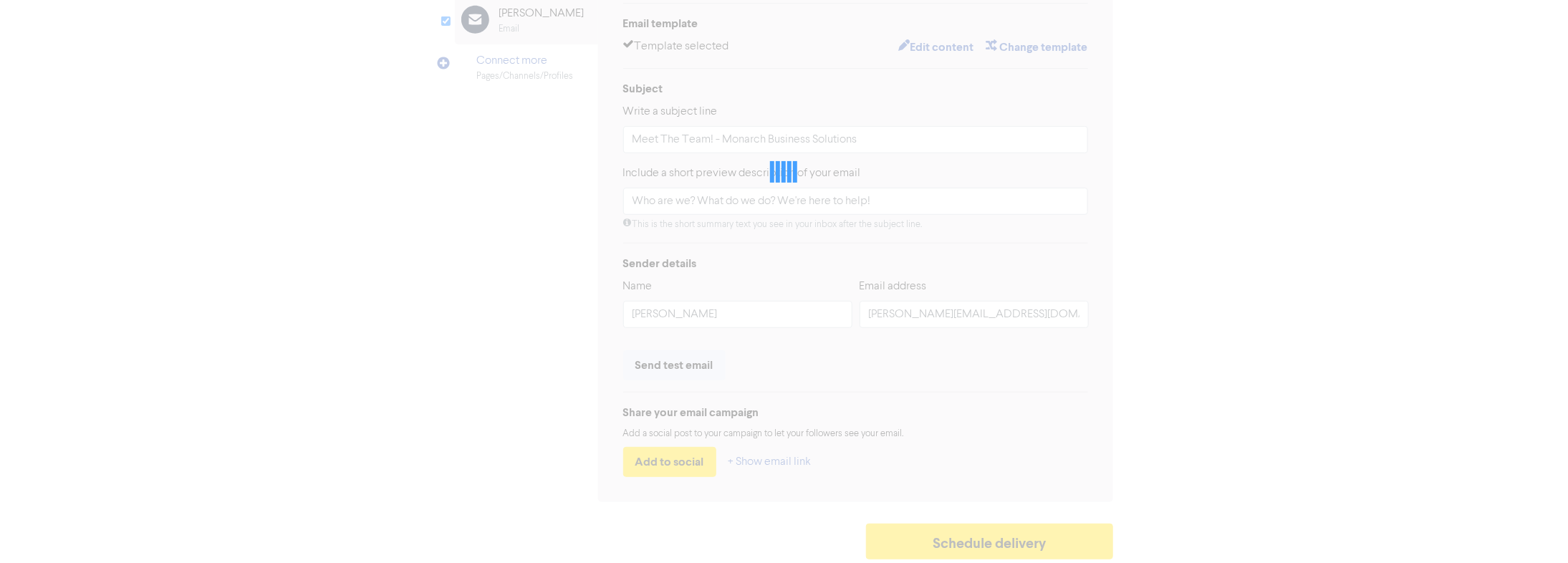 scroll, scrollTop: 0, scrollLeft: 0, axis: both 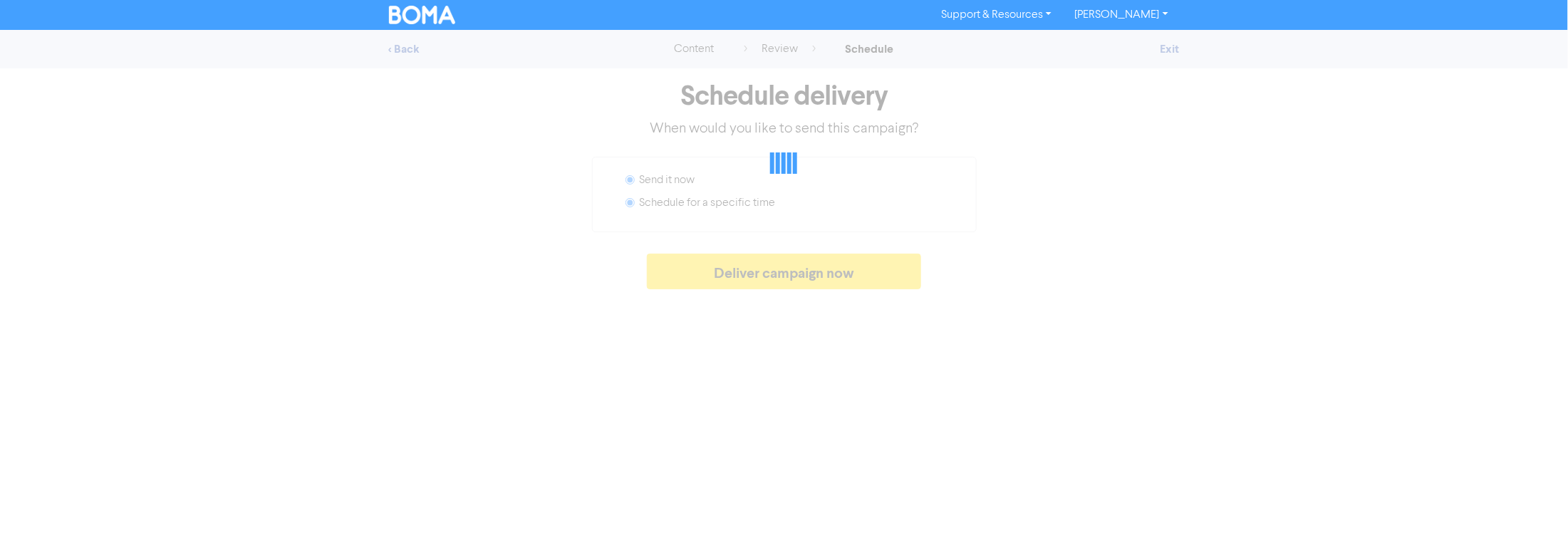 radio on "false" 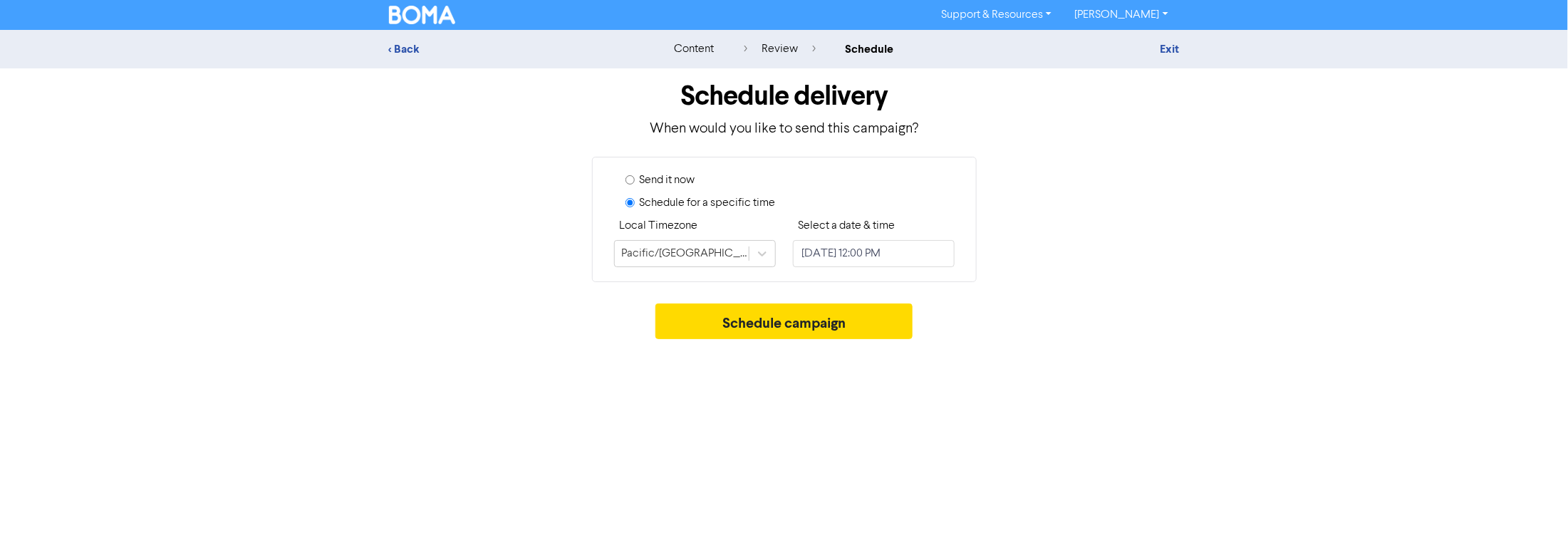 click on "Send it now" at bounding box center (668, 180) 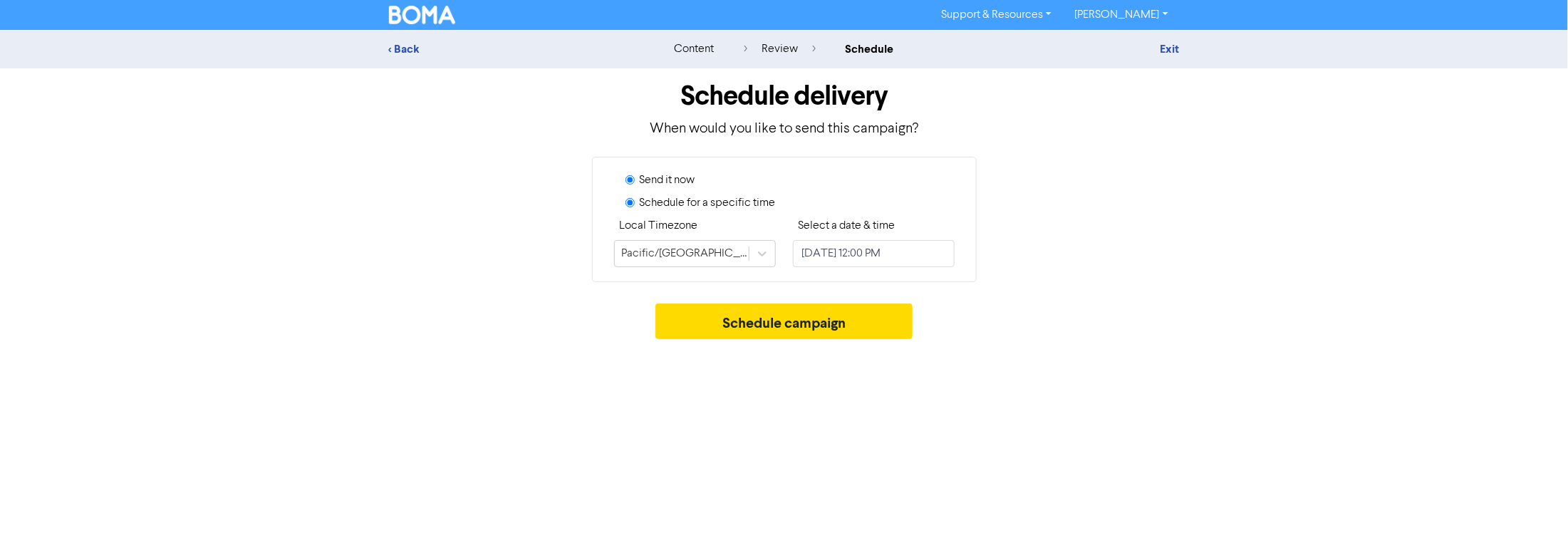 radio on "false" 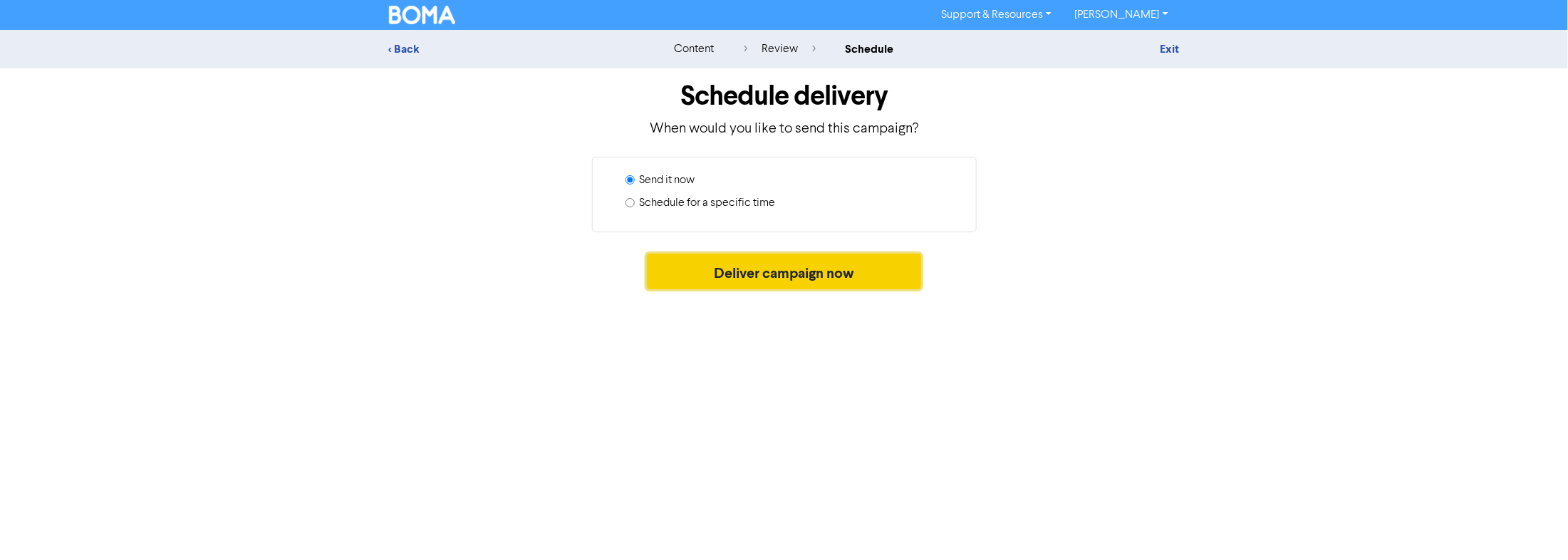 click on "Deliver campaign now" at bounding box center [784, 271] 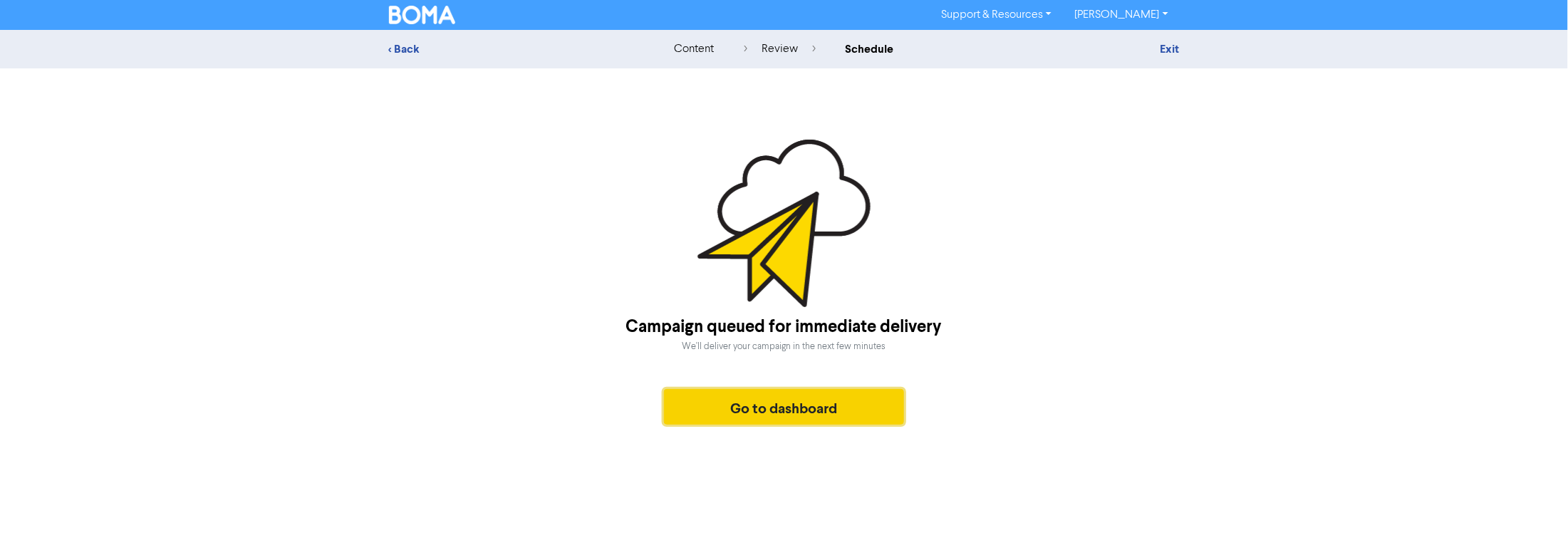 click on "Go to dashboard" at bounding box center (784, 407) 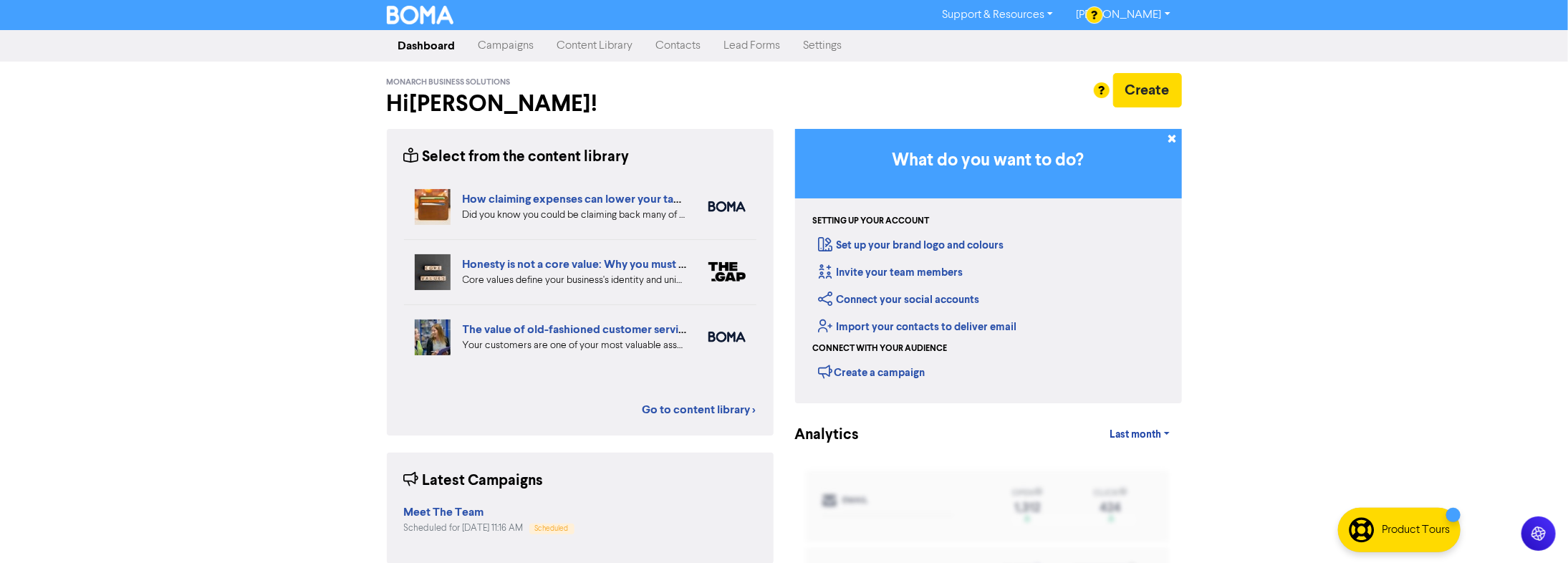 click on "Campaigns" at bounding box center (506, 46) 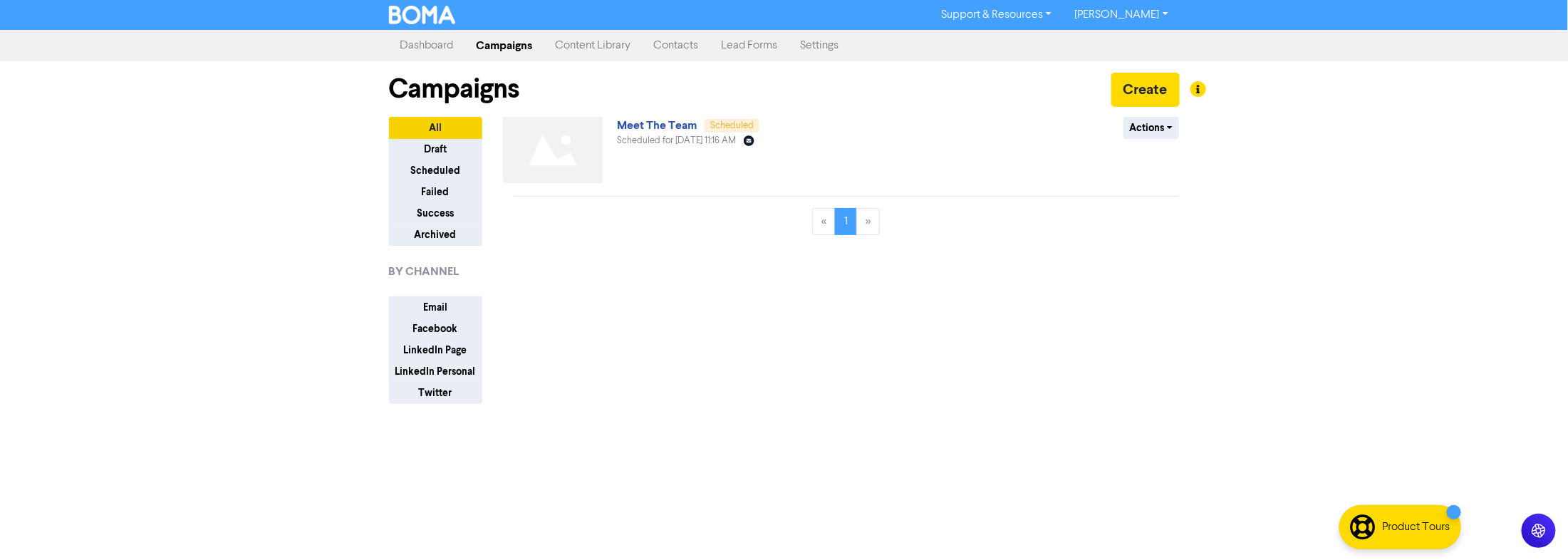 click on "Dashboard" at bounding box center (427, 46) 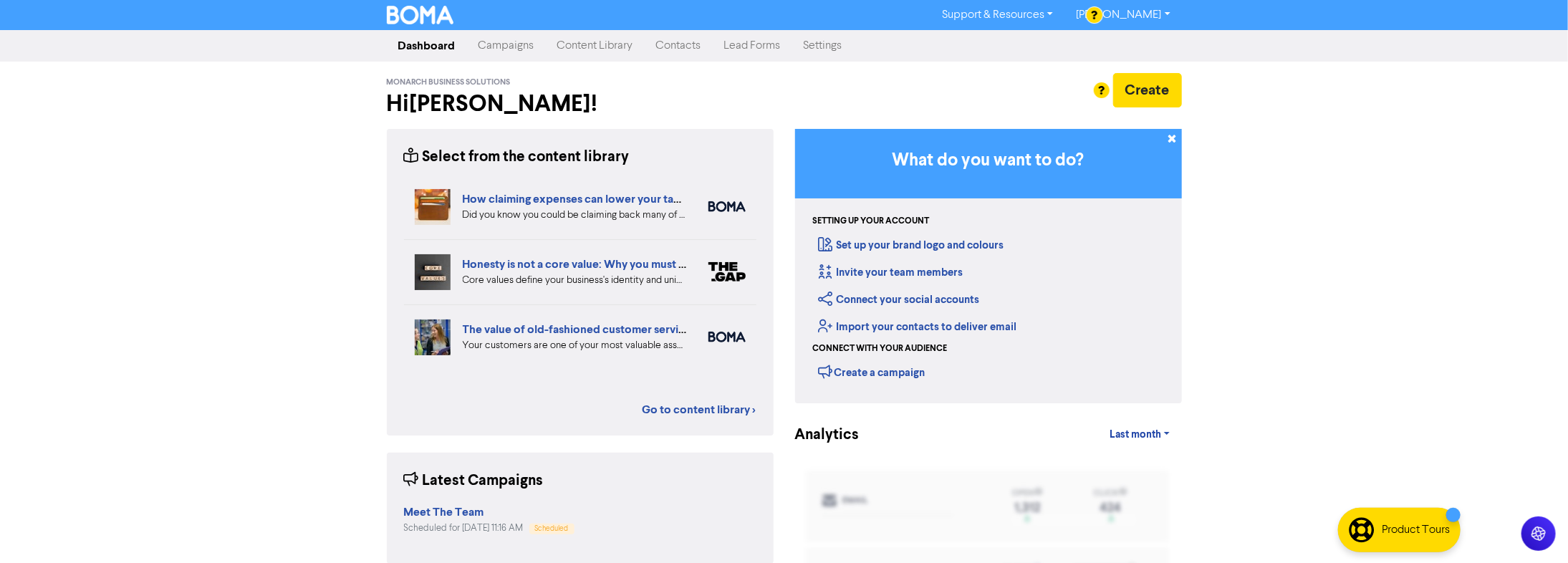 click on "Campaigns" at bounding box center (506, 46) 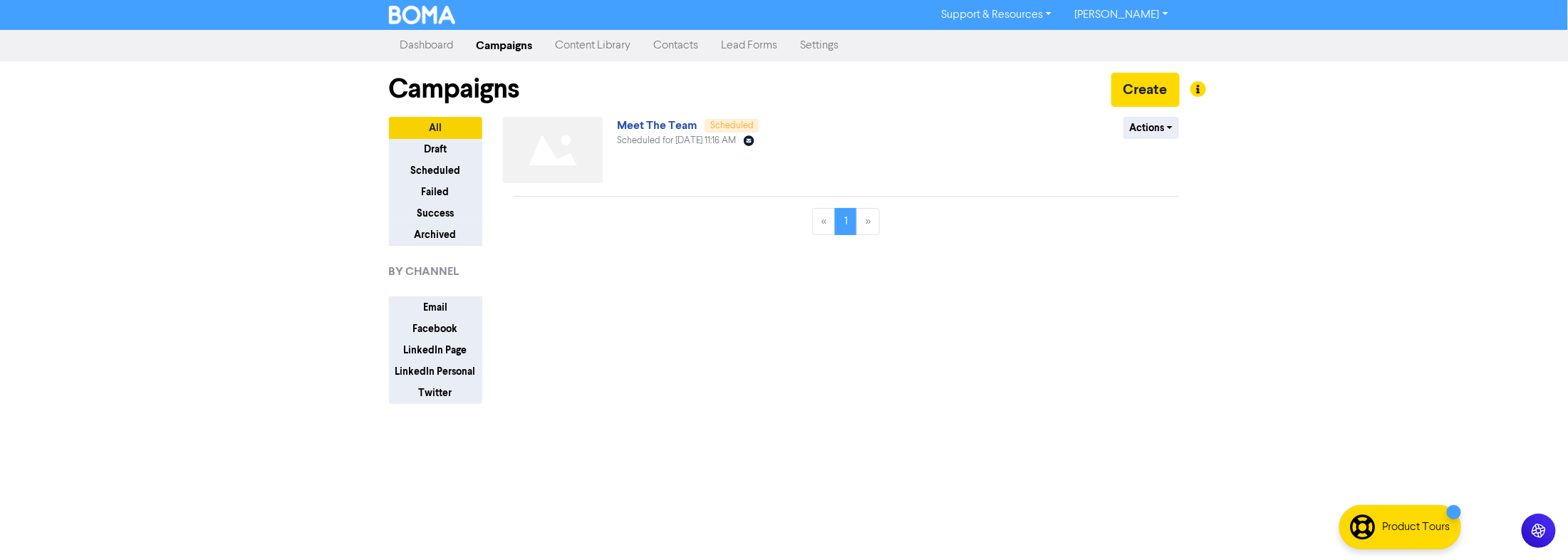 click on "Content Library" at bounding box center [593, 46] 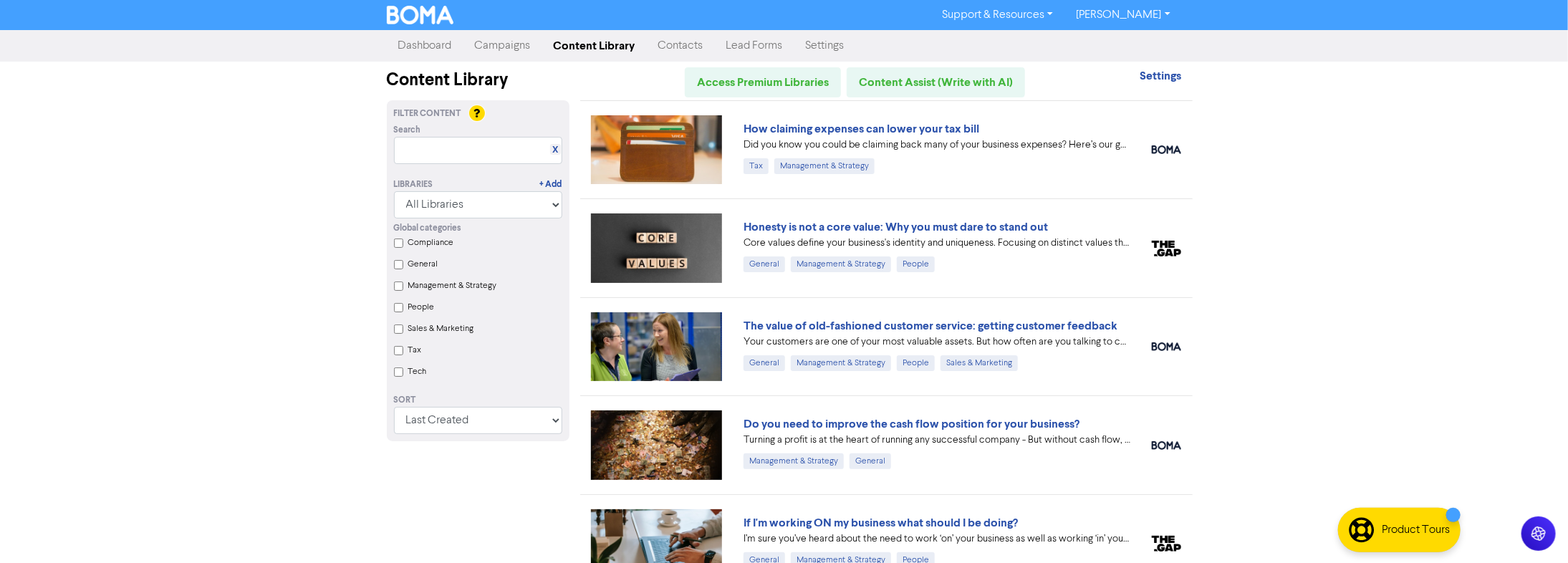 click on "Dashboard" at bounding box center (425, 46) 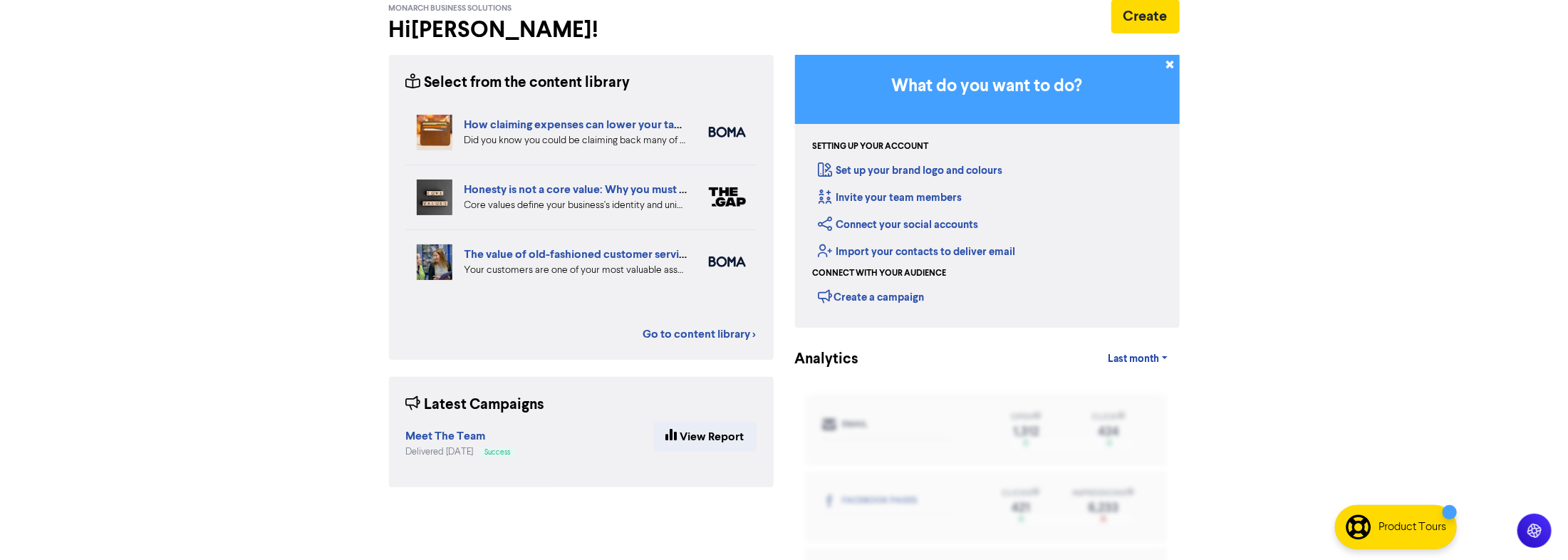 scroll, scrollTop: 0, scrollLeft: 0, axis: both 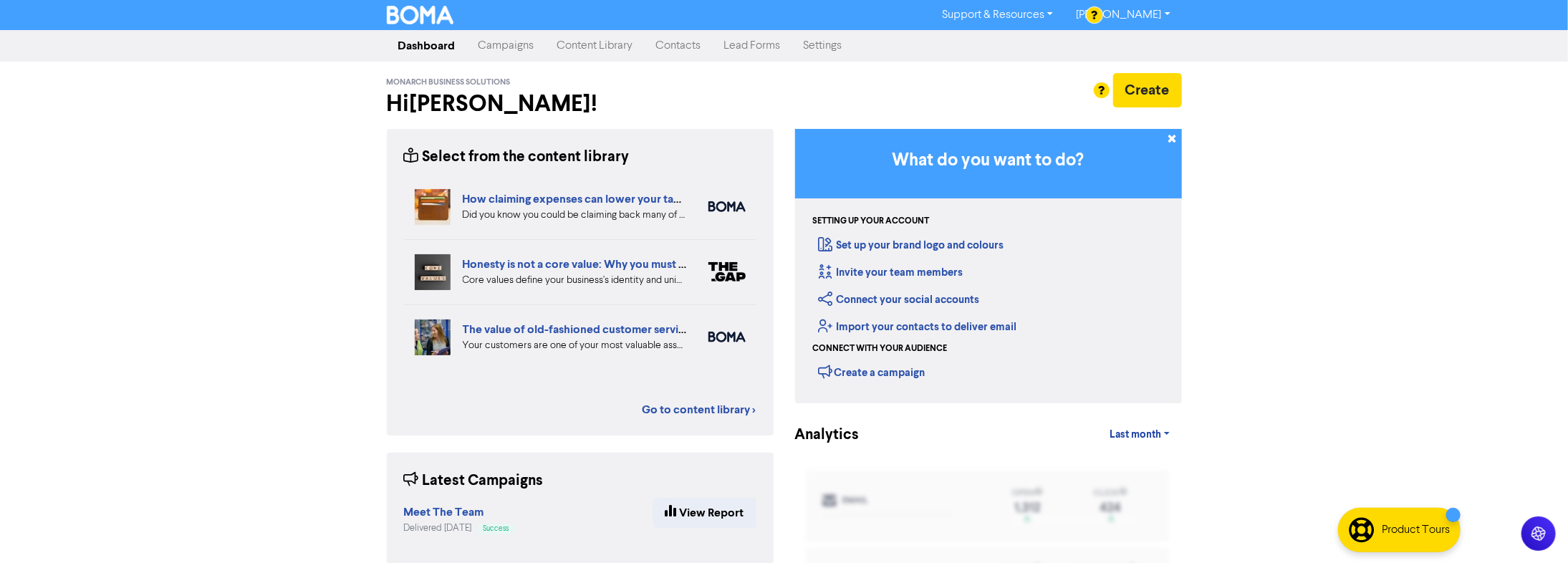 click on "Settings" at bounding box center [823, 46] 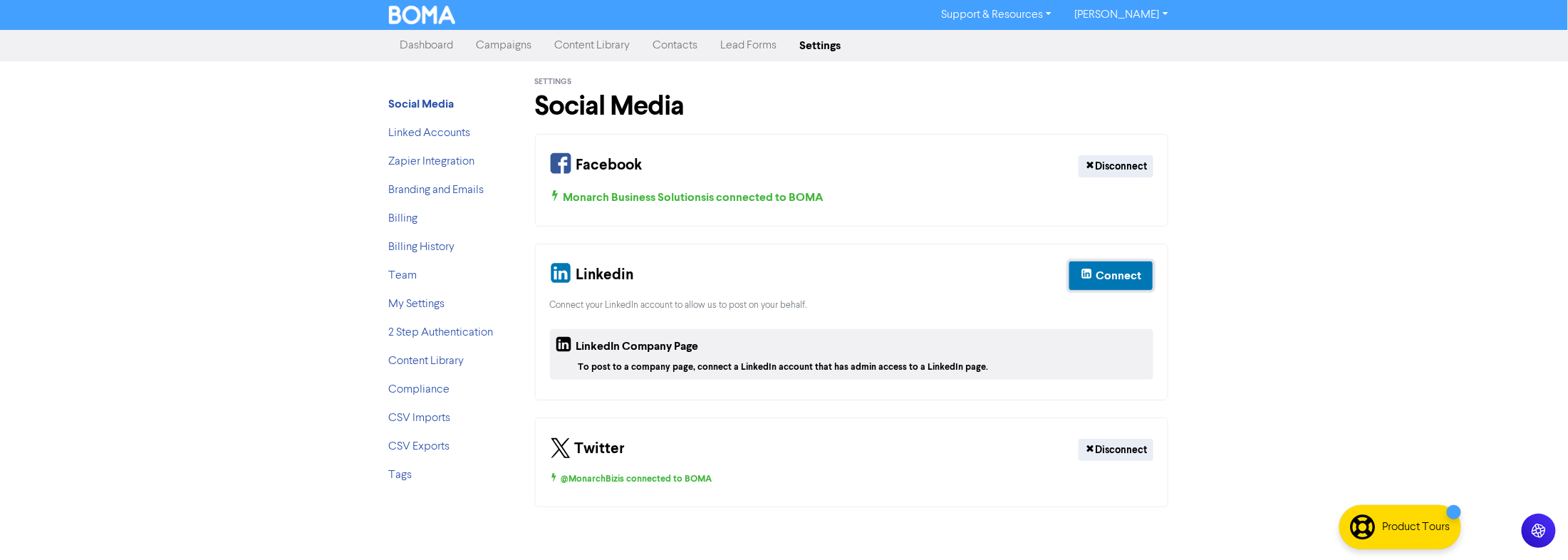 click on "Connect" at bounding box center [1118, 276] 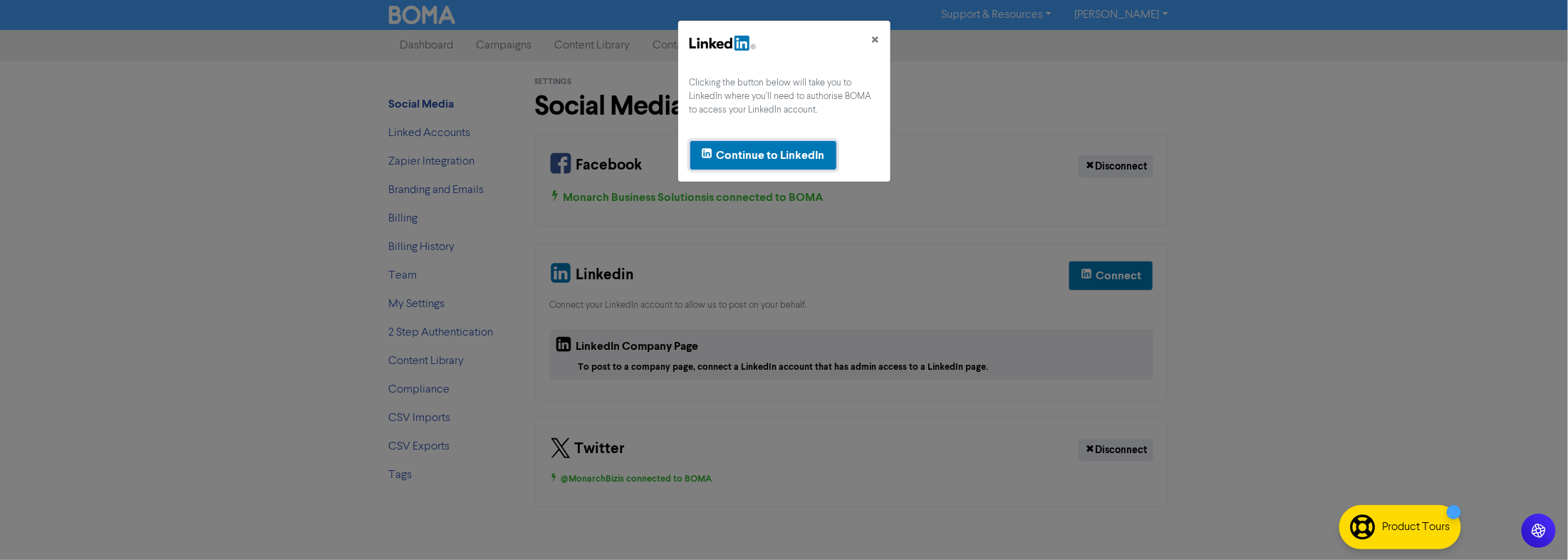 click on "Continue to LinkedIn" at bounding box center [763, 155] 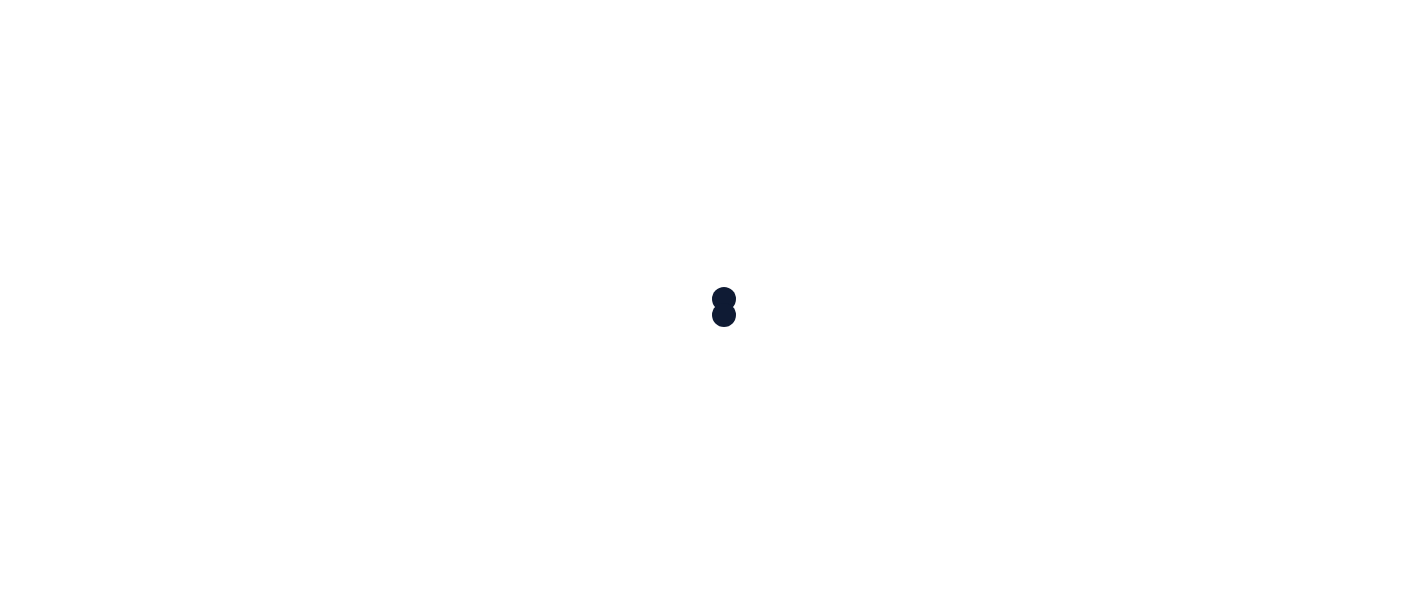 scroll, scrollTop: 0, scrollLeft: 0, axis: both 